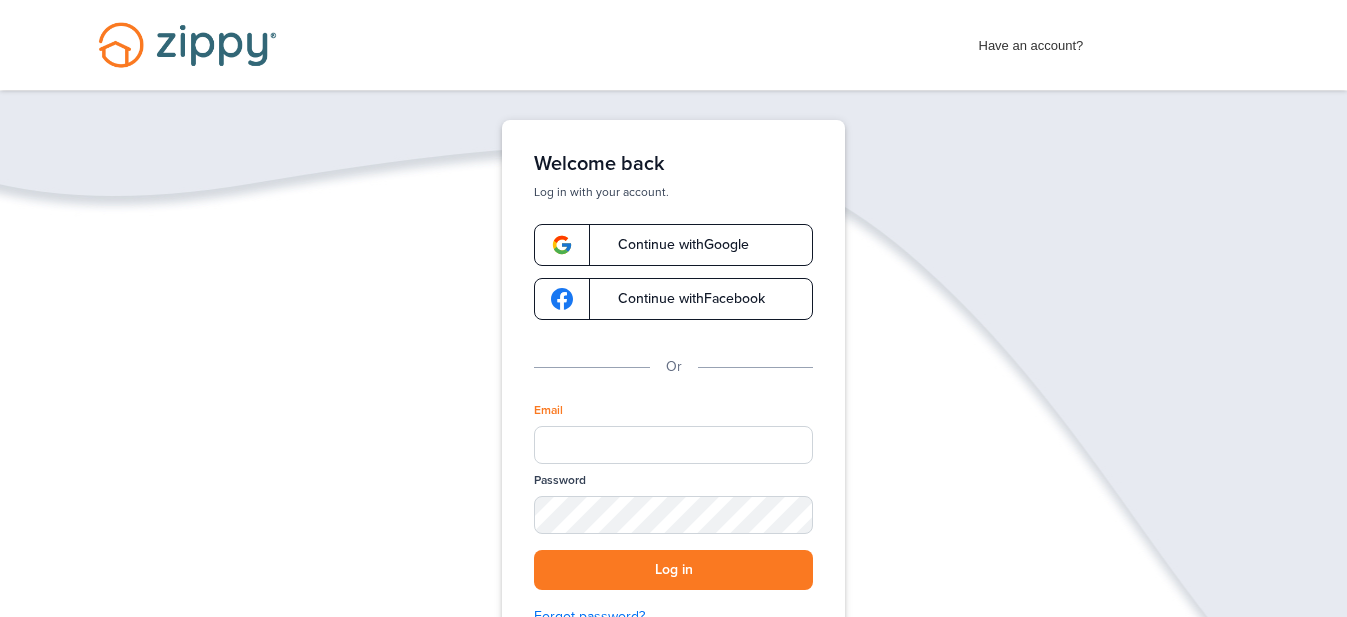 scroll, scrollTop: 0, scrollLeft: 0, axis: both 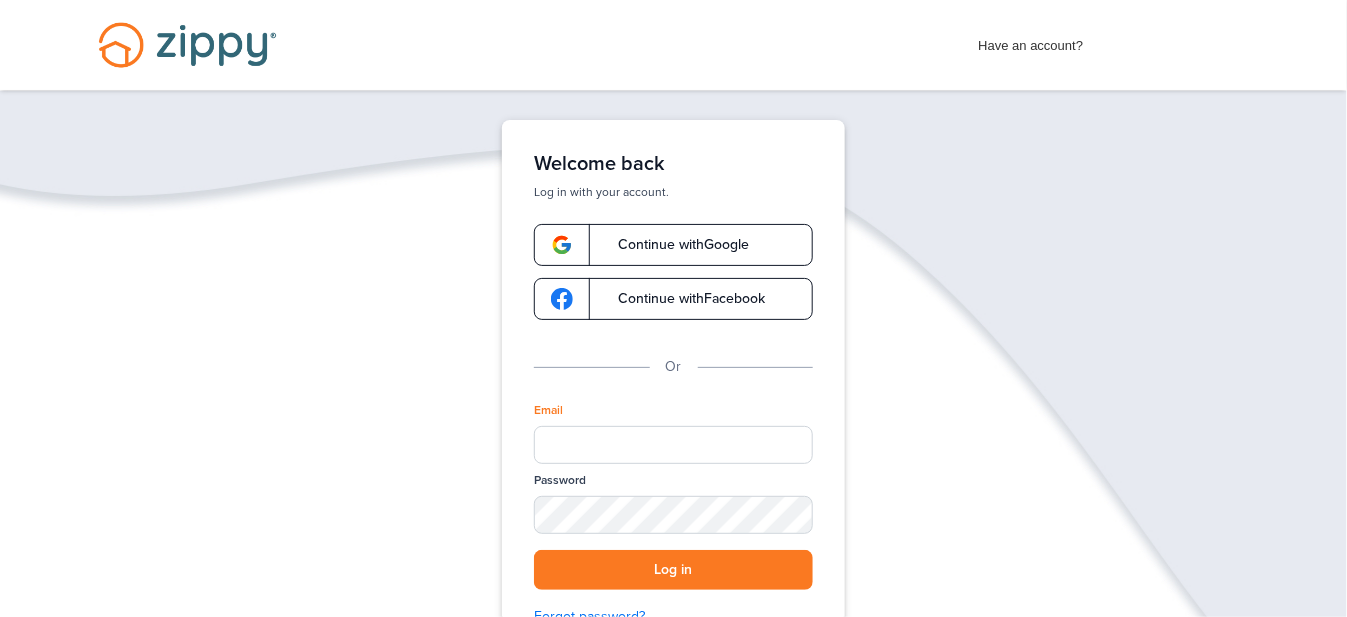 type on "**********" 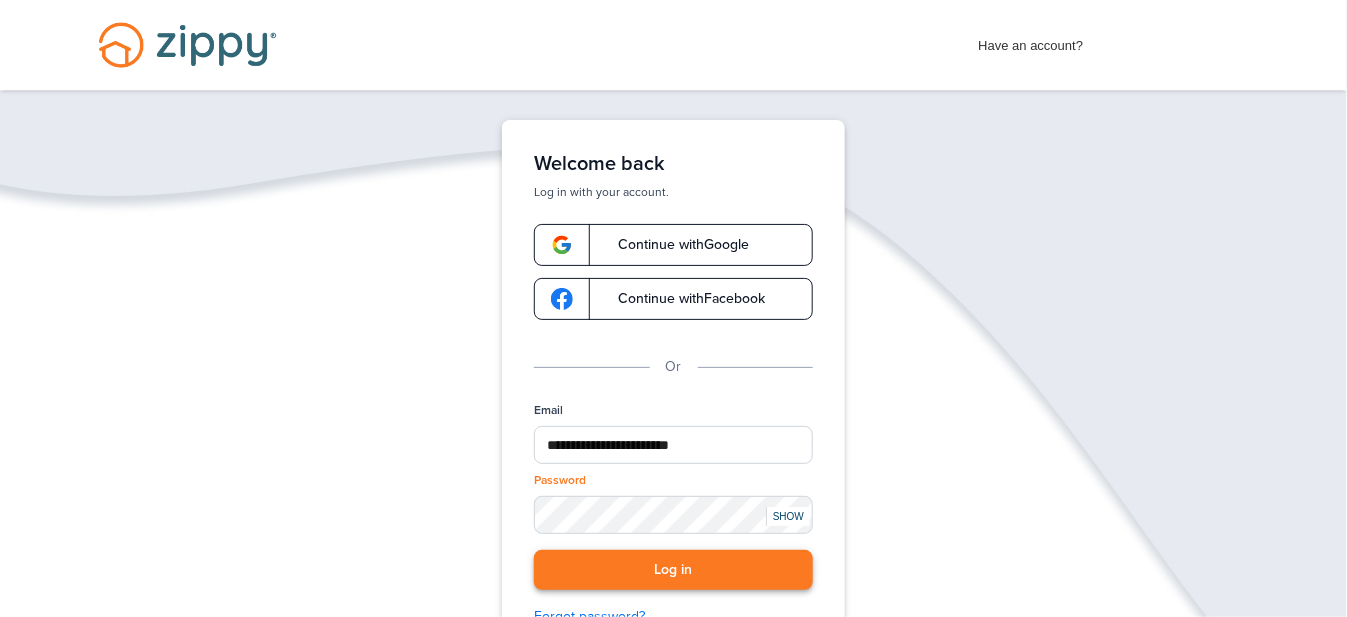 click on "Log in" at bounding box center (673, 570) 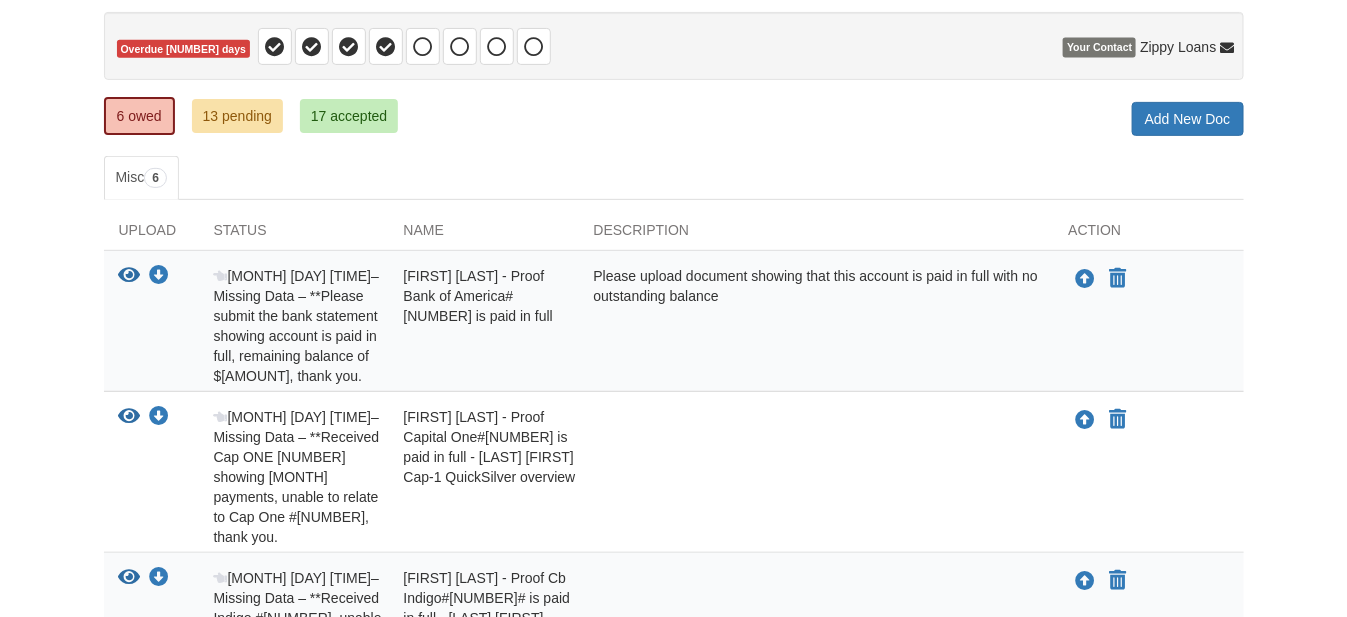 scroll, scrollTop: 200, scrollLeft: 0, axis: vertical 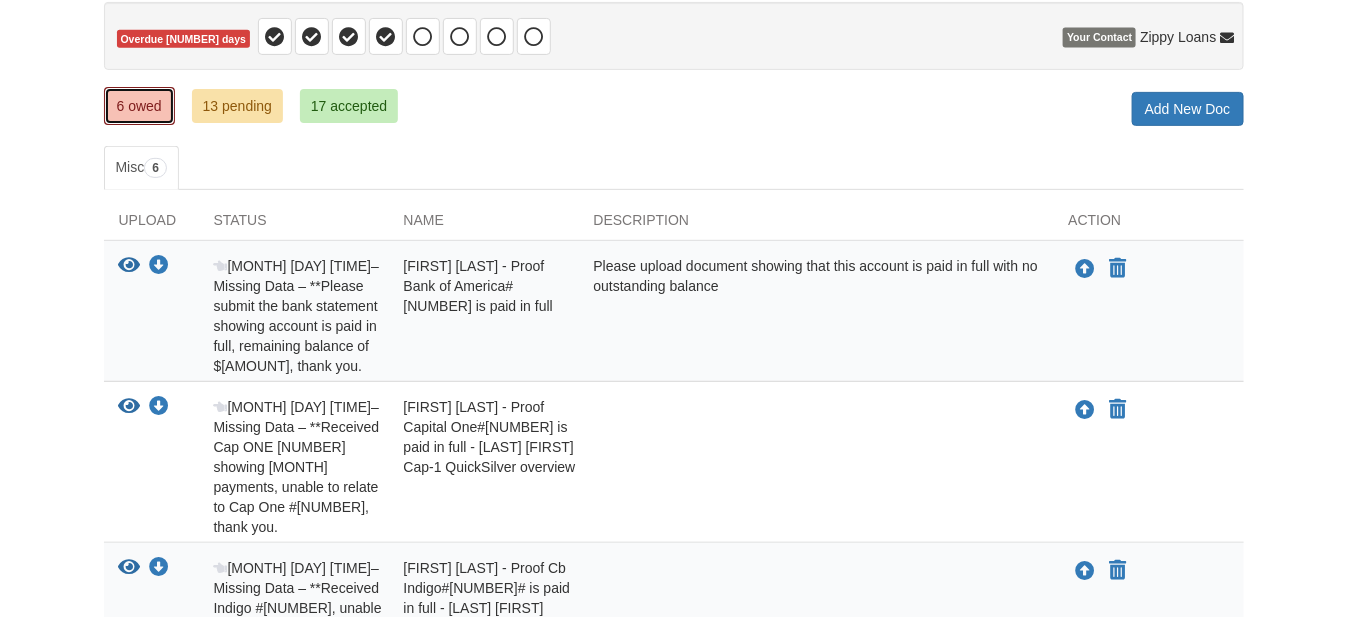 click on "6 owed" at bounding box center (139, 106) 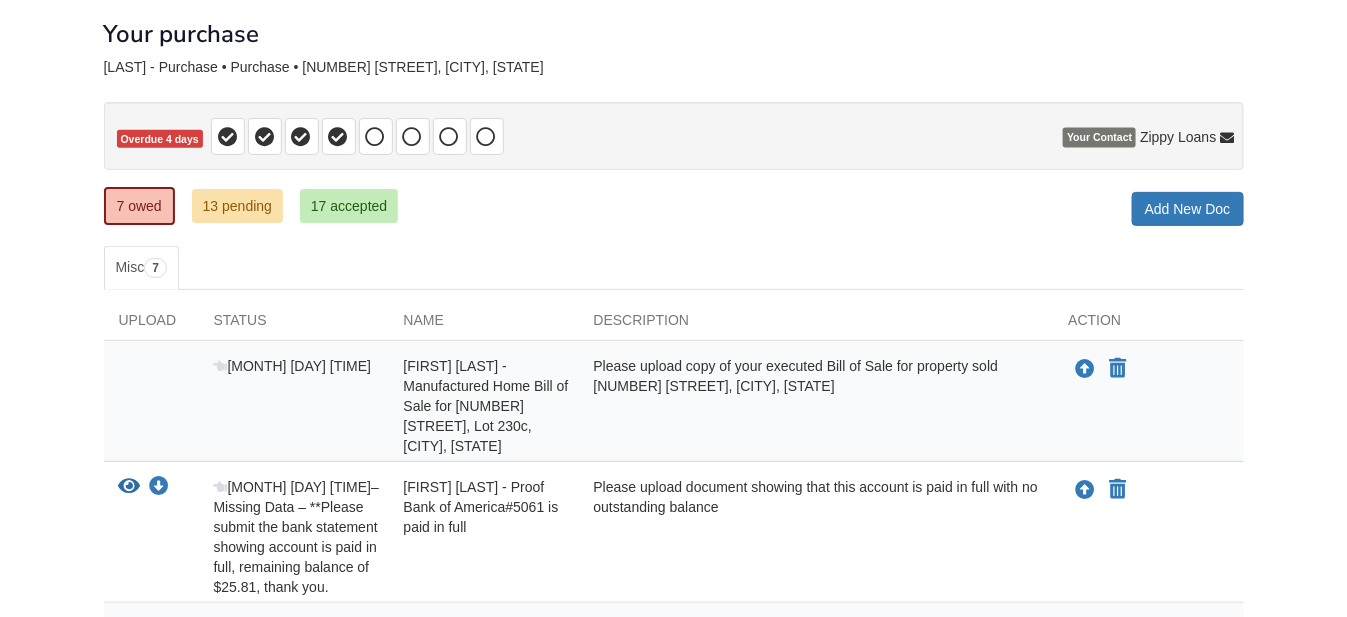 scroll, scrollTop: 200, scrollLeft: 0, axis: vertical 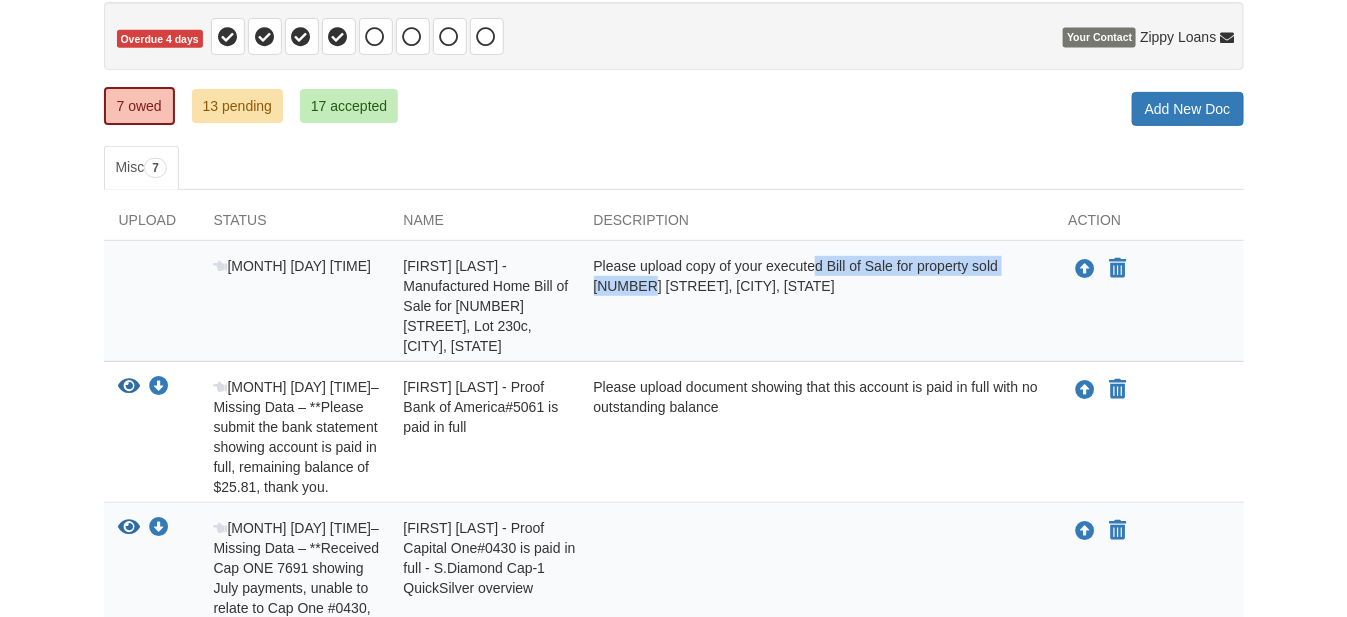 drag, startPoint x: 766, startPoint y: 262, endPoint x: 1003, endPoint y: 266, distance: 237.03375 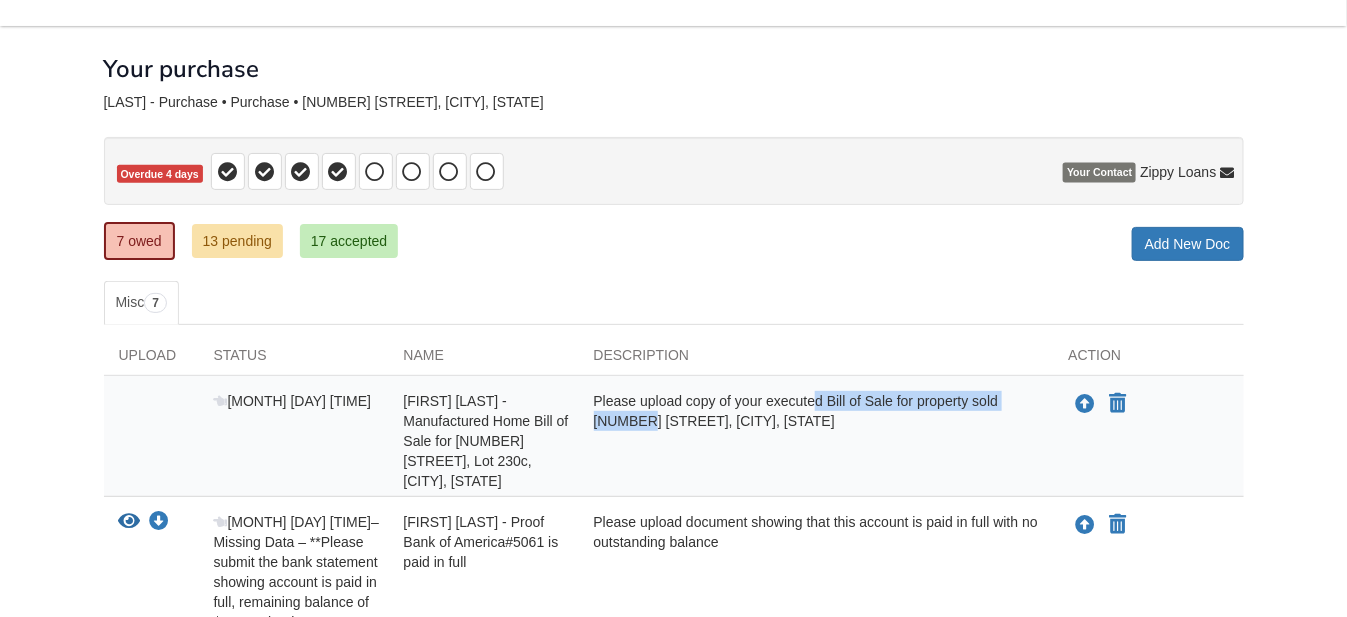 scroll, scrollTop: 0, scrollLeft: 0, axis: both 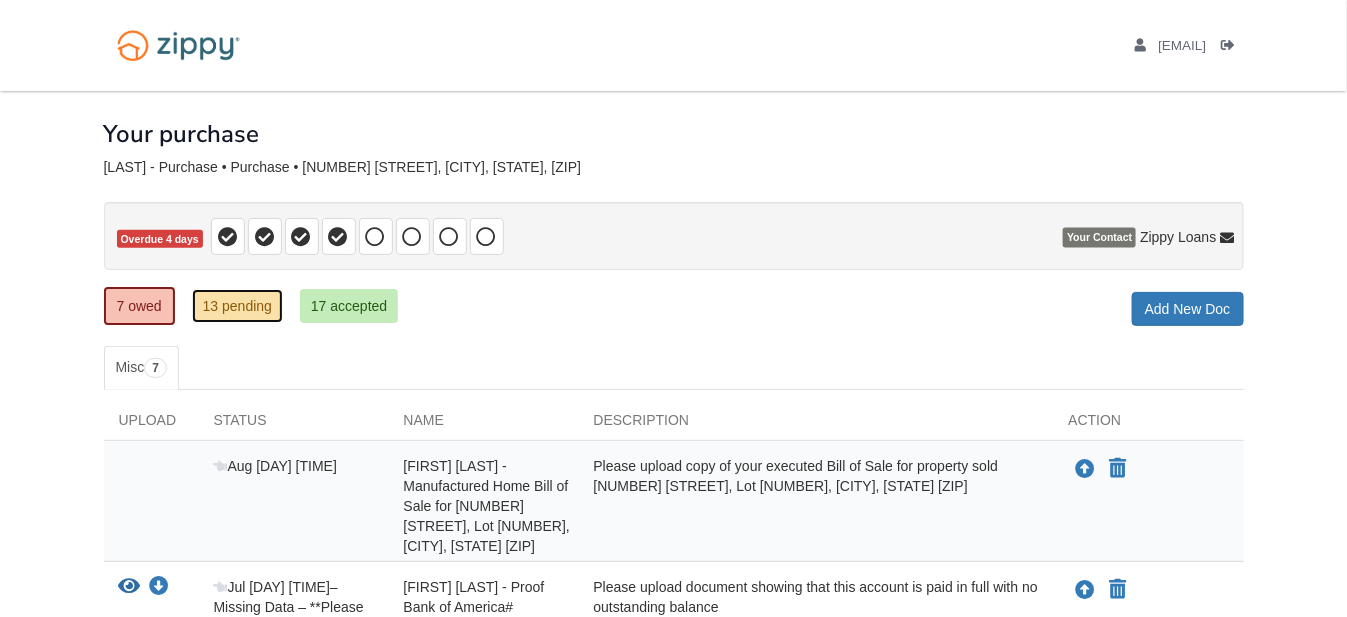 click on "13 pending" at bounding box center [237, 306] 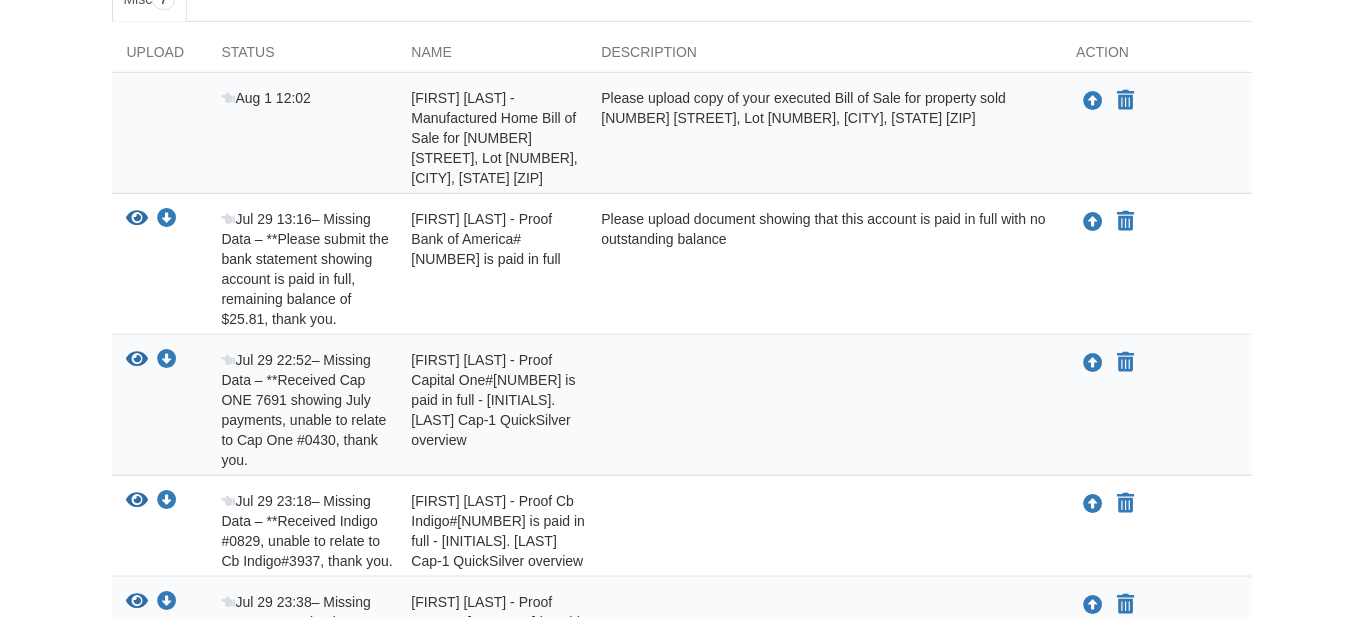 scroll, scrollTop: 400, scrollLeft: 0, axis: vertical 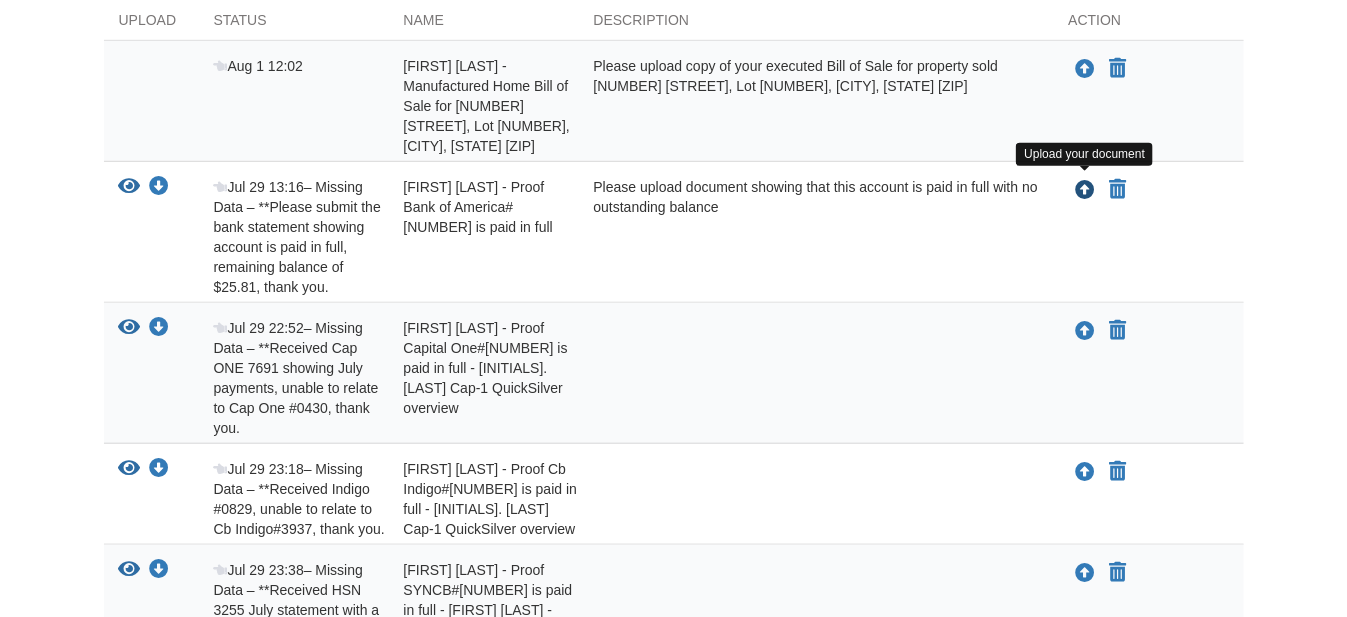 click at bounding box center (1086, 191) 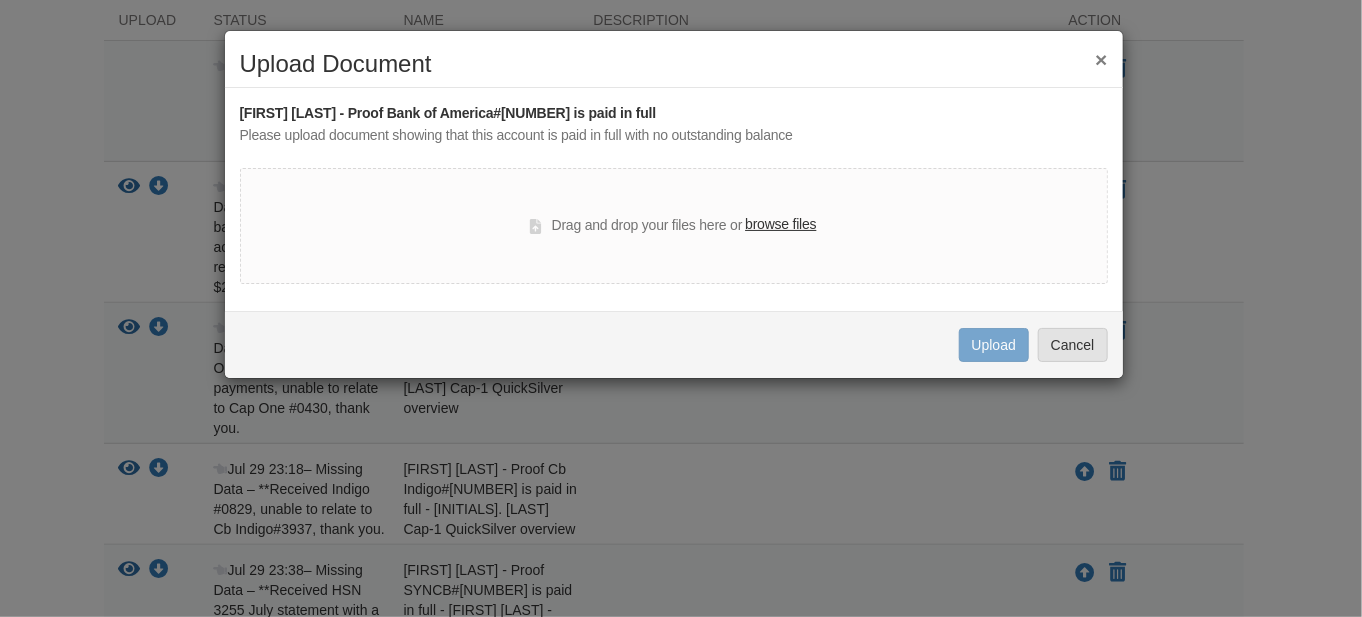 click on "browse files" at bounding box center (780, 225) 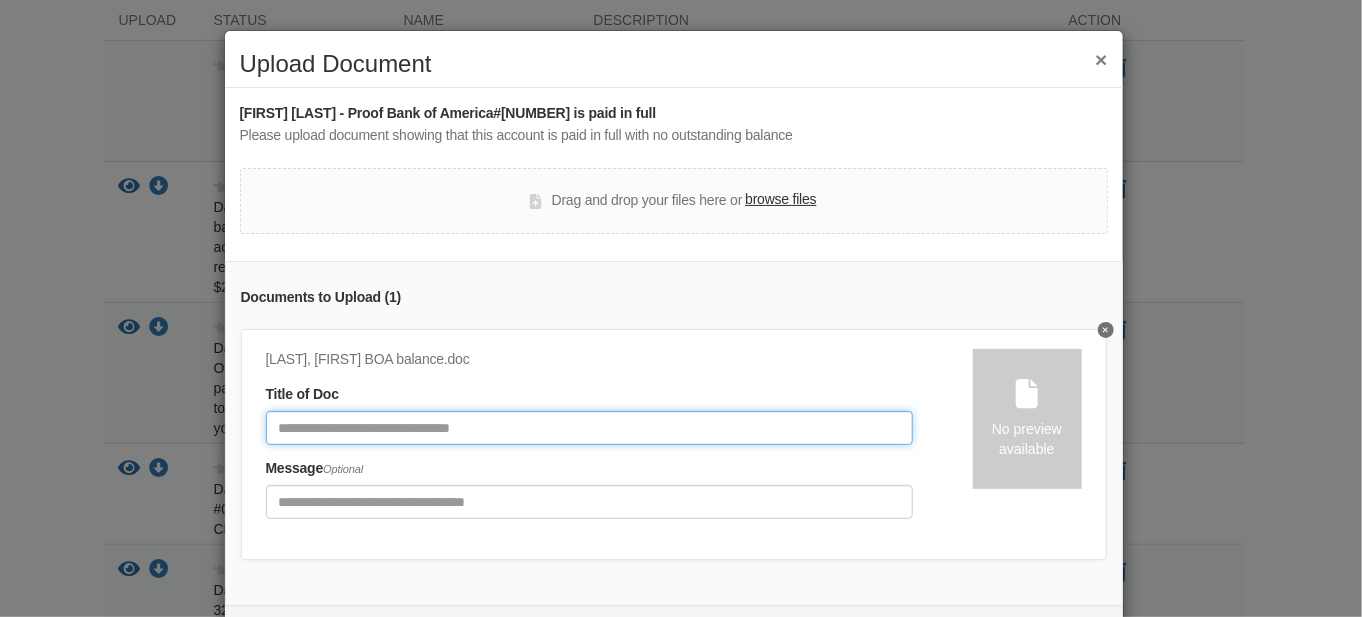 click 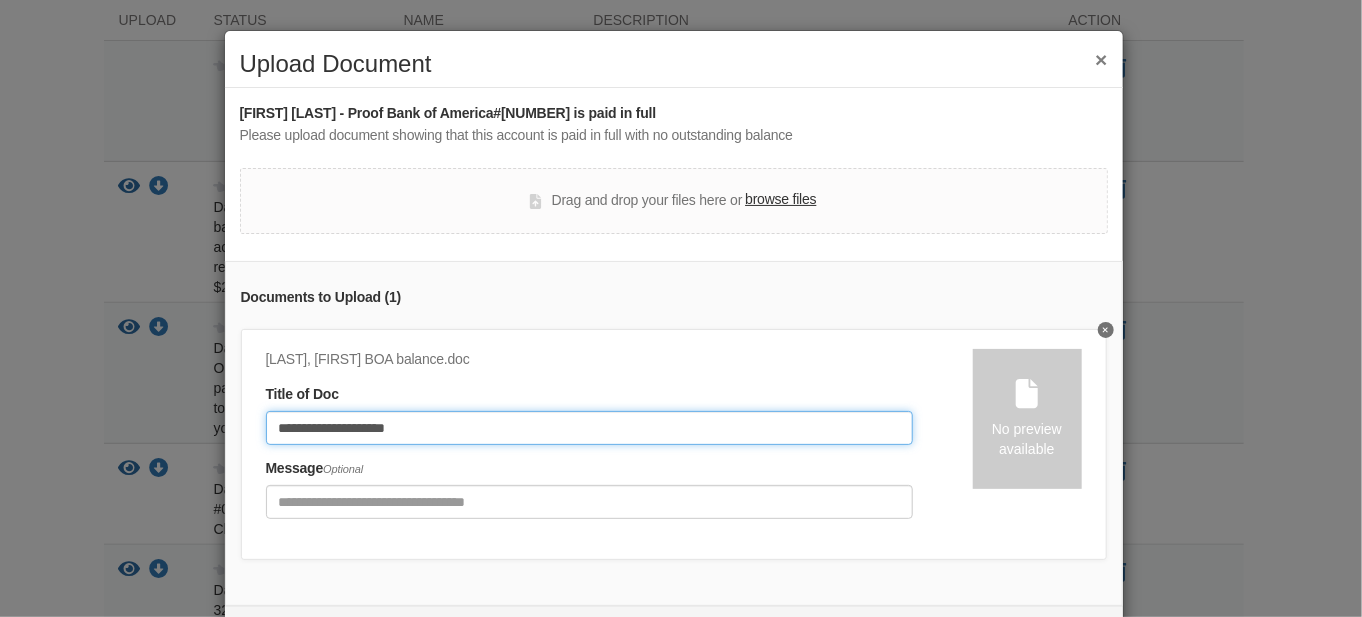 drag, startPoint x: 451, startPoint y: 428, endPoint x: 107, endPoint y: 422, distance: 344.0523 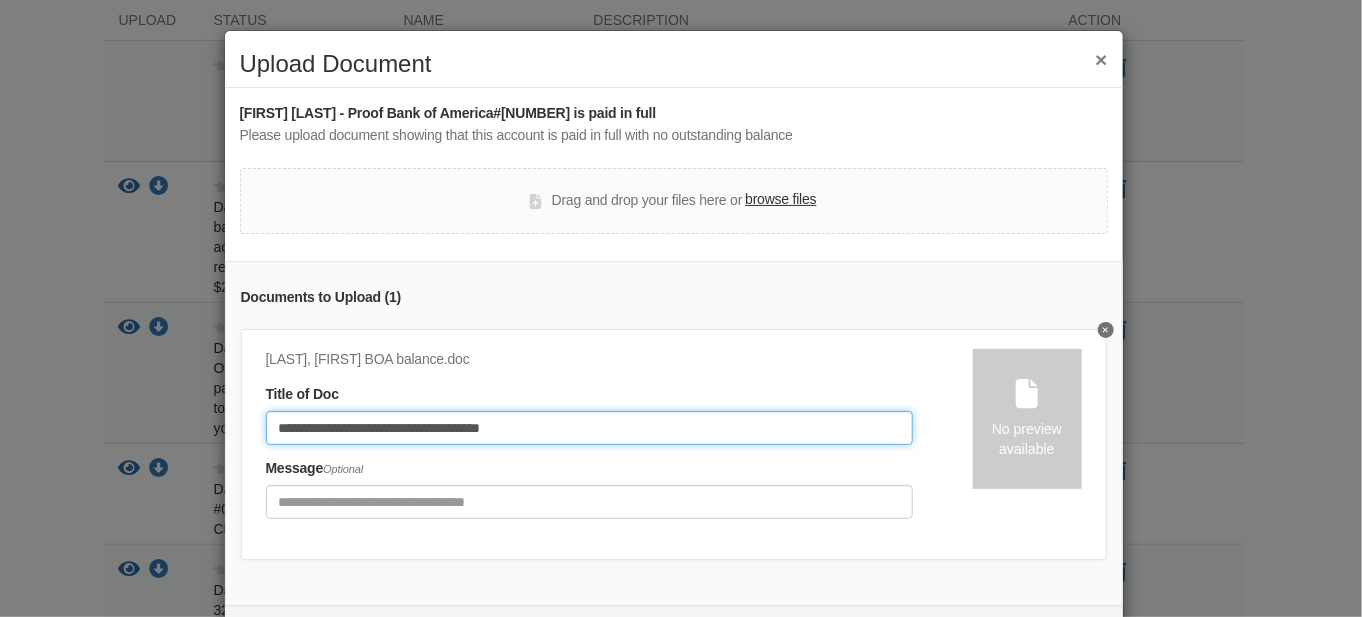 type on "**********" 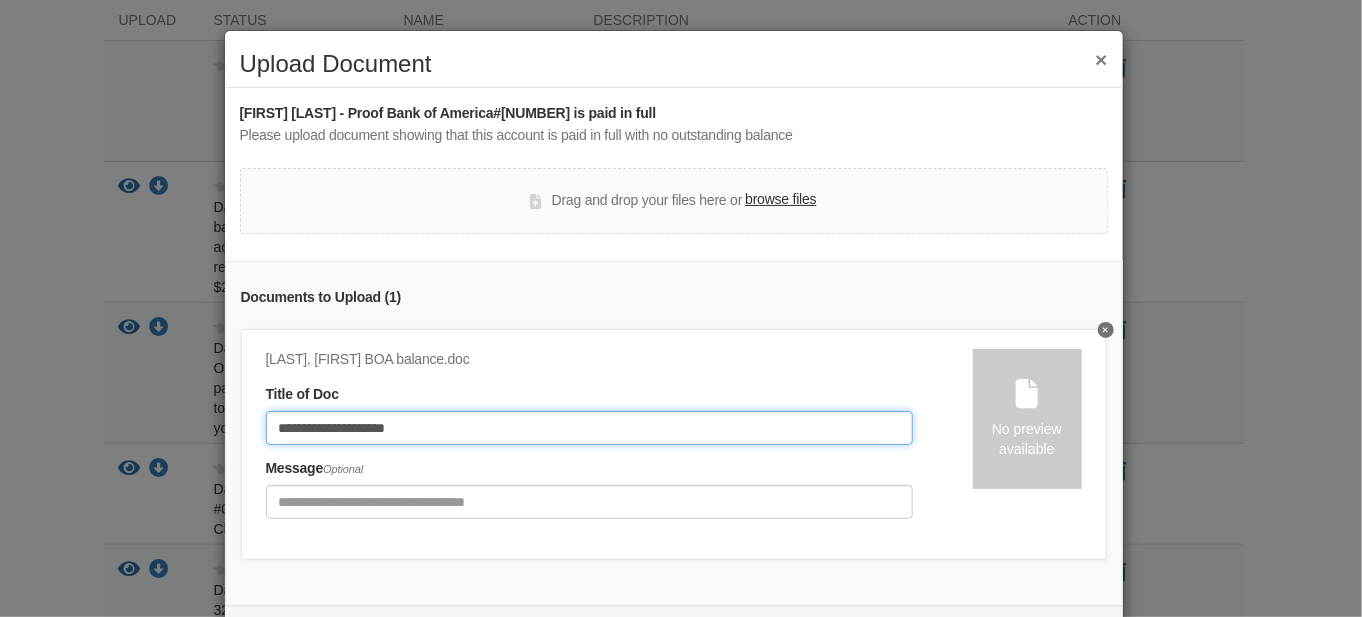 click on "**********" 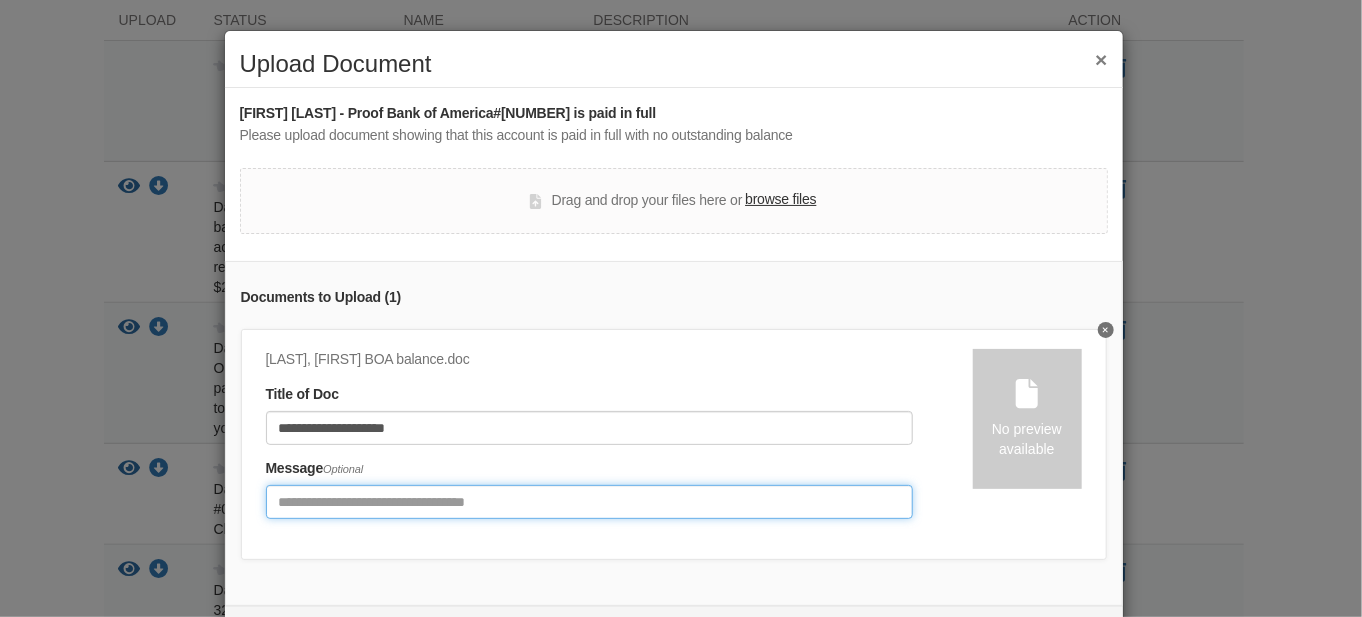 click at bounding box center (589, 502) 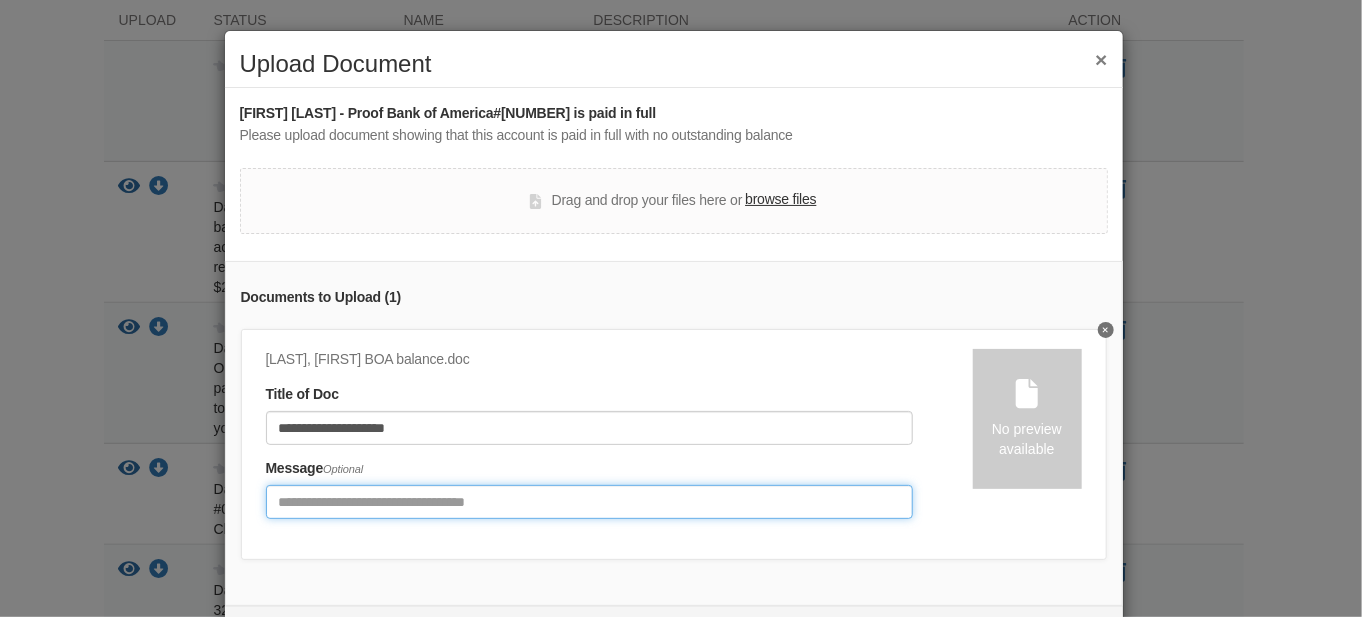 paste on "**********" 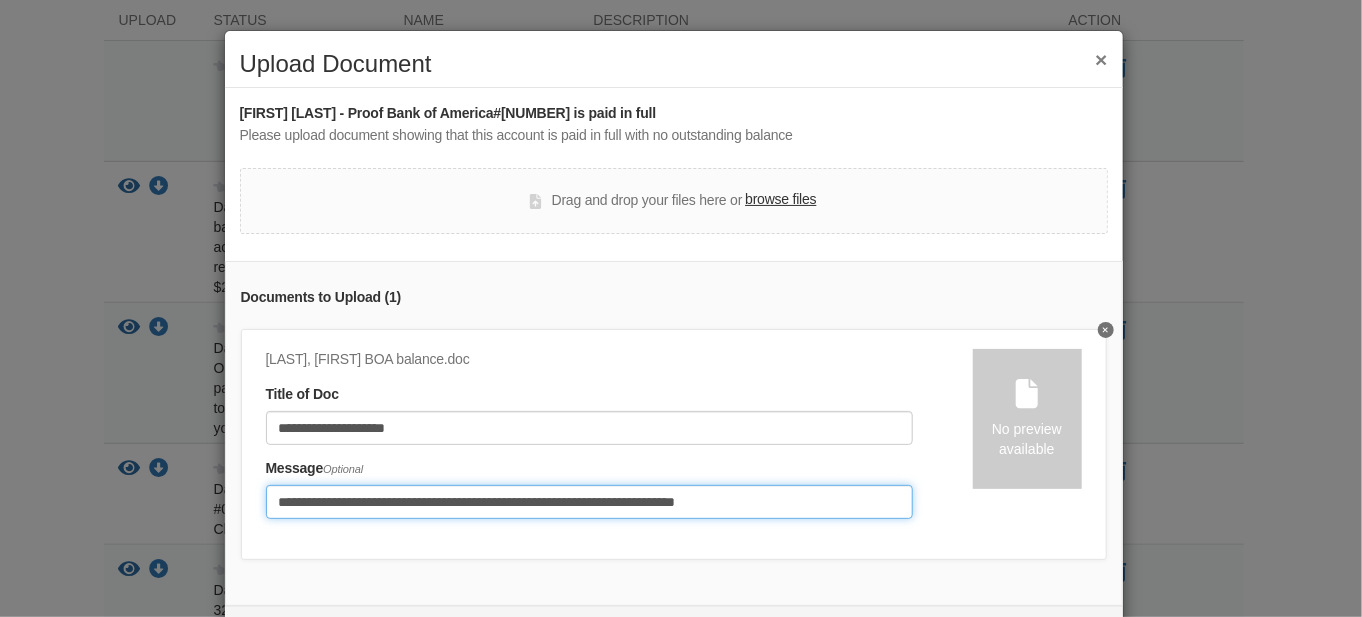 click on "**********" at bounding box center [589, 502] 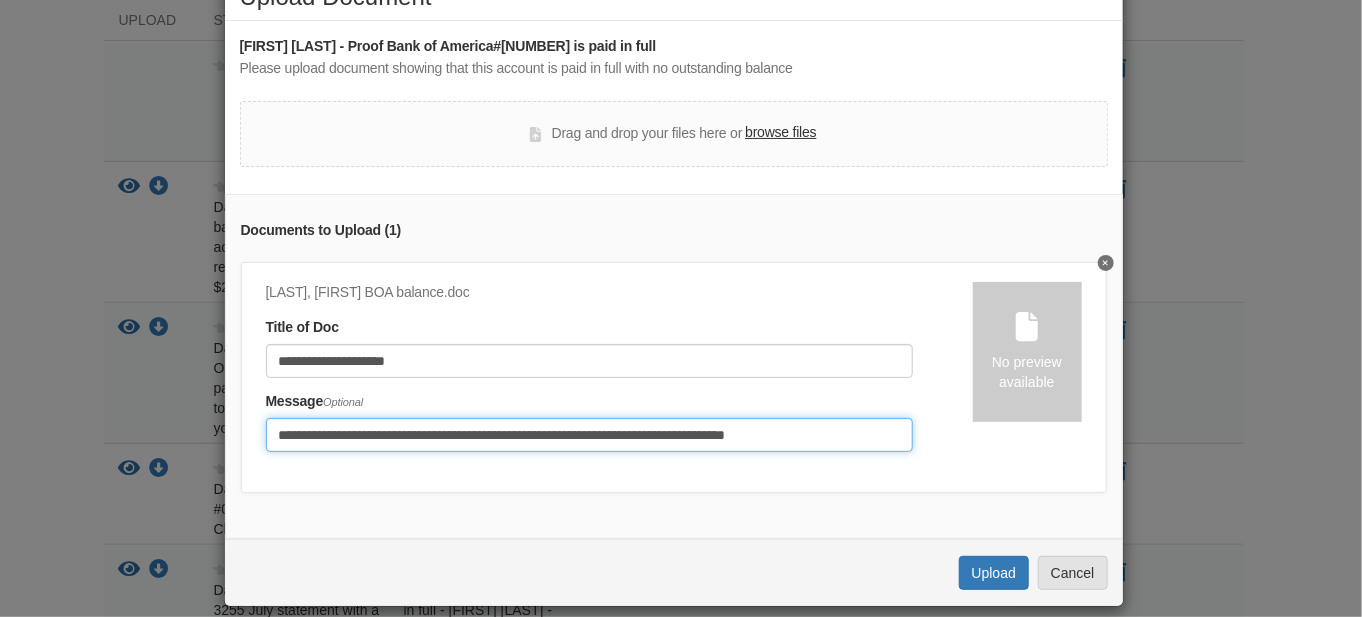 scroll, scrollTop: 99, scrollLeft: 0, axis: vertical 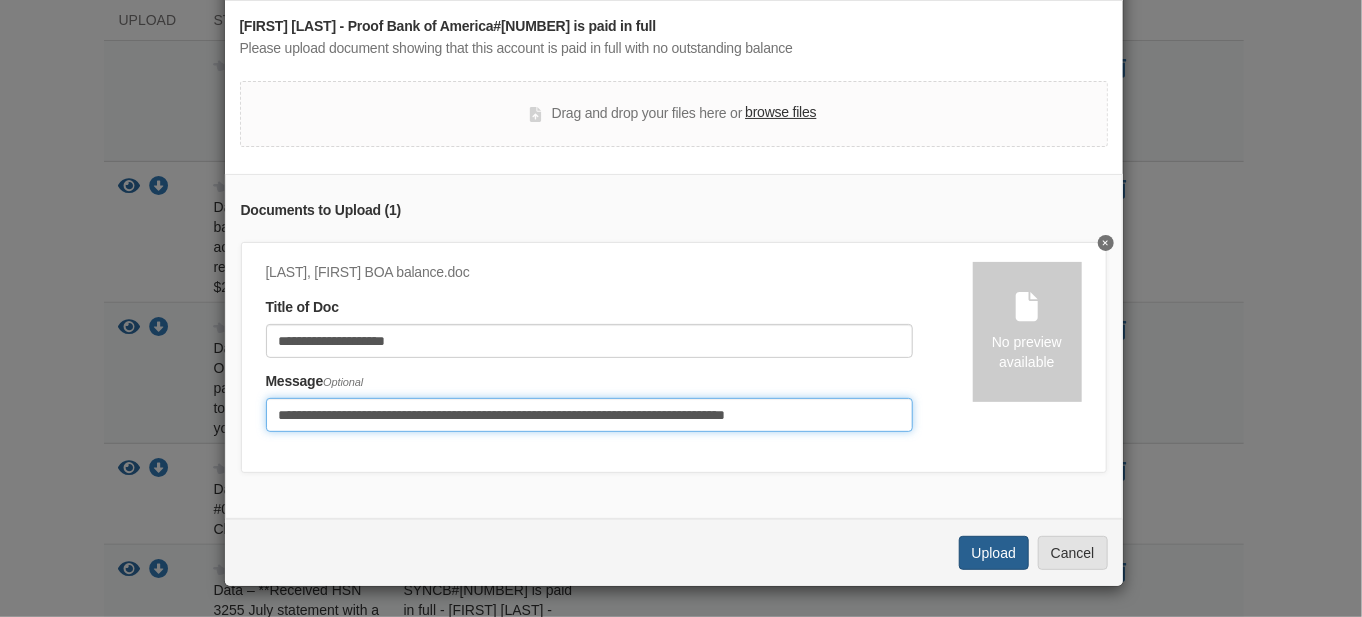 type on "**********" 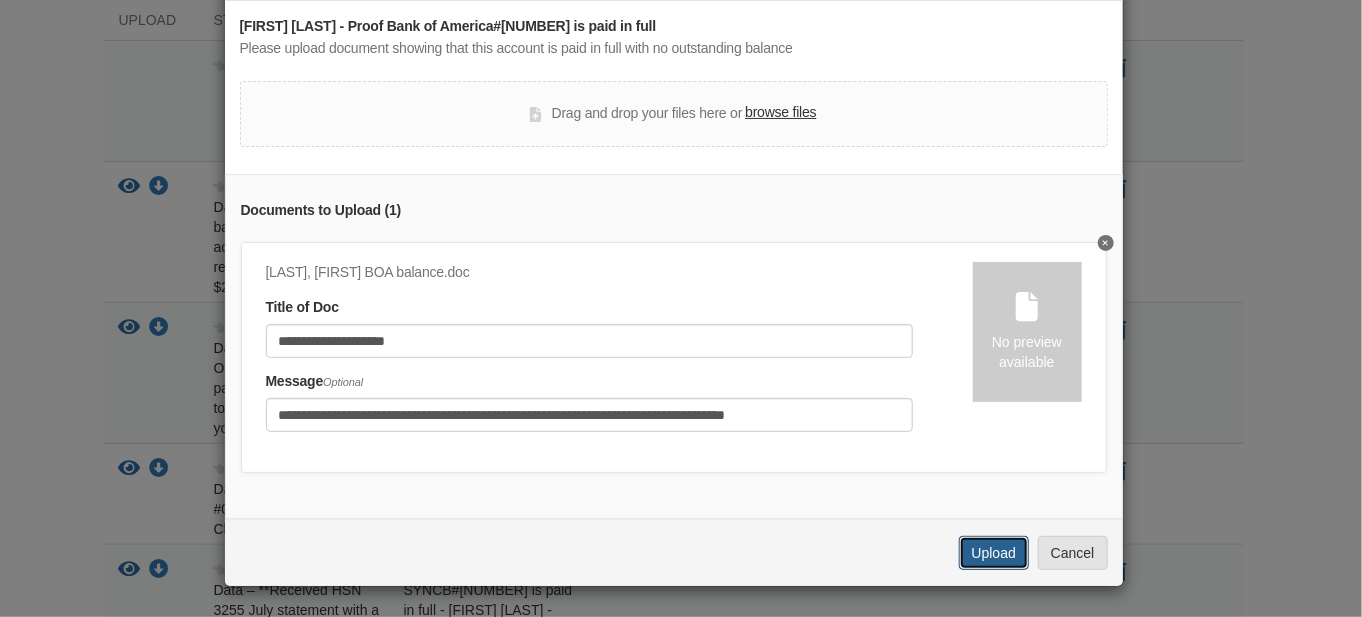 click on "Upload" at bounding box center (994, 553) 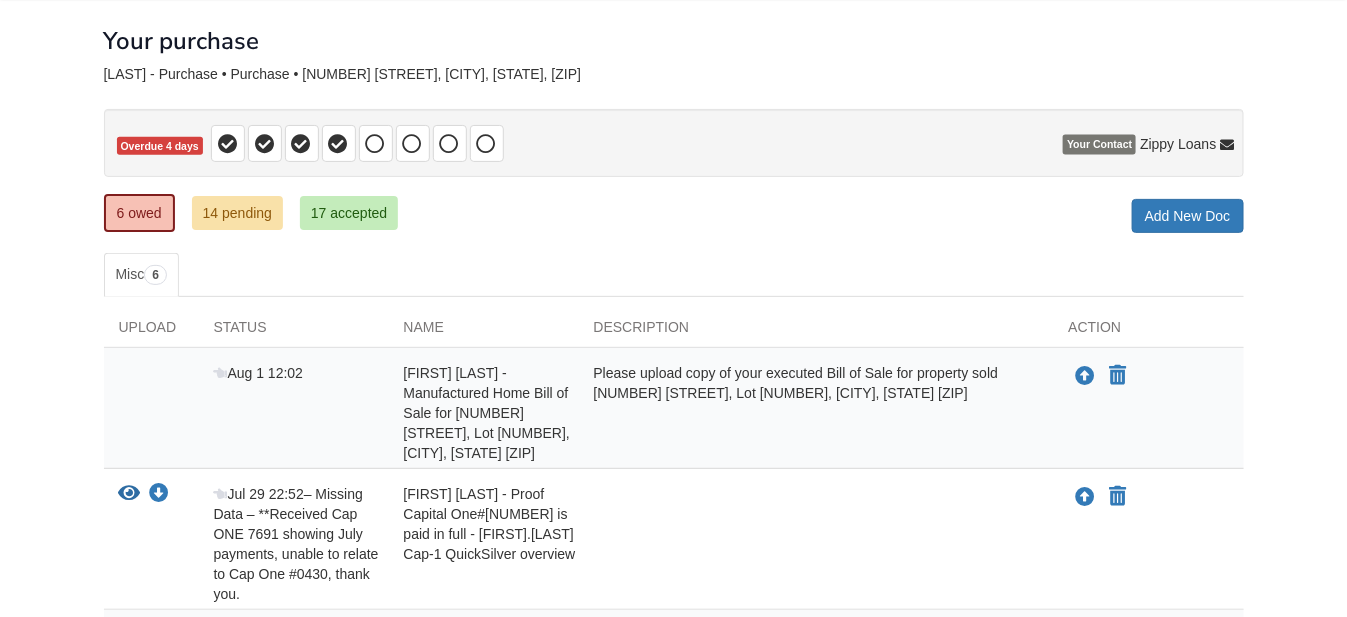 scroll, scrollTop: 0, scrollLeft: 0, axis: both 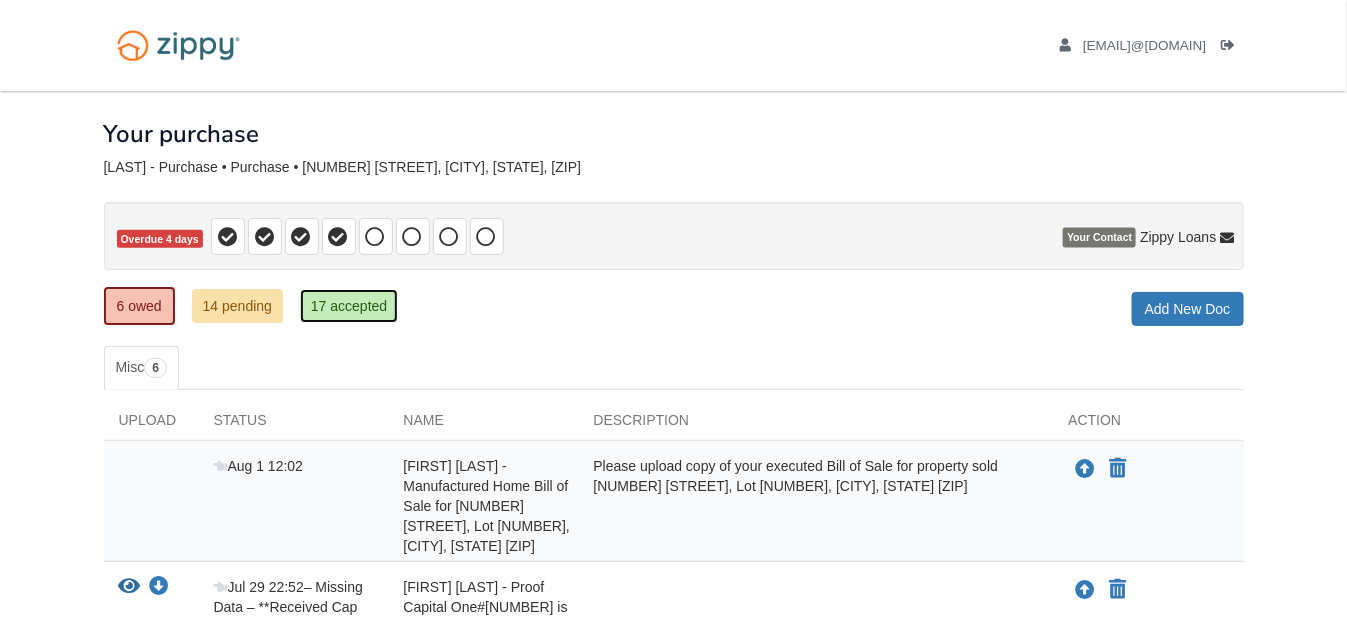 click on "17 accepted" at bounding box center (349, 306) 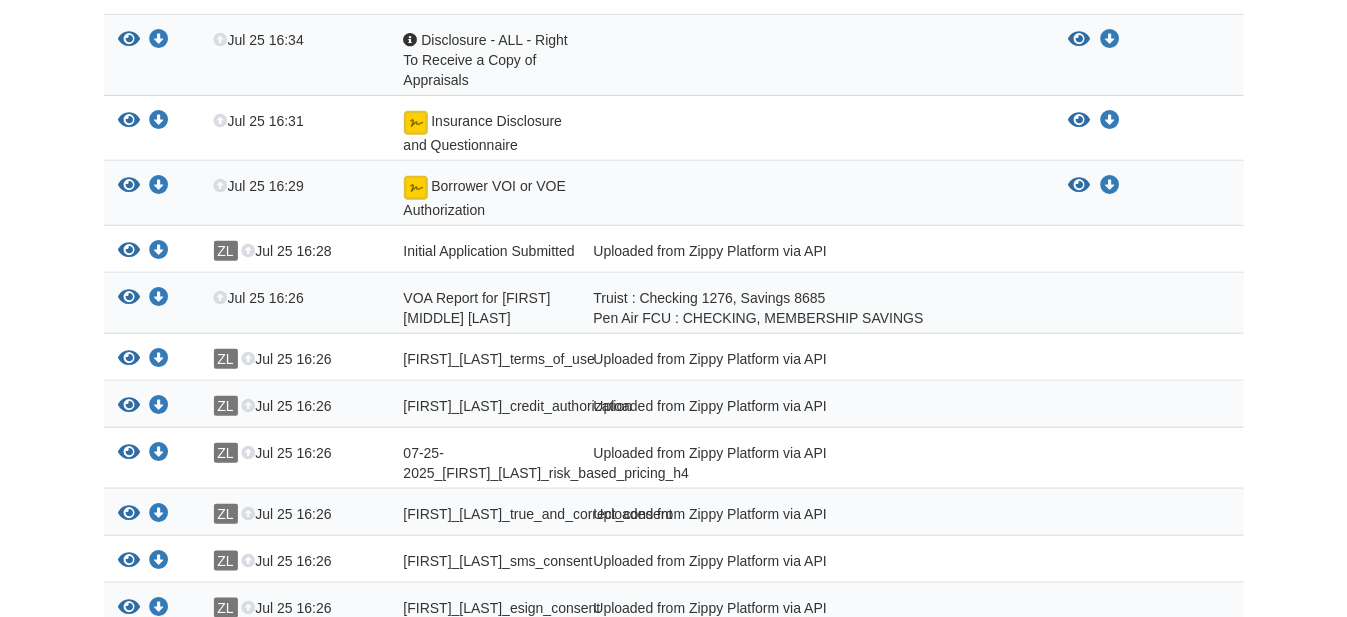 scroll, scrollTop: 526, scrollLeft: 0, axis: vertical 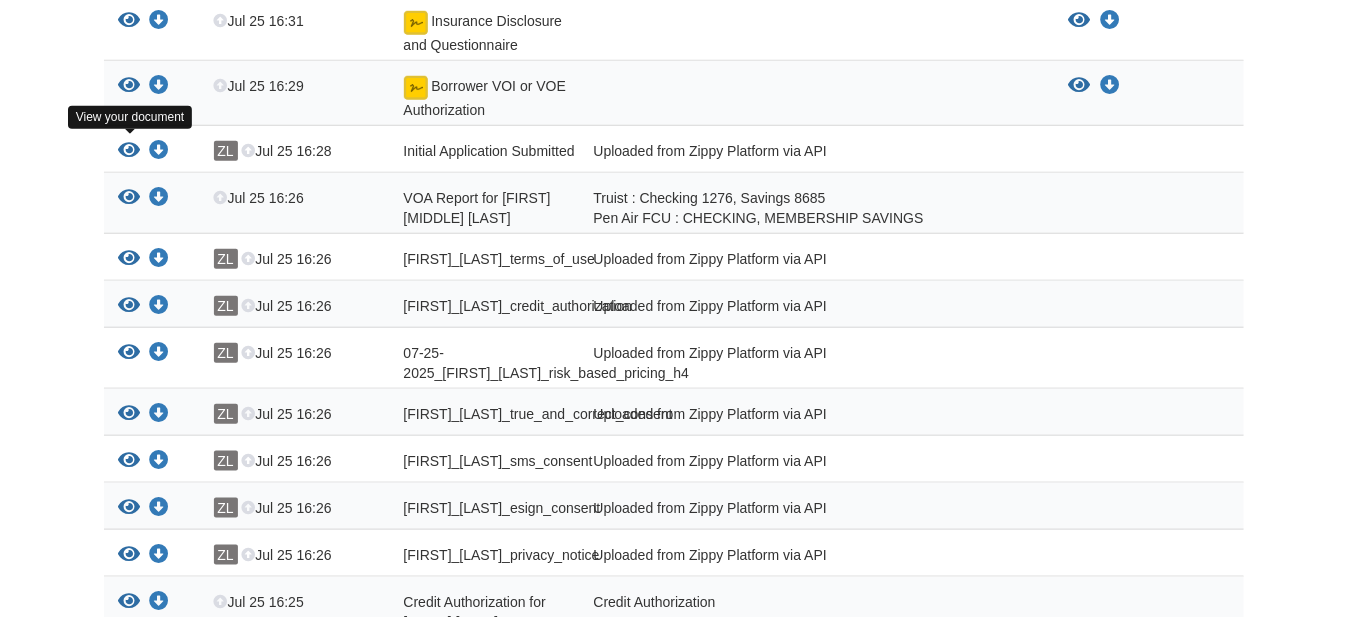 click at bounding box center (130, 151) 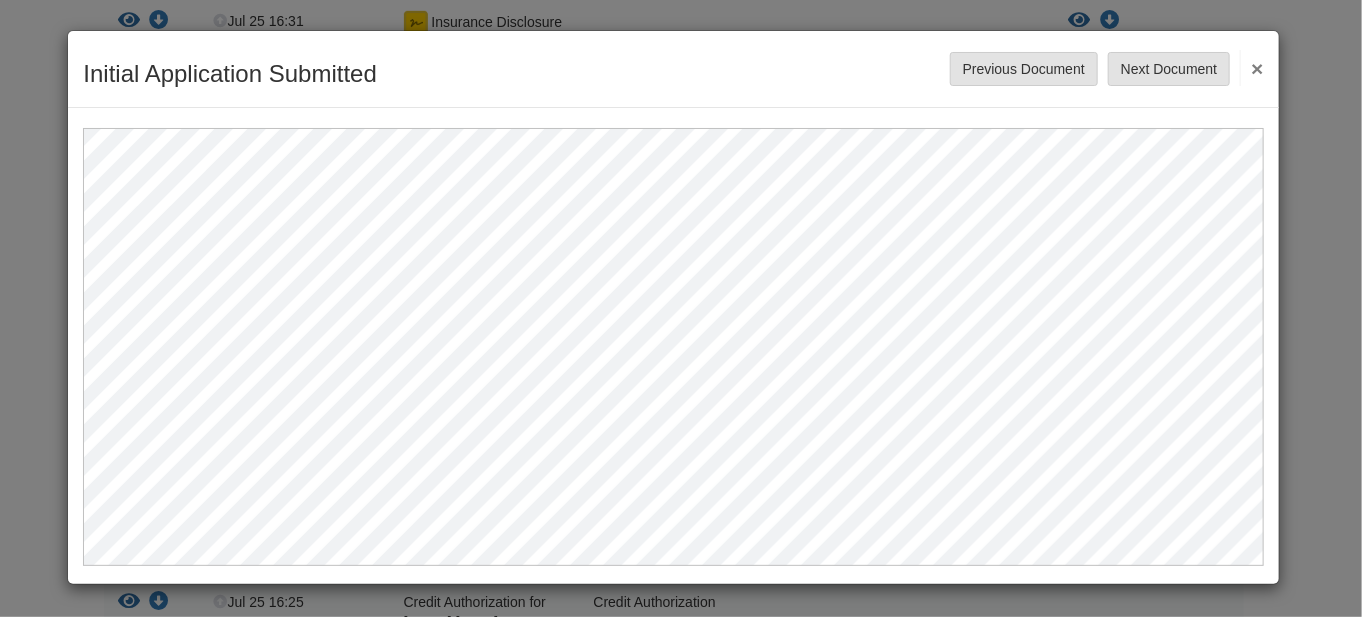 click on "×" at bounding box center [1251, 68] 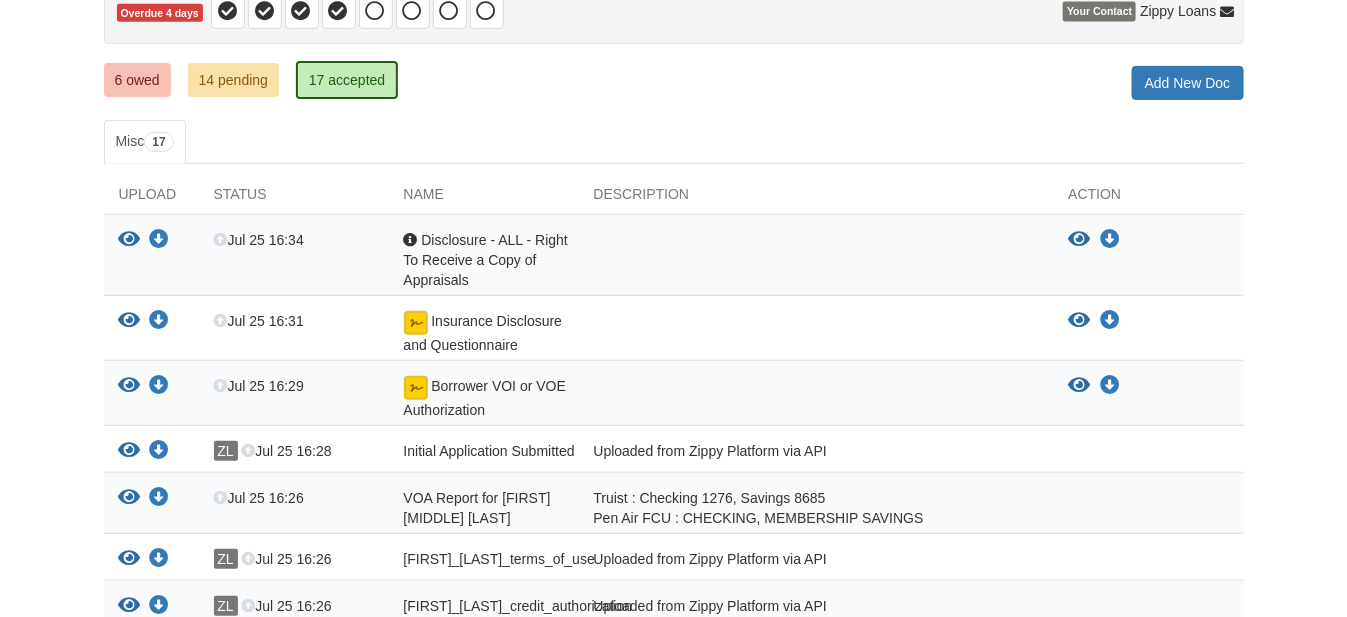 scroll, scrollTop: 0, scrollLeft: 0, axis: both 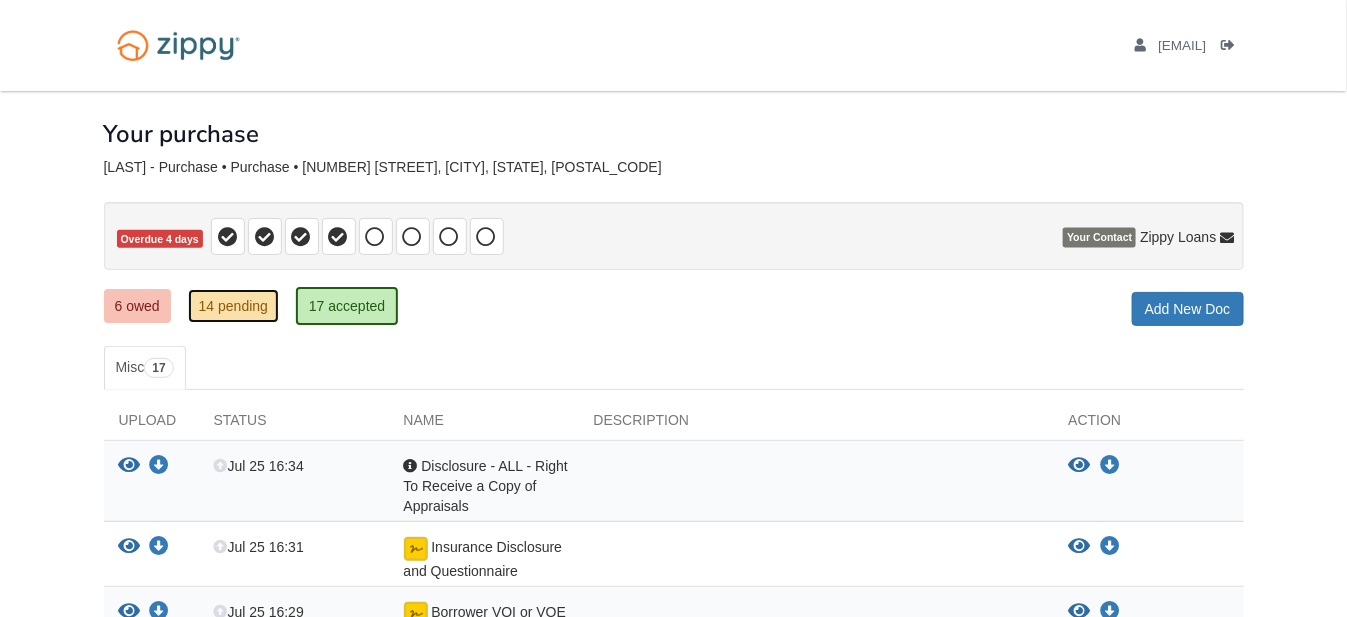 click on "14 pending" at bounding box center [233, 306] 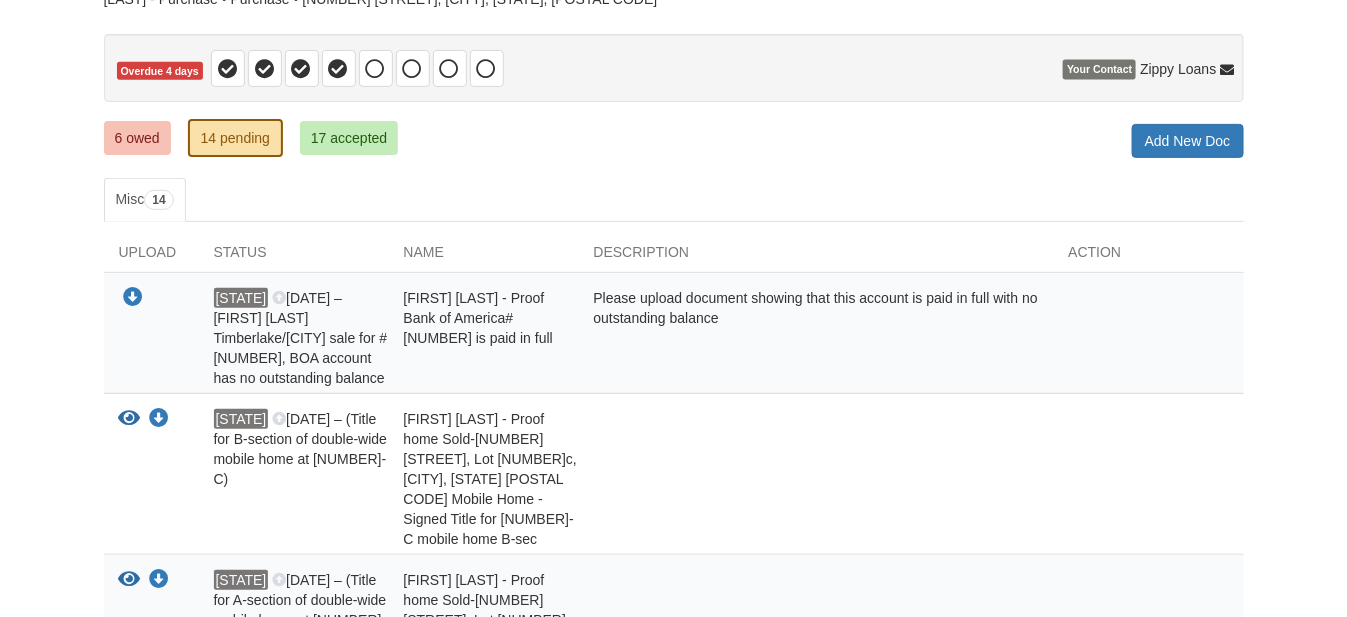scroll, scrollTop: 100, scrollLeft: 0, axis: vertical 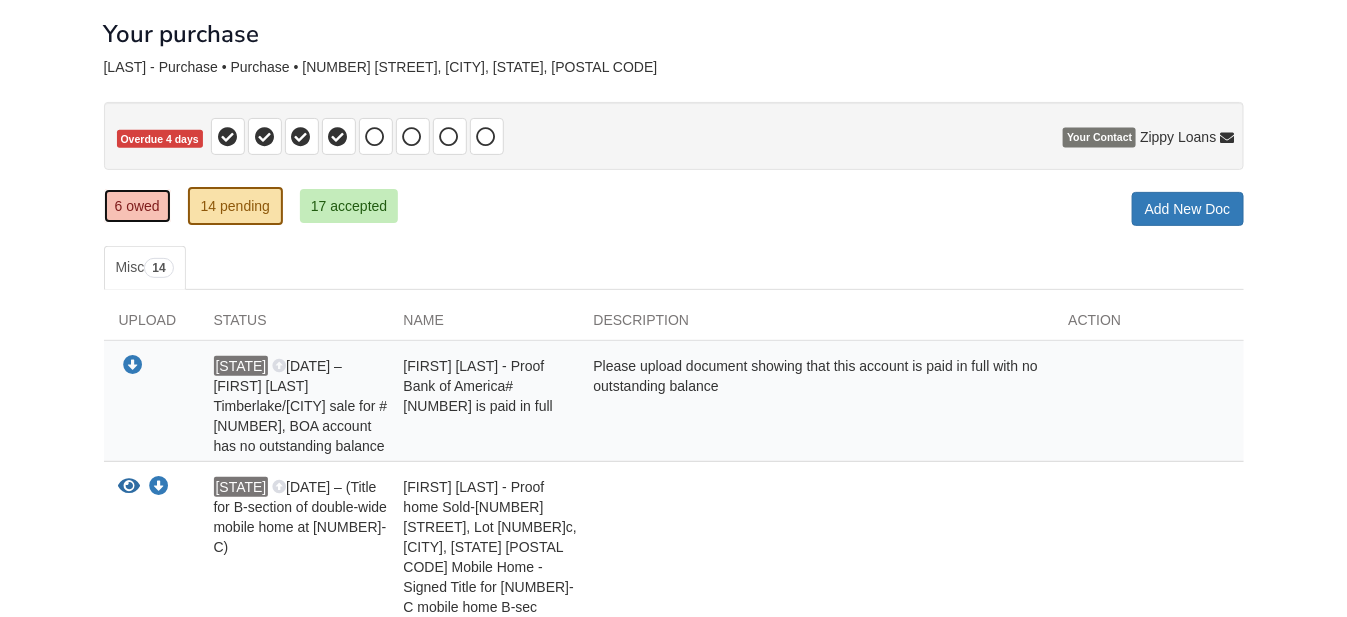 click on "6 owed" at bounding box center (137, 206) 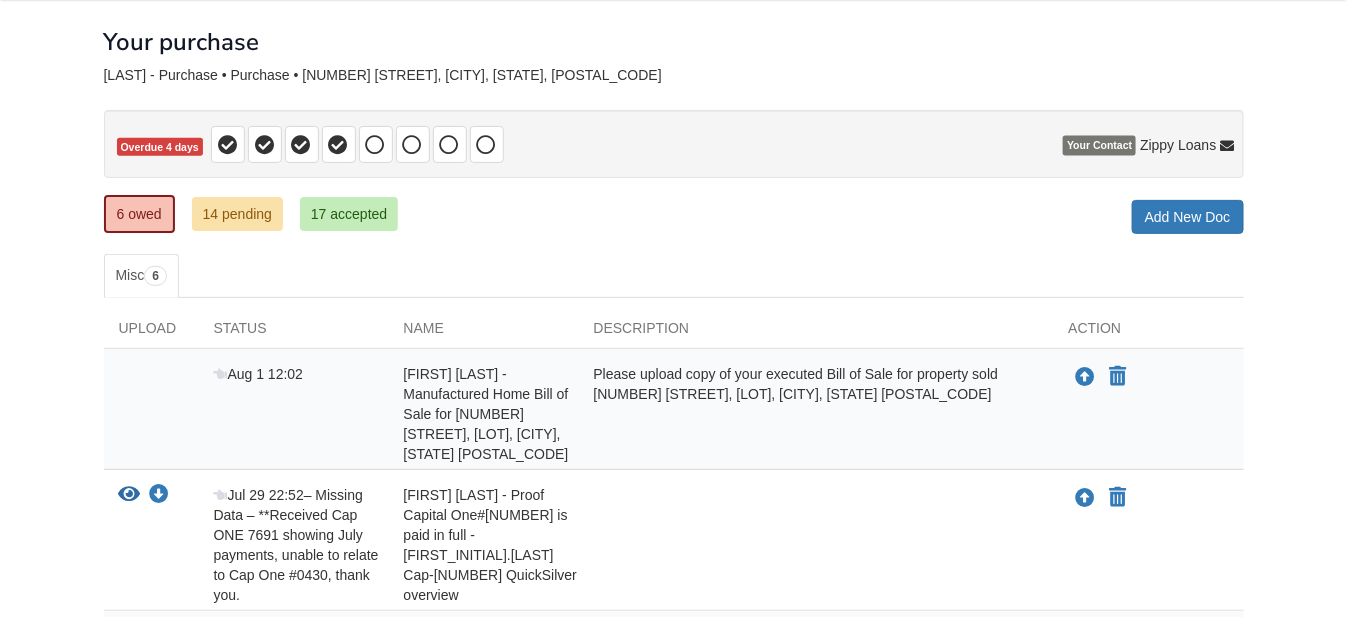 scroll, scrollTop: 0, scrollLeft: 0, axis: both 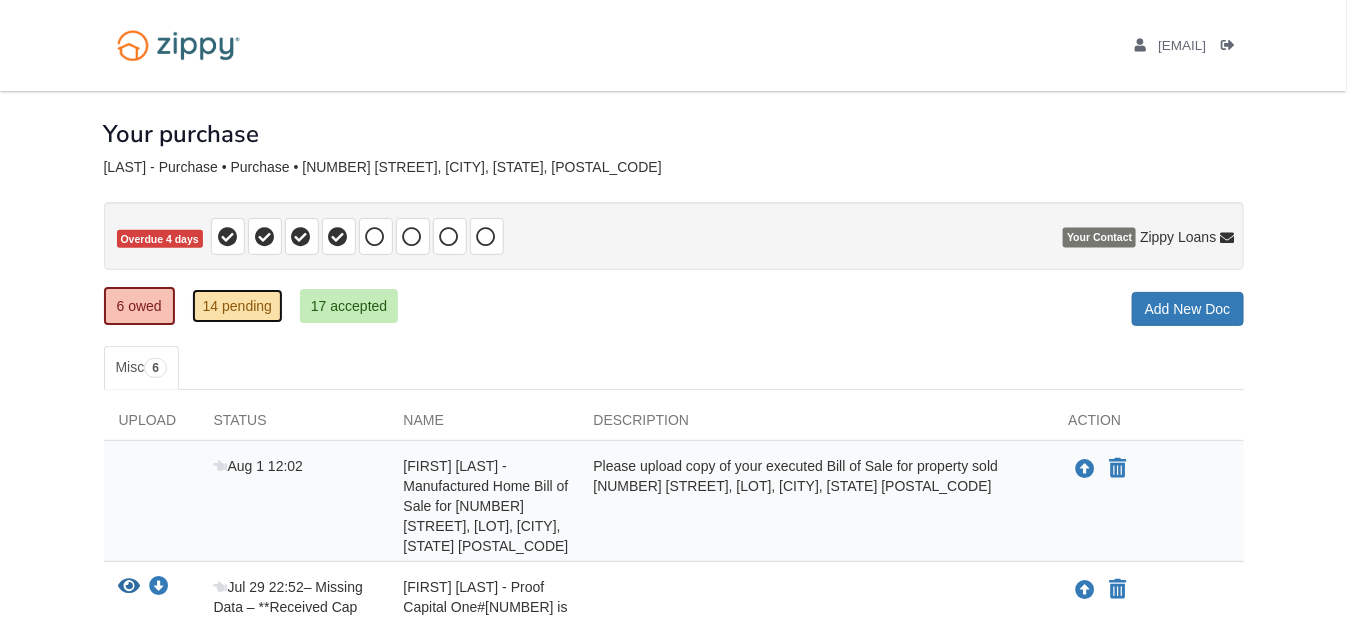 click on "14 pending" at bounding box center (237, 306) 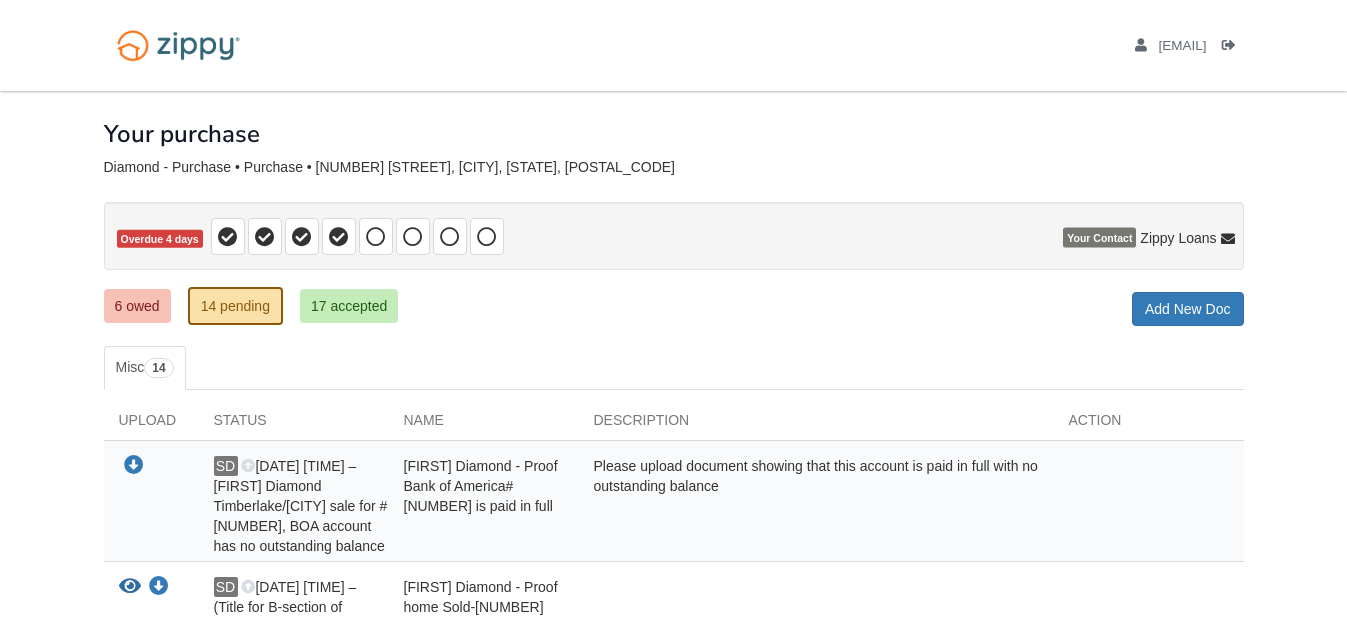 scroll, scrollTop: 69, scrollLeft: 0, axis: vertical 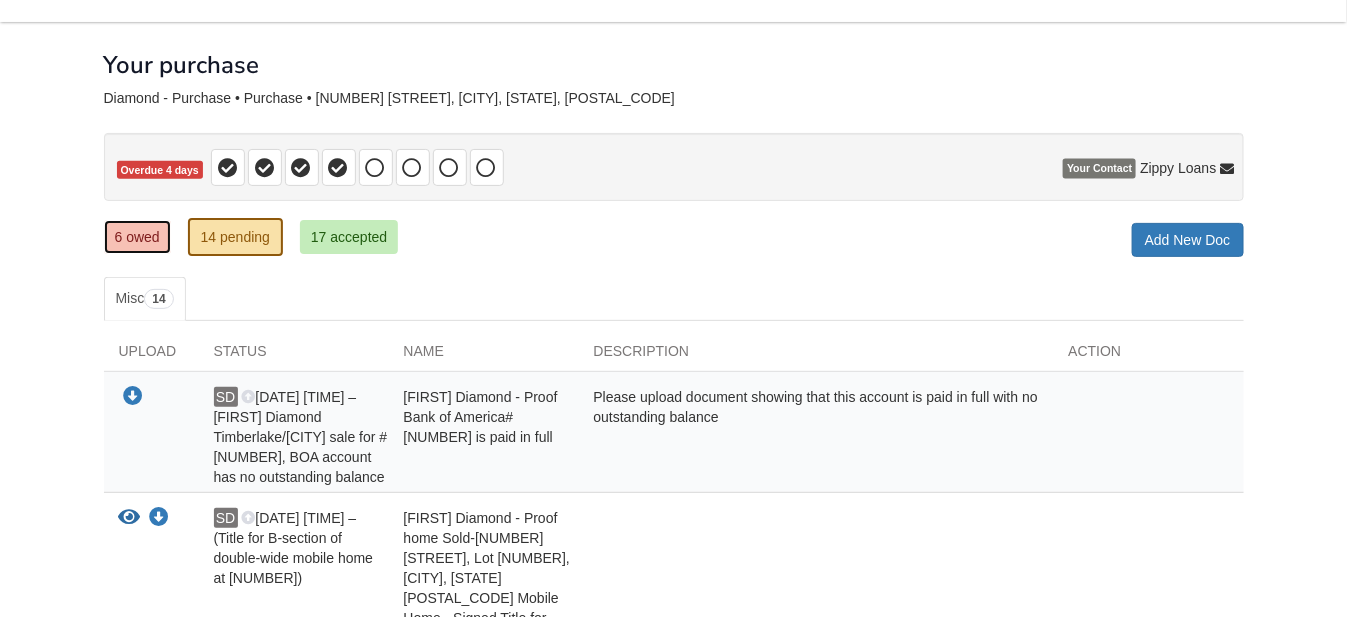 click on "6 owed" at bounding box center (137, 237) 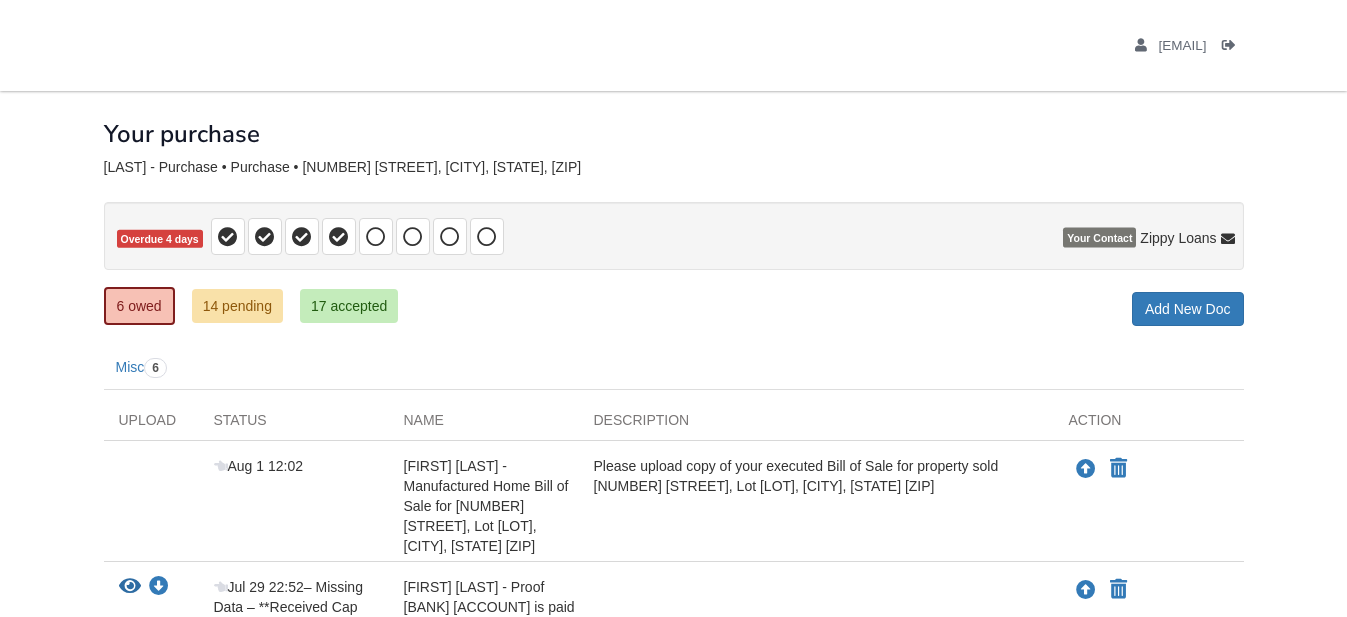 scroll, scrollTop: 400, scrollLeft: 0, axis: vertical 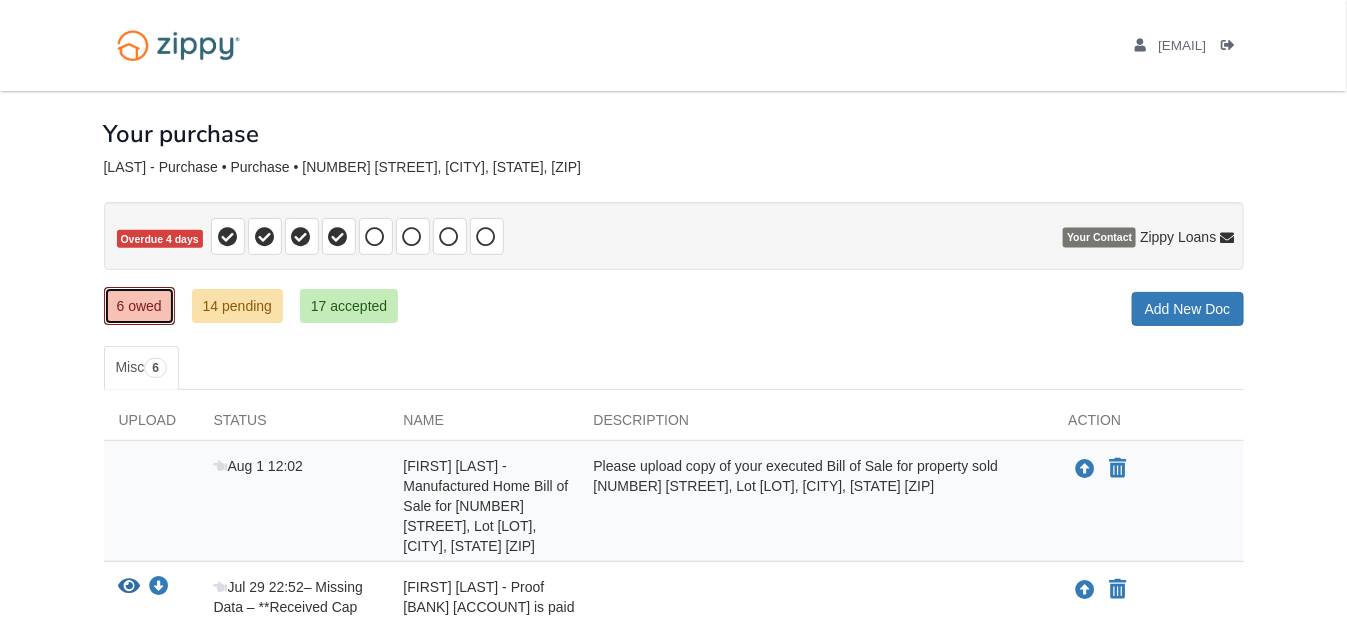 click on "6 owed" at bounding box center [139, 306] 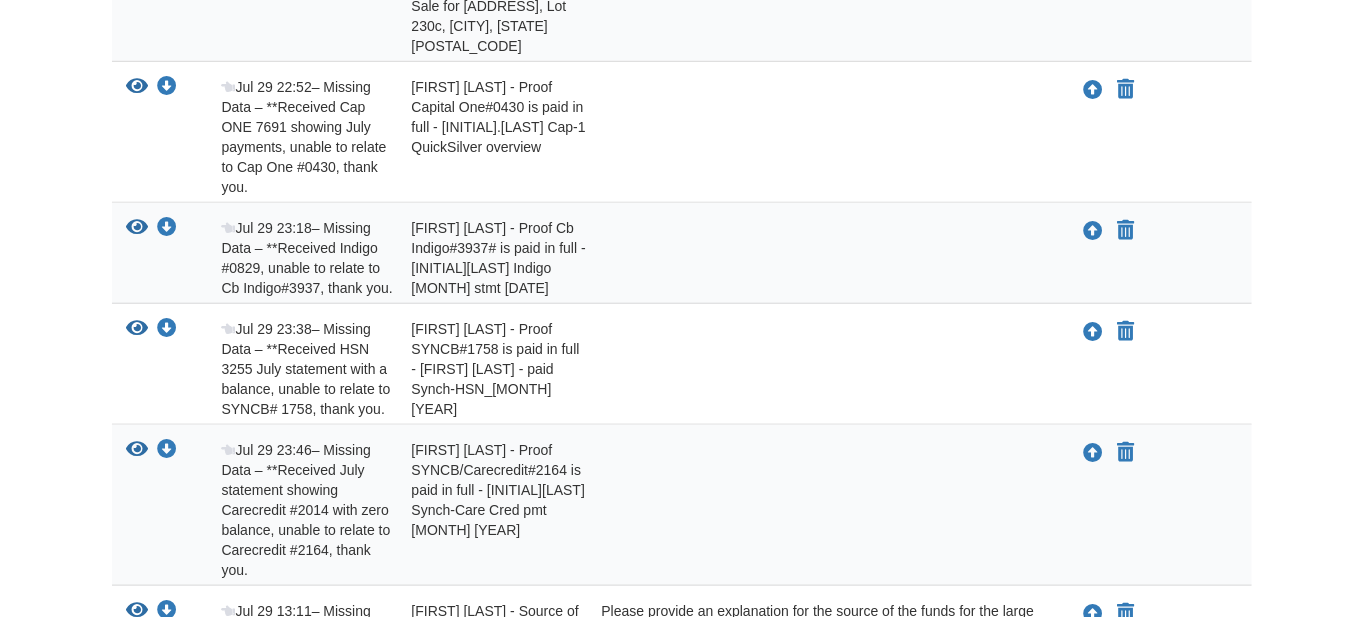 scroll, scrollTop: 400, scrollLeft: 0, axis: vertical 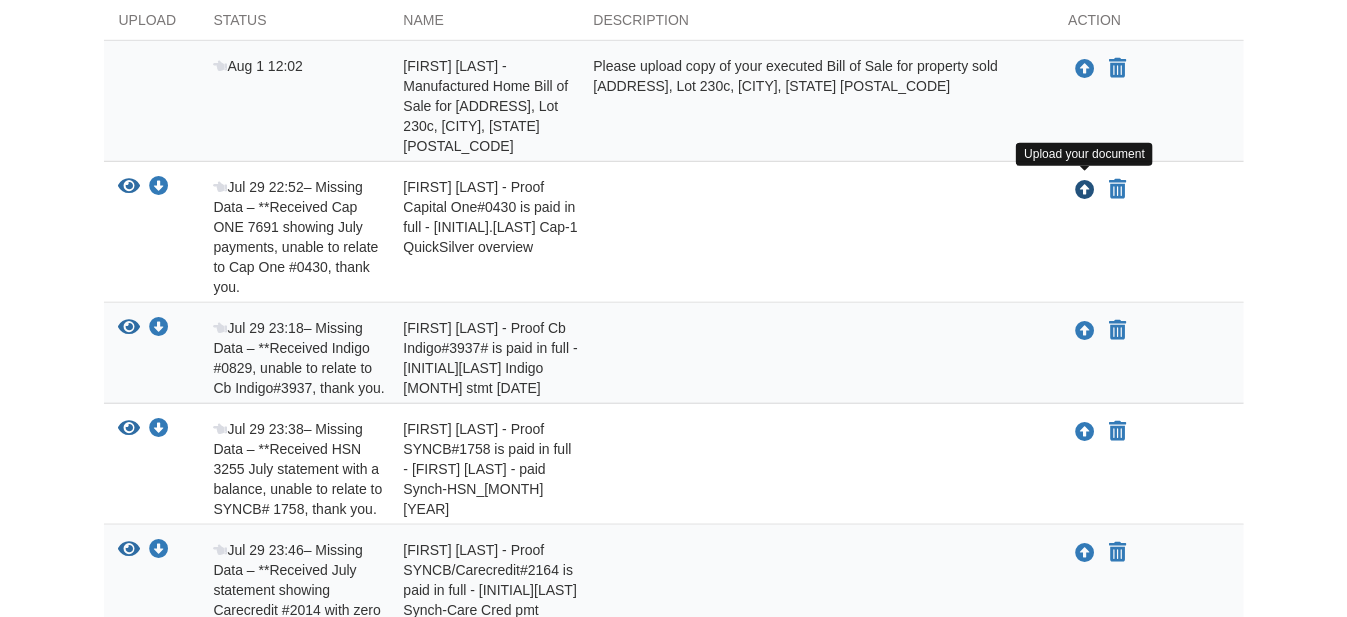 click at bounding box center [1086, 191] 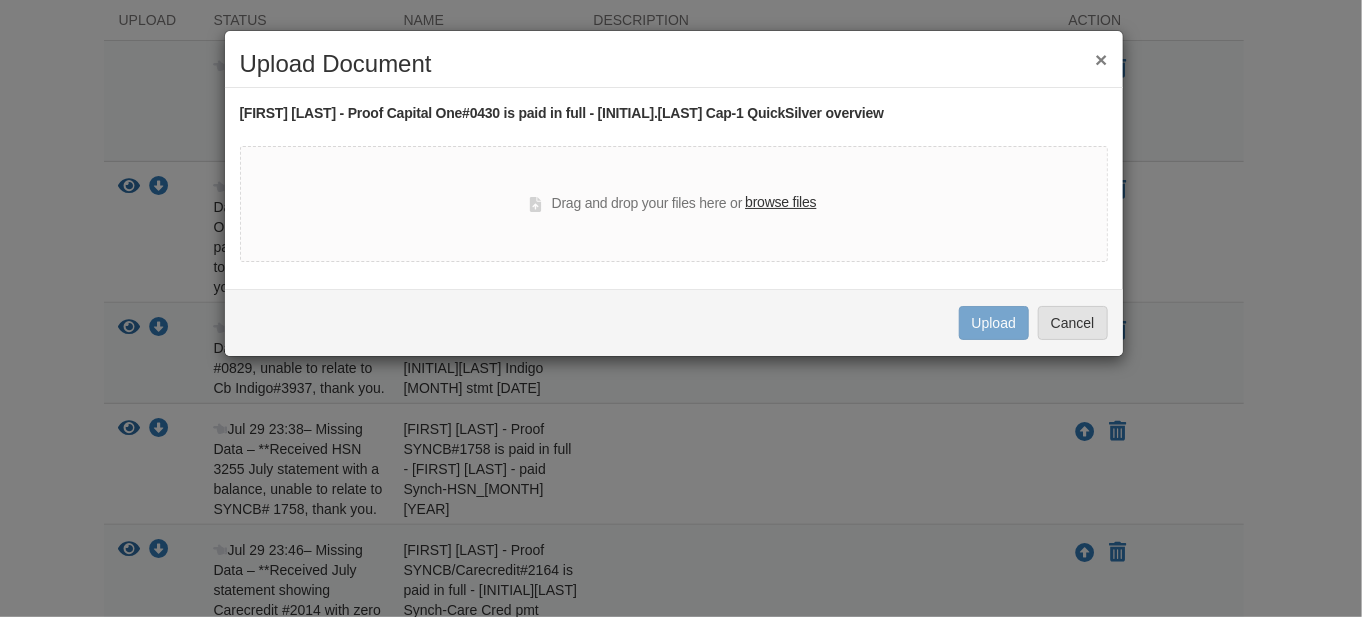 click on "browse files" at bounding box center (780, 203) 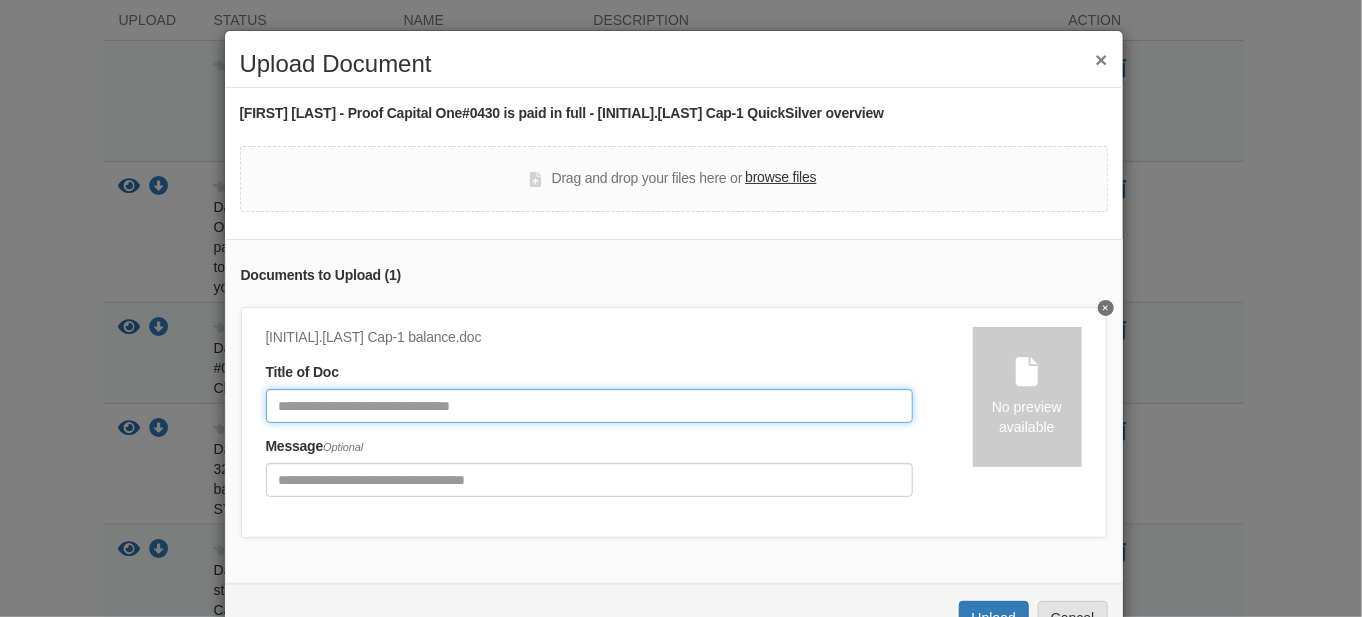 click 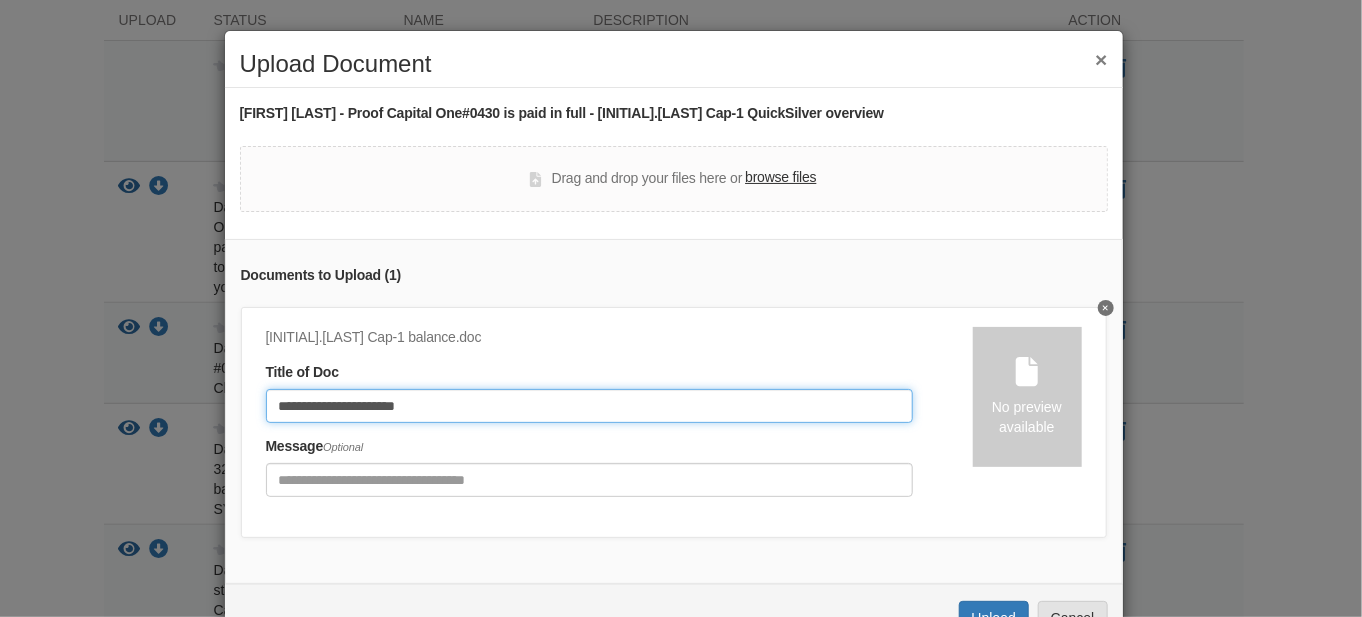 type on "**********" 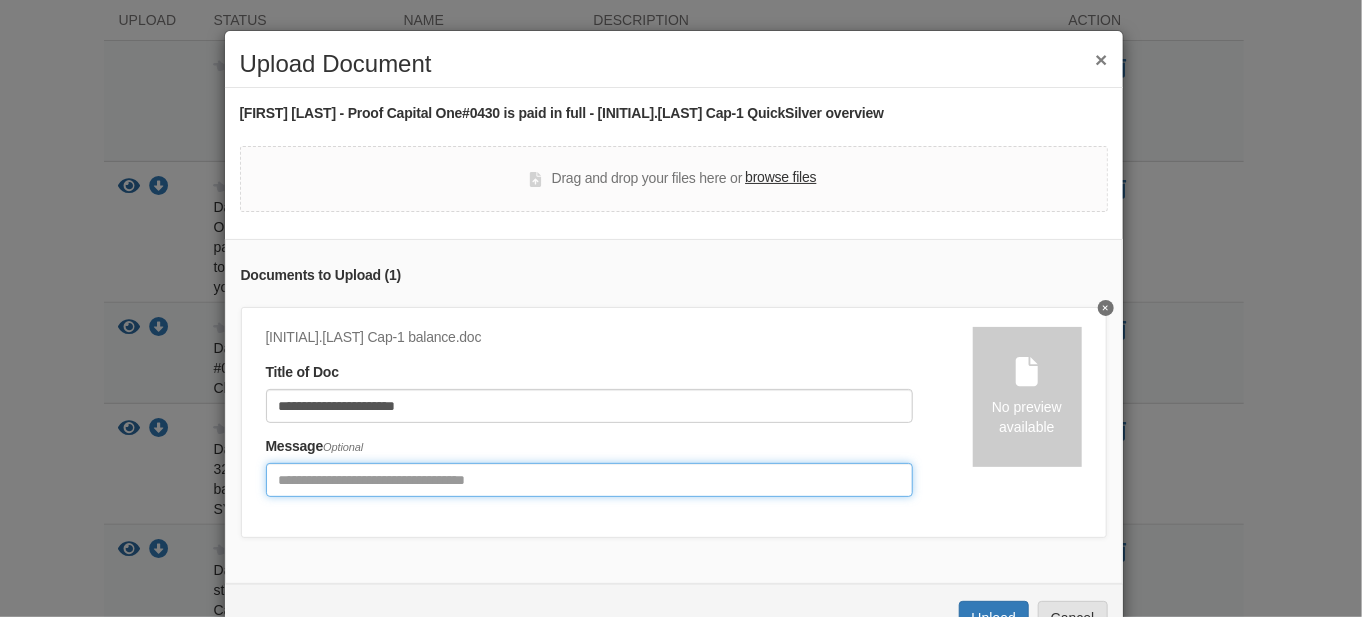 click at bounding box center [589, 480] 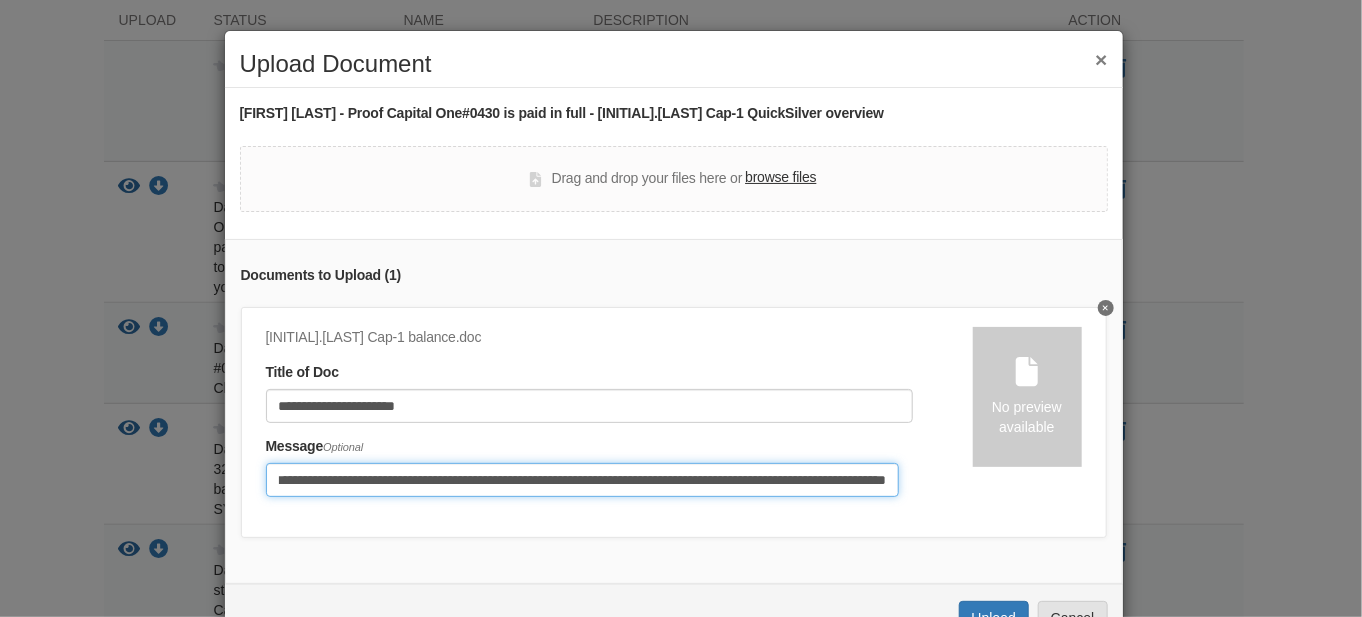 scroll, scrollTop: 0, scrollLeft: 143, axis: horizontal 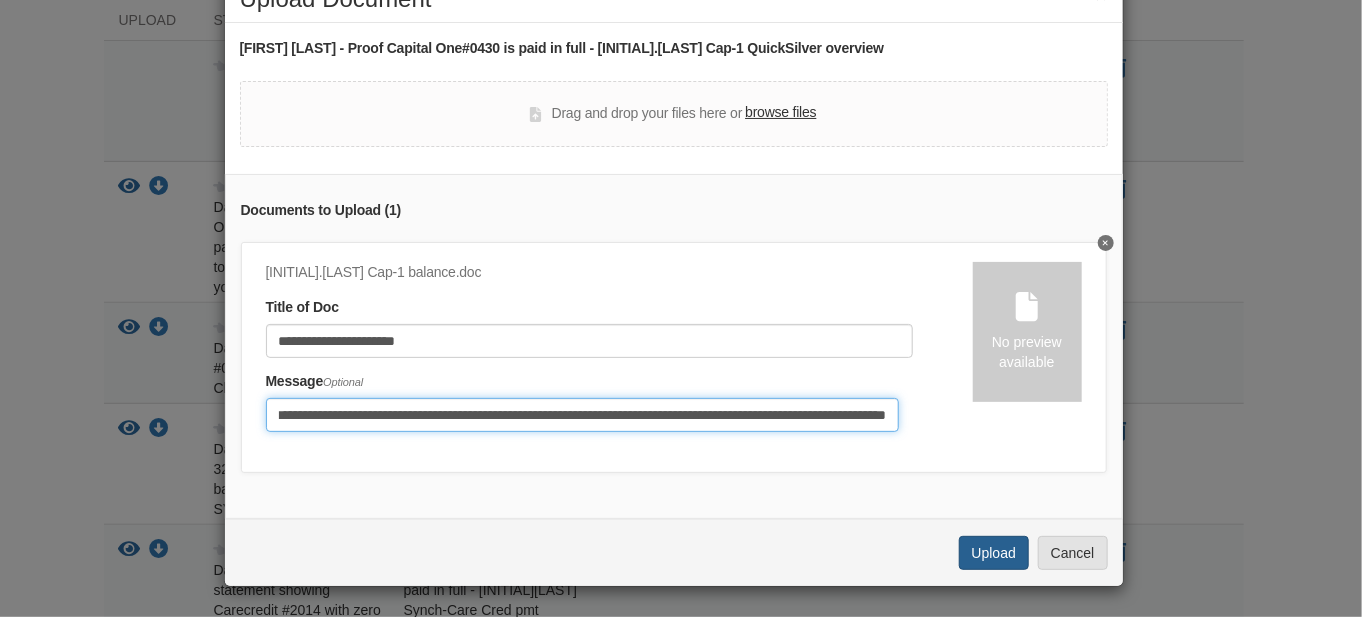 type on "**********" 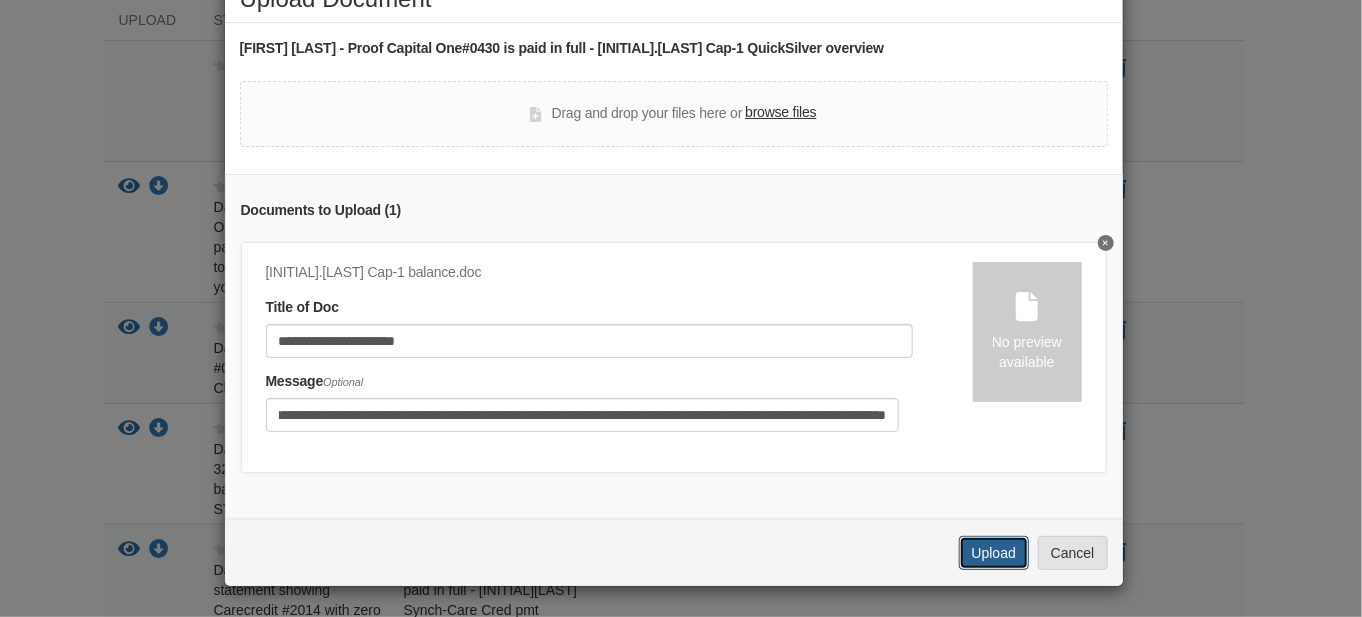 click on "Upload" at bounding box center (994, 553) 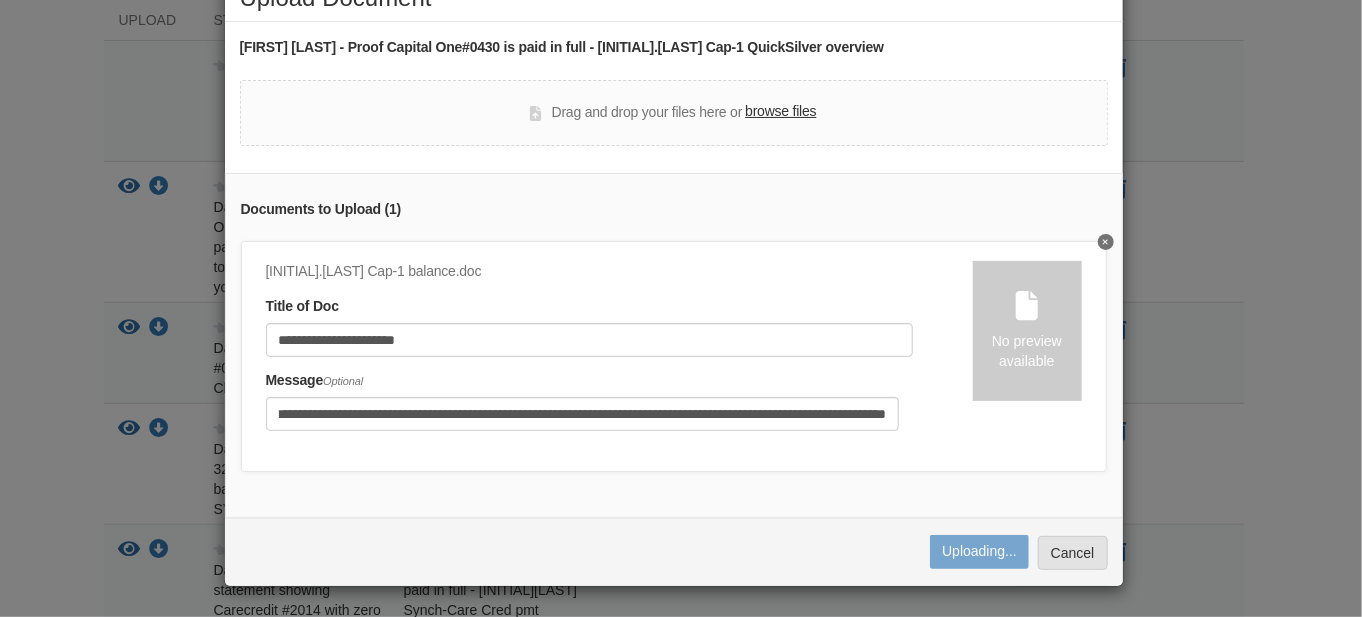scroll, scrollTop: 0, scrollLeft: 0, axis: both 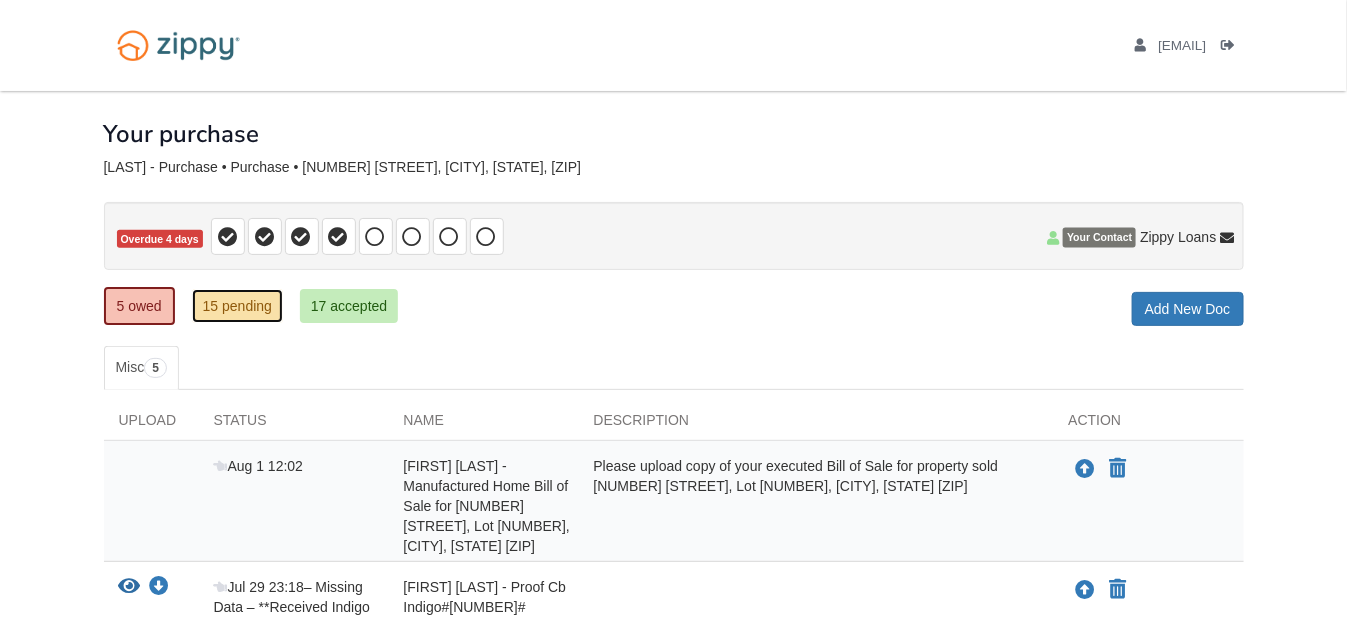 click on "15 pending" at bounding box center [237, 306] 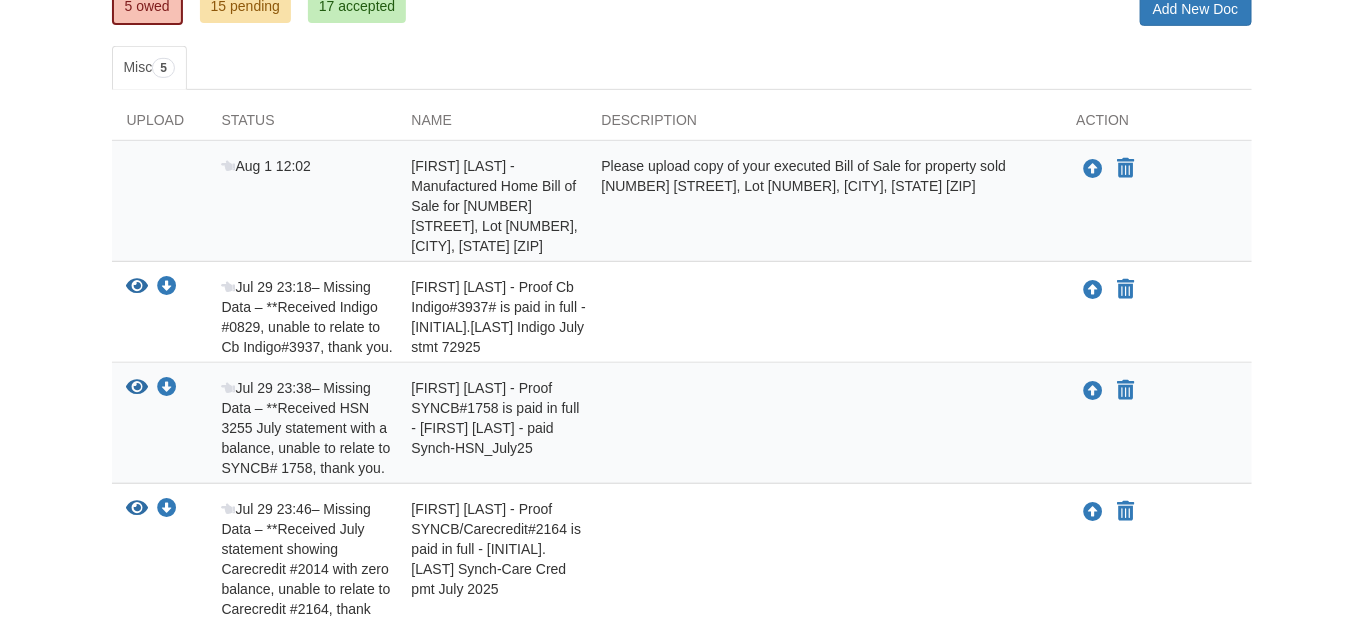 scroll, scrollTop: 400, scrollLeft: 0, axis: vertical 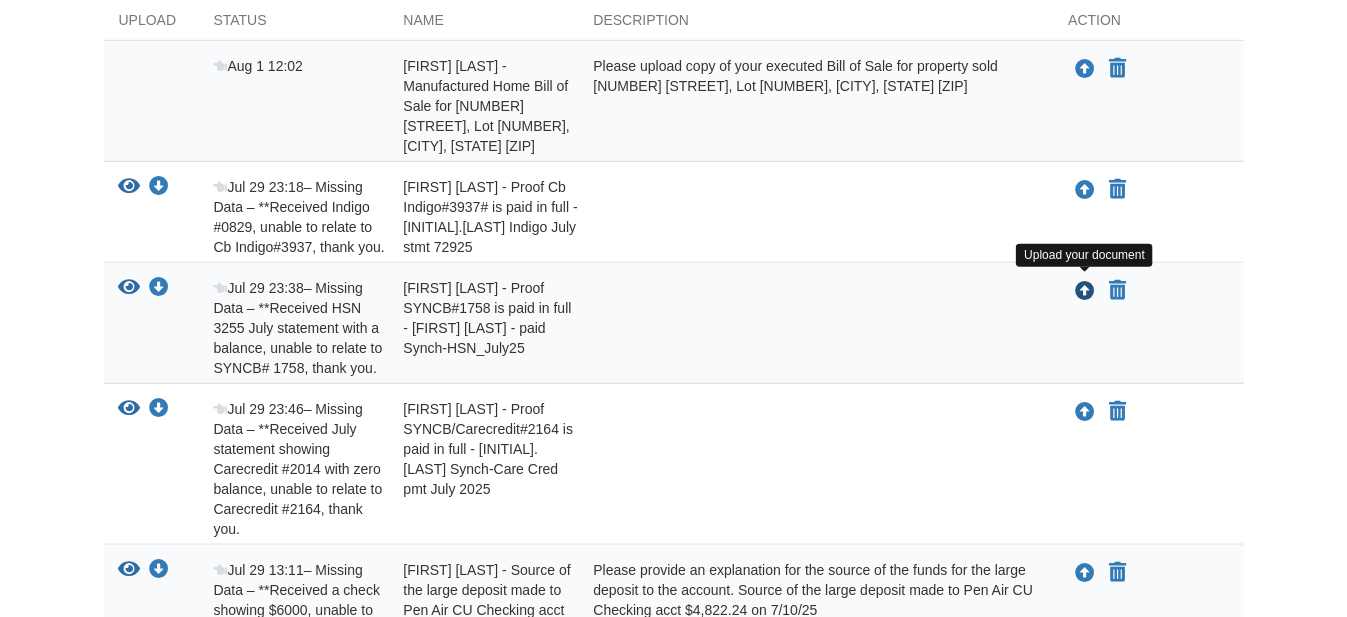 click at bounding box center (1086, 292) 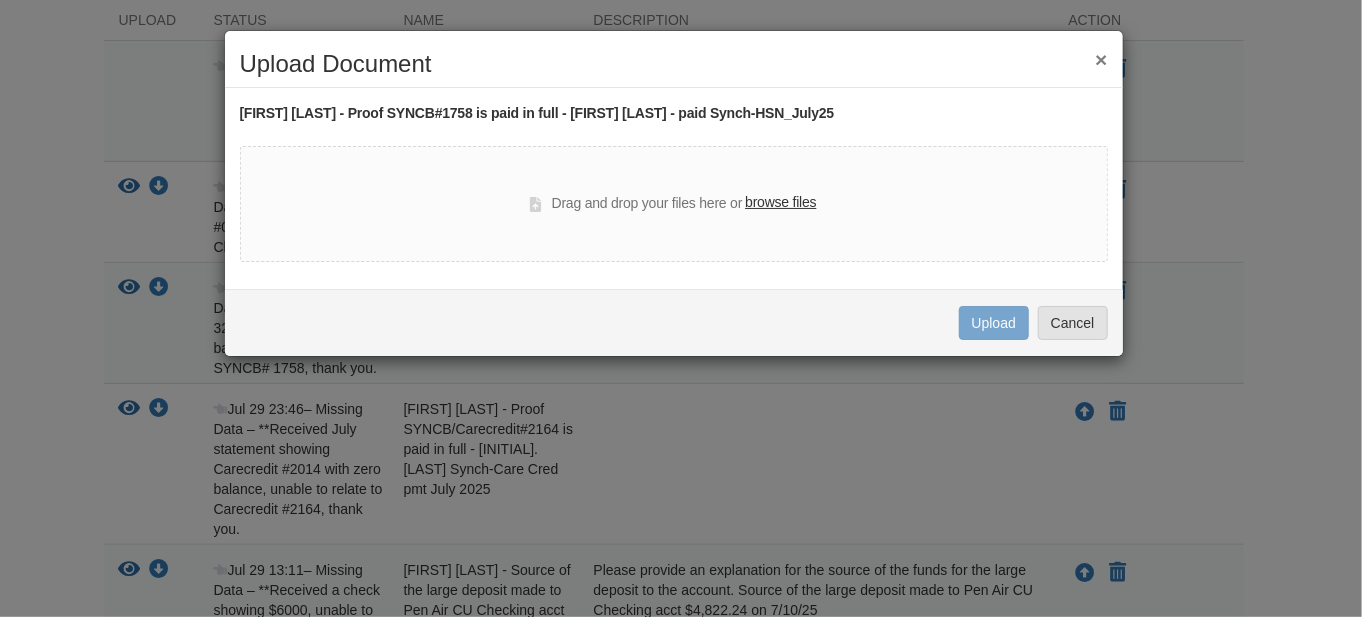 click on "browse files" at bounding box center (780, 203) 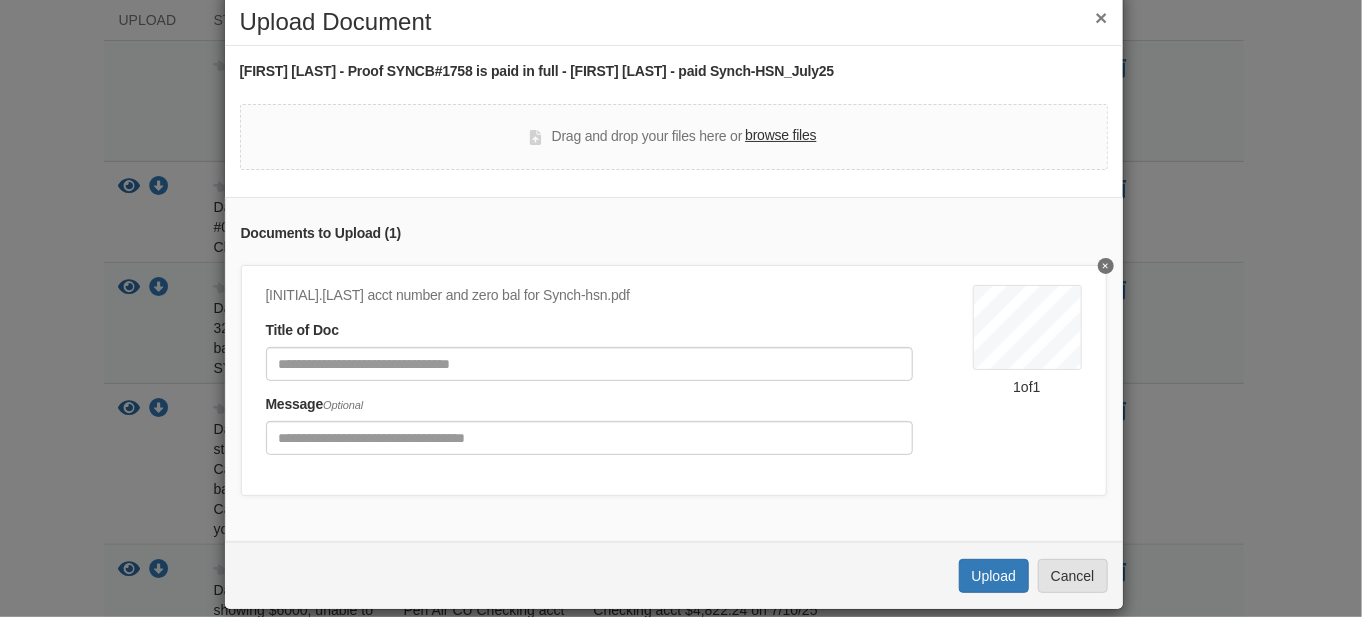 scroll, scrollTop: 77, scrollLeft: 0, axis: vertical 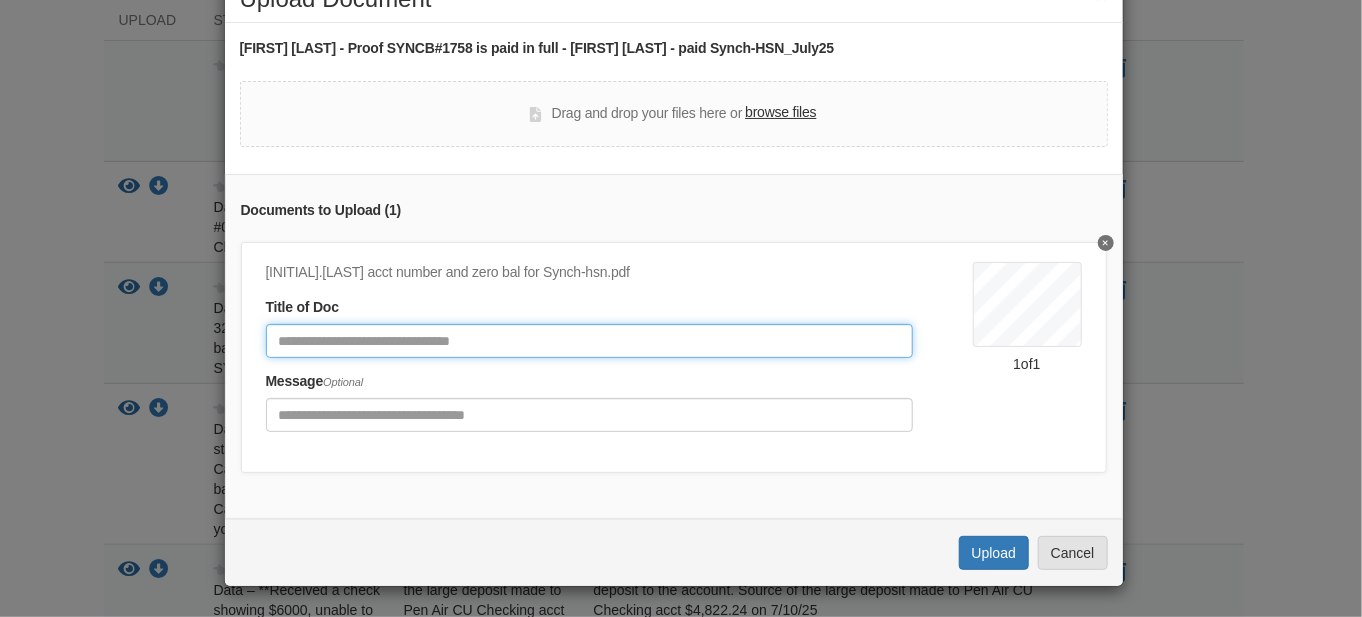 click 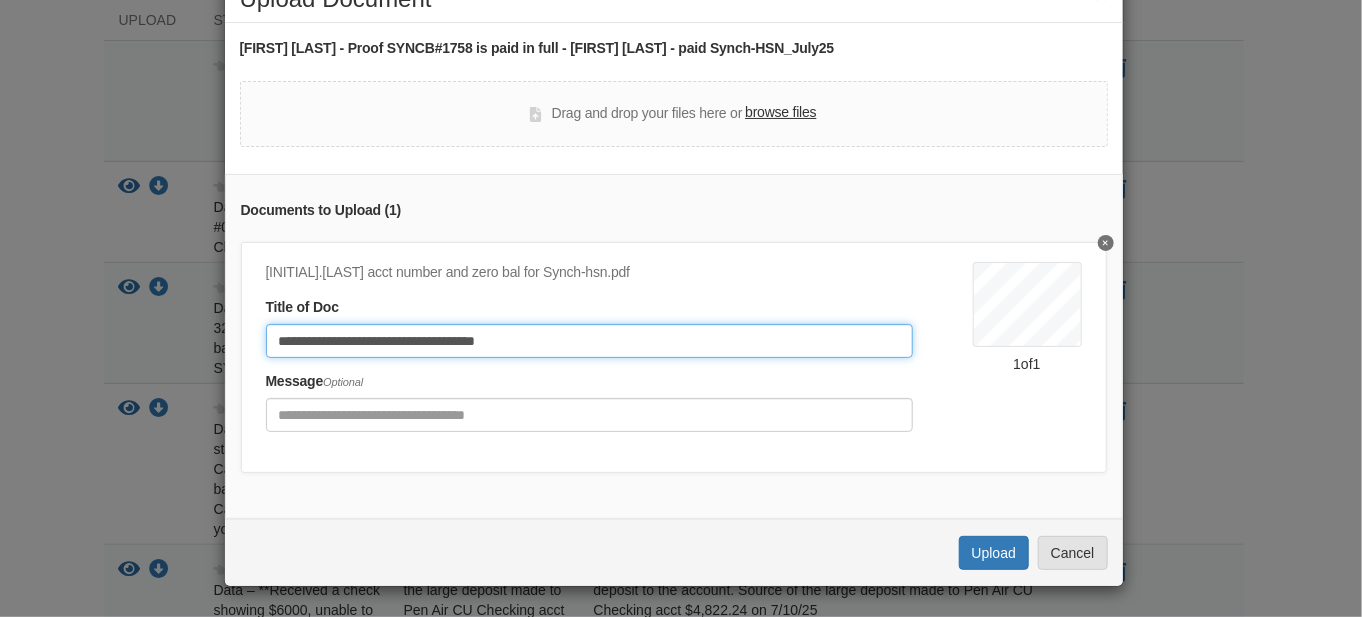 type on "**********" 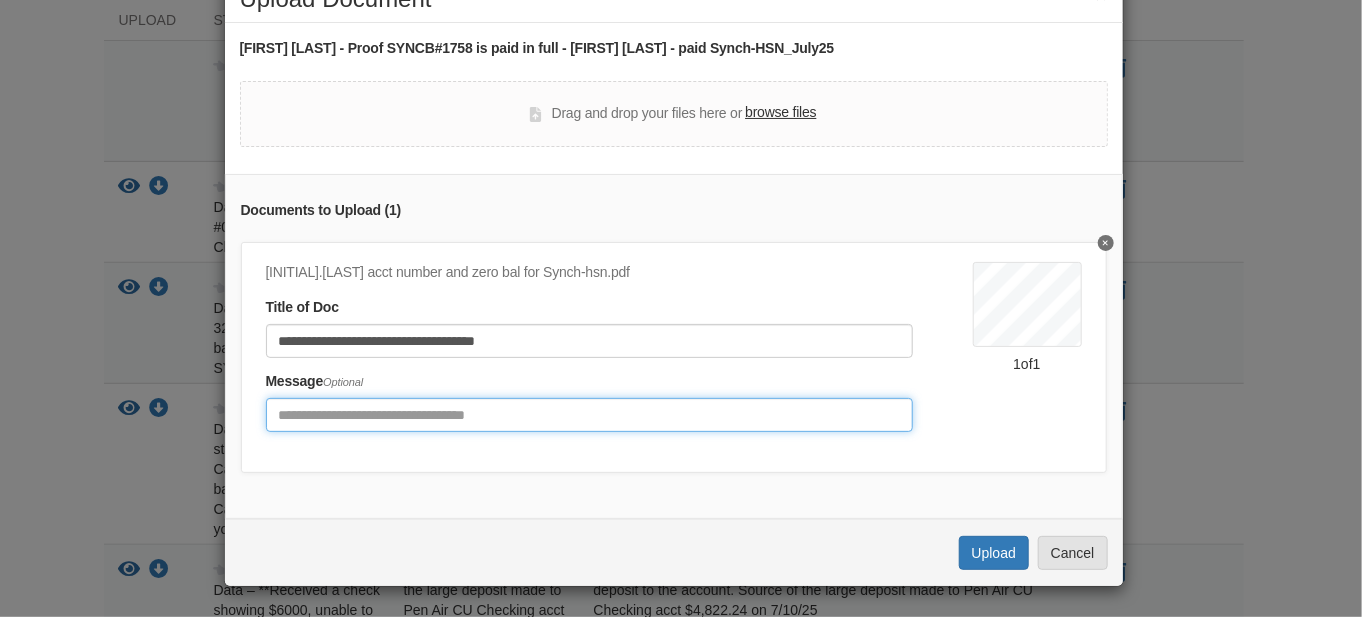 click at bounding box center (589, 415) 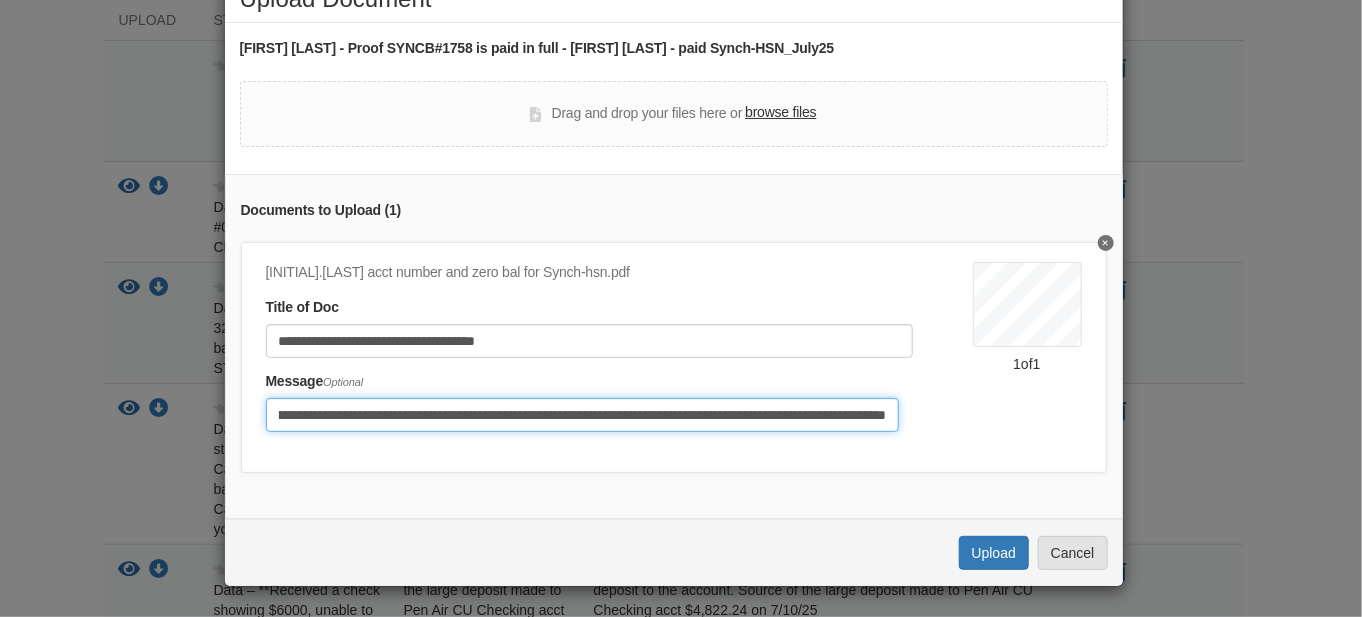 scroll, scrollTop: 0, scrollLeft: 229, axis: horizontal 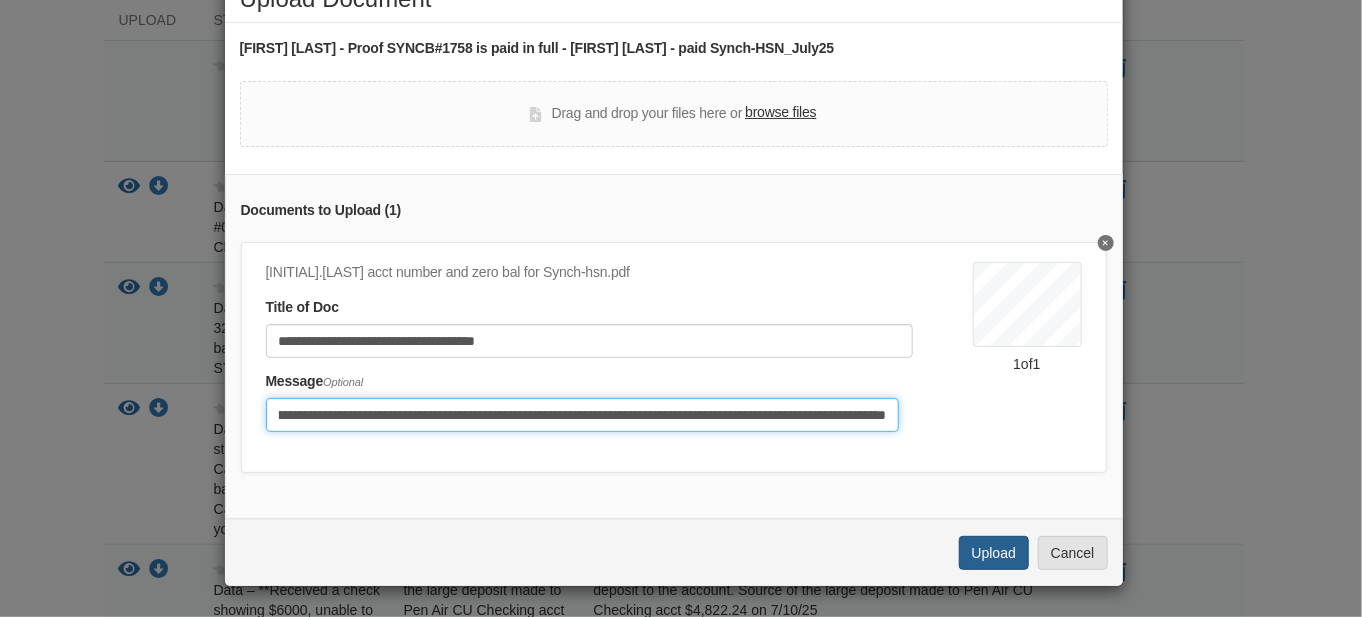 type on "**********" 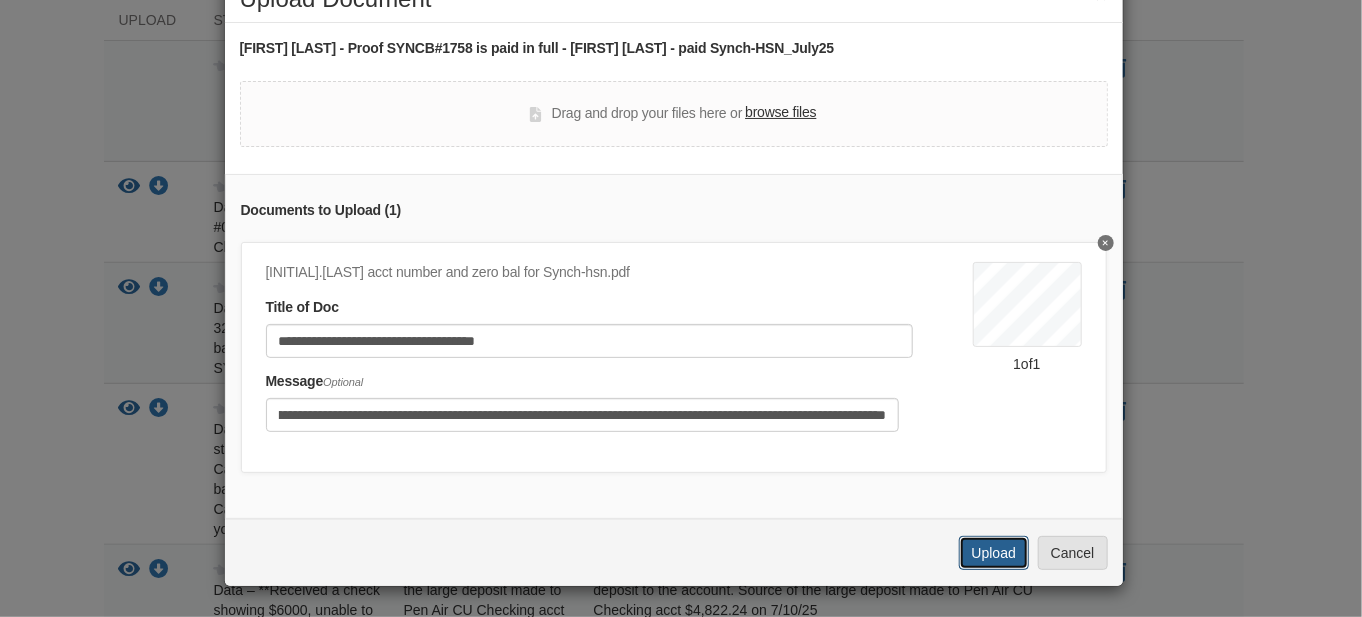 click on "Upload" at bounding box center [994, 553] 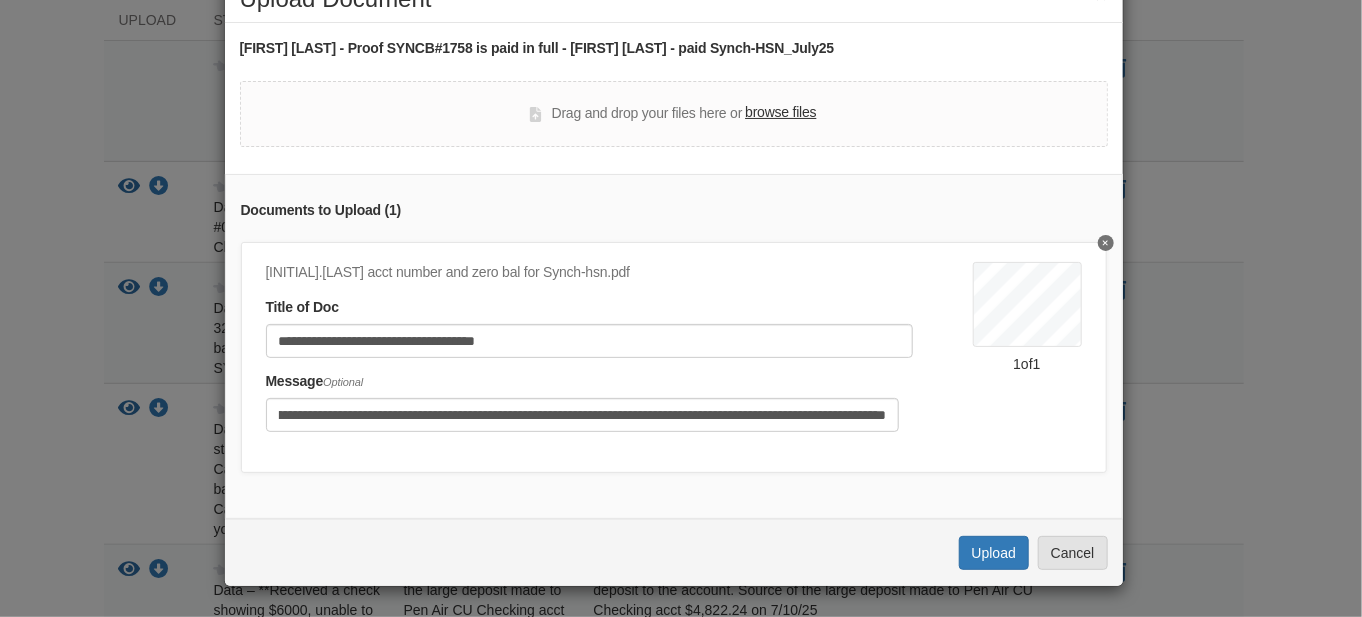 scroll, scrollTop: 0, scrollLeft: 0, axis: both 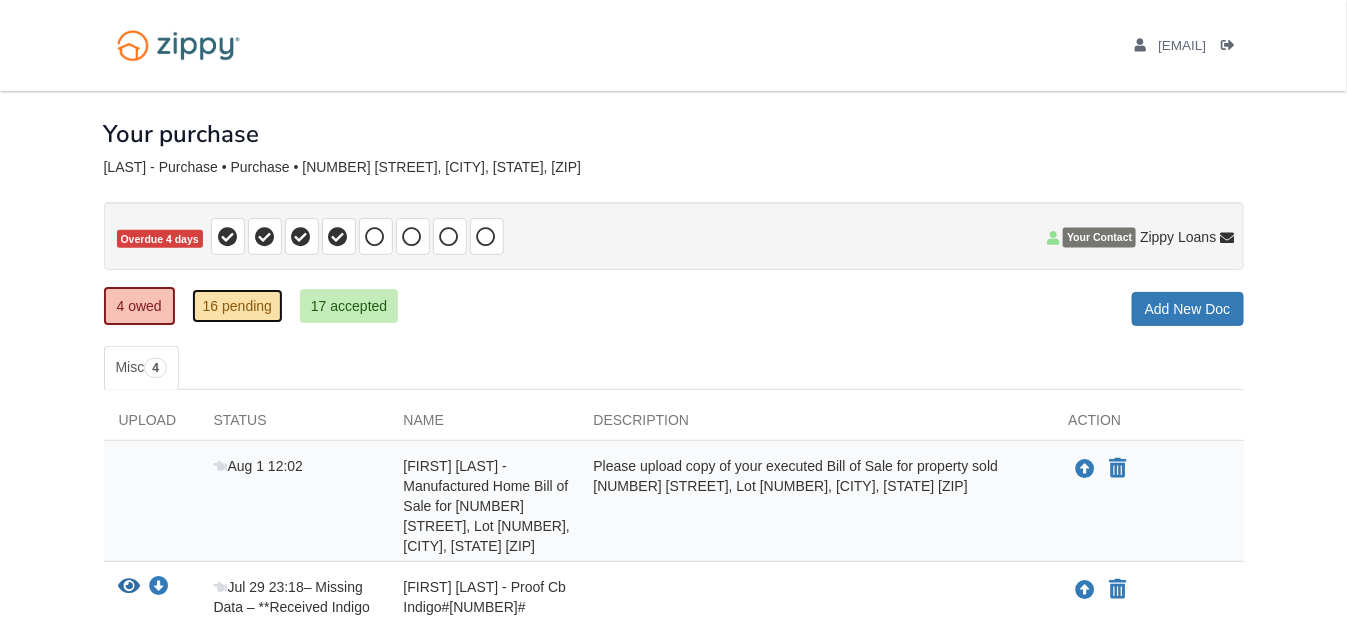 click on "16 pending" at bounding box center [237, 306] 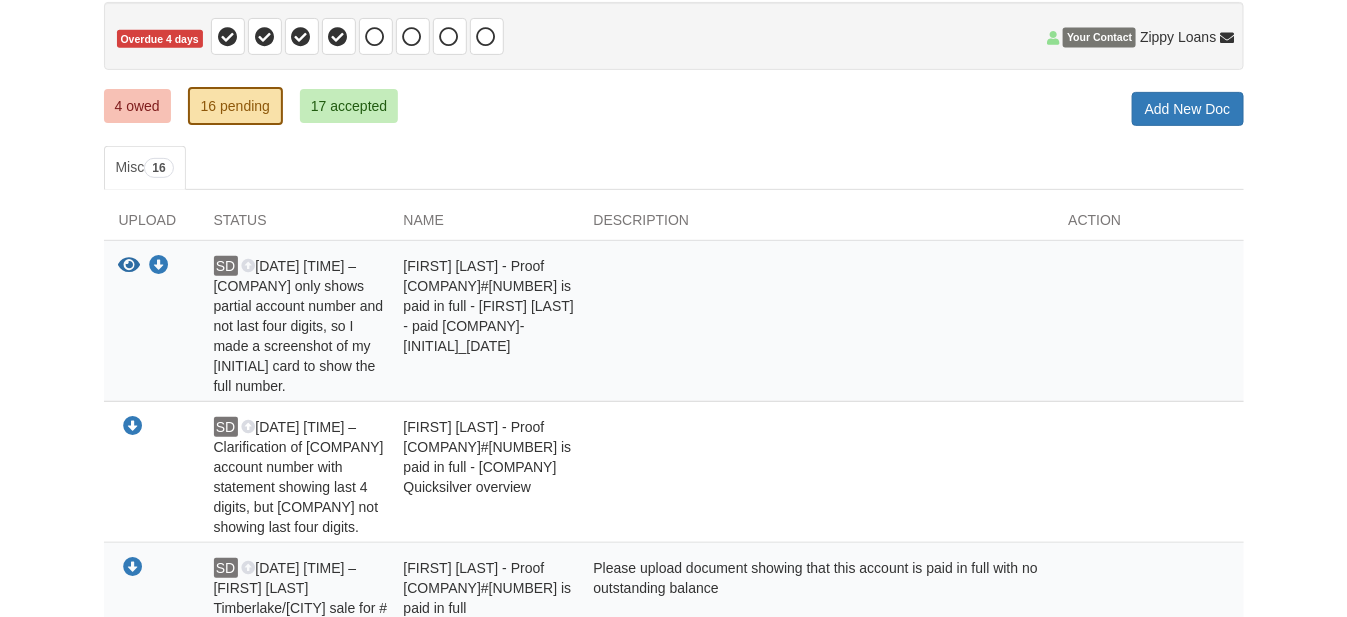 scroll, scrollTop: 200, scrollLeft: 0, axis: vertical 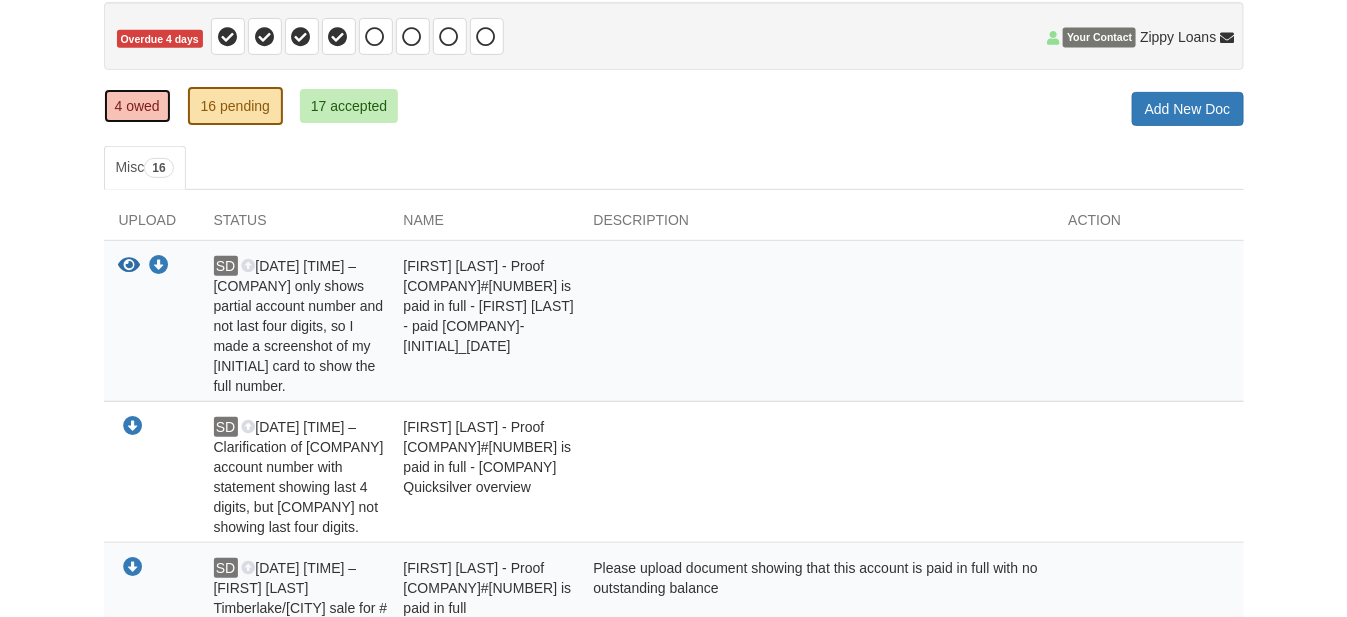 click on "4 owed" at bounding box center [137, 106] 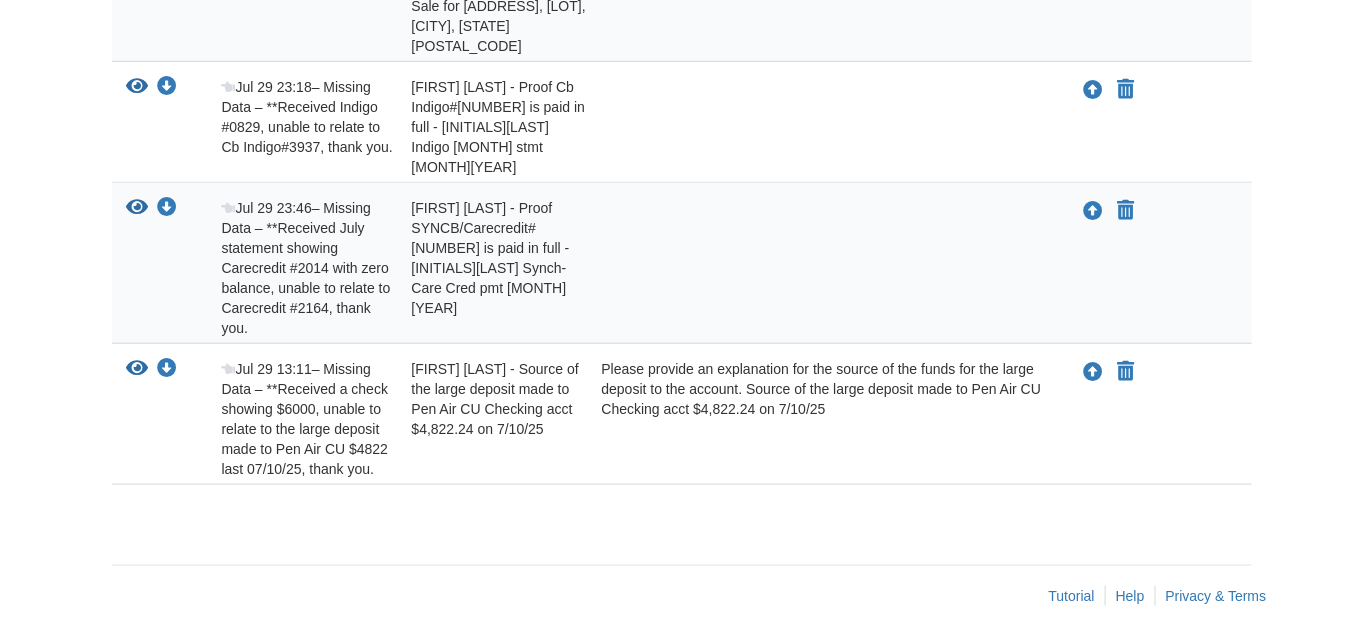 scroll, scrollTop: 504, scrollLeft: 0, axis: vertical 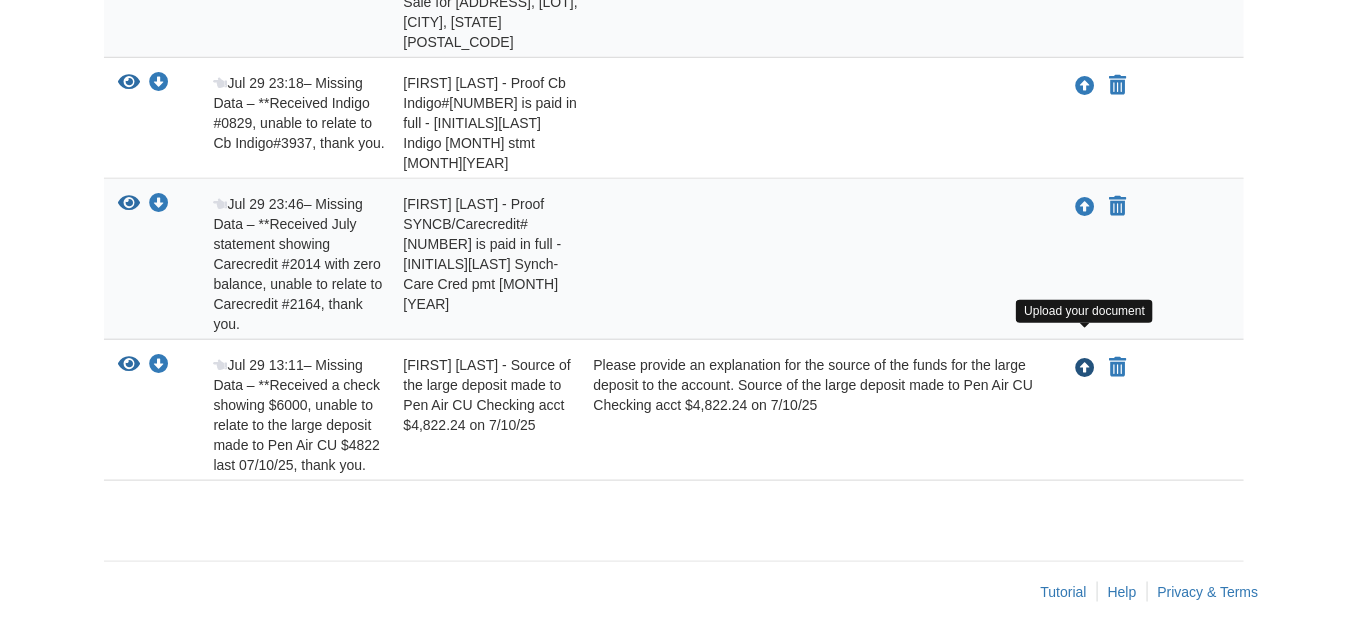 click at bounding box center [1086, 369] 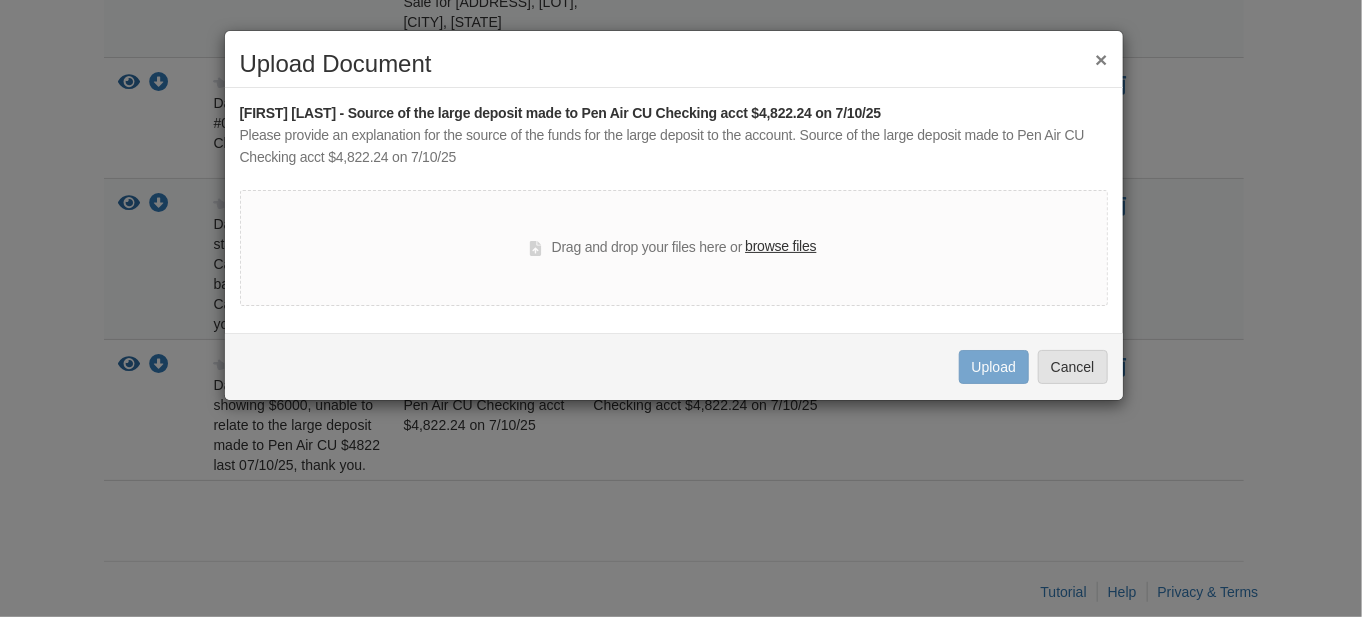 click on "browse files" at bounding box center (780, 247) 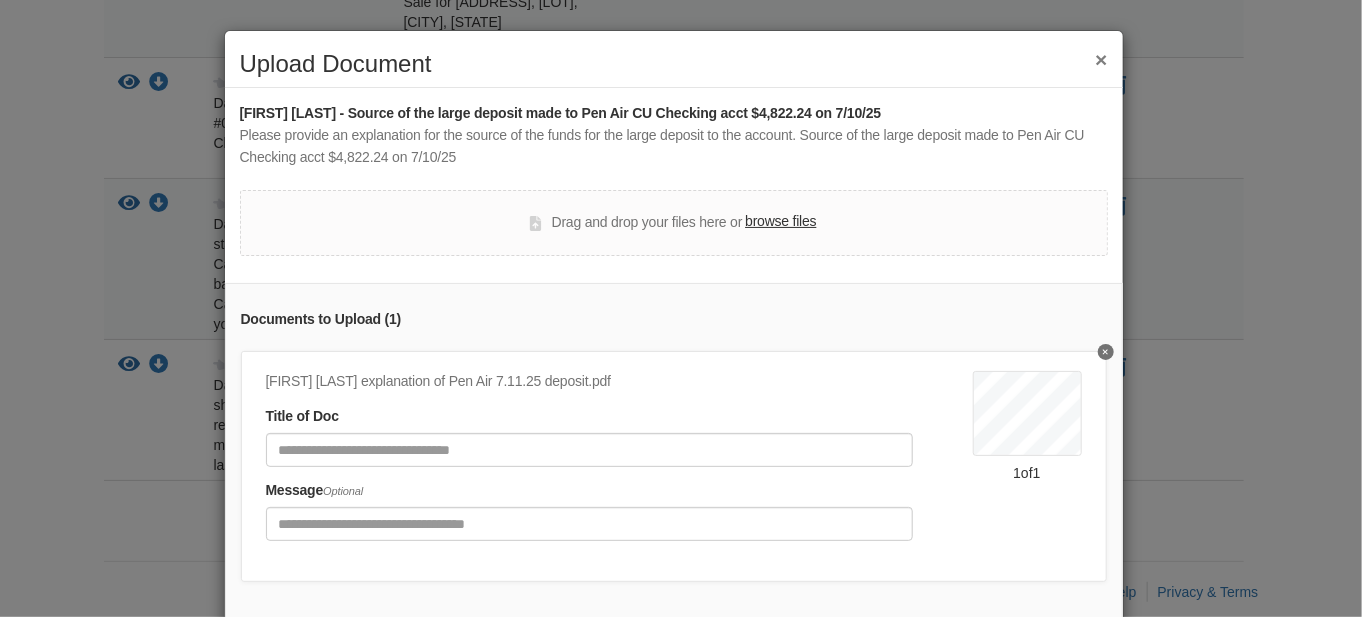 scroll, scrollTop: 100, scrollLeft: 0, axis: vertical 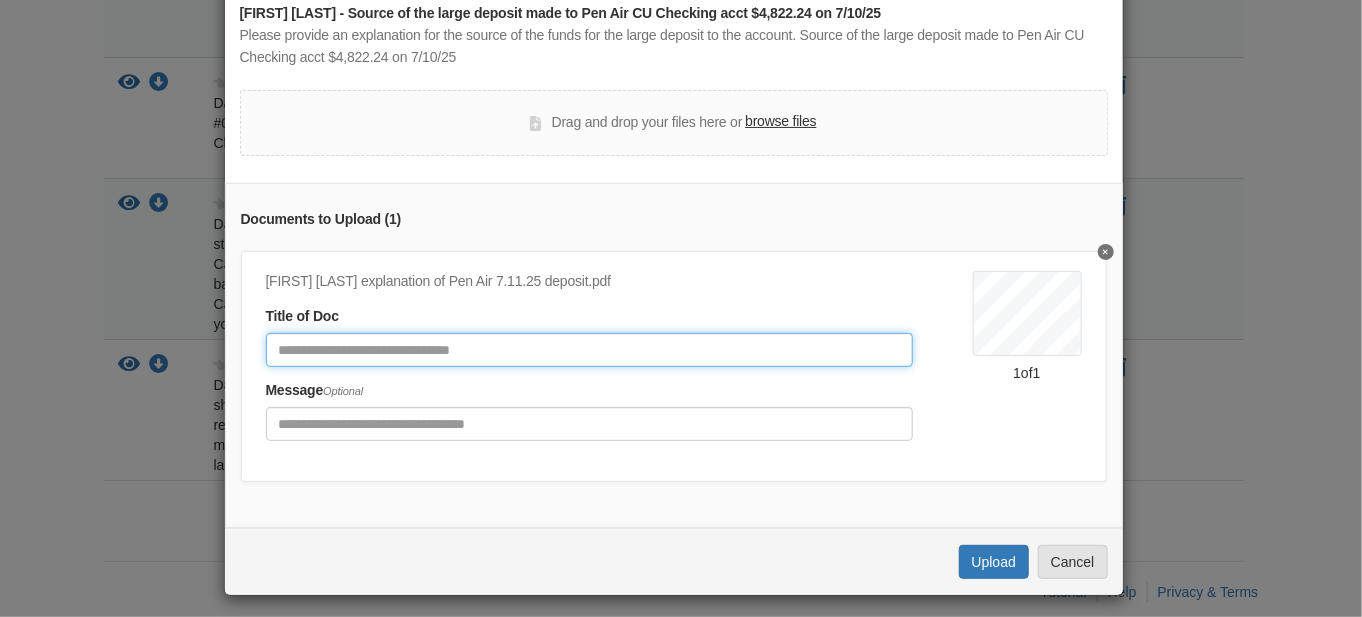 click 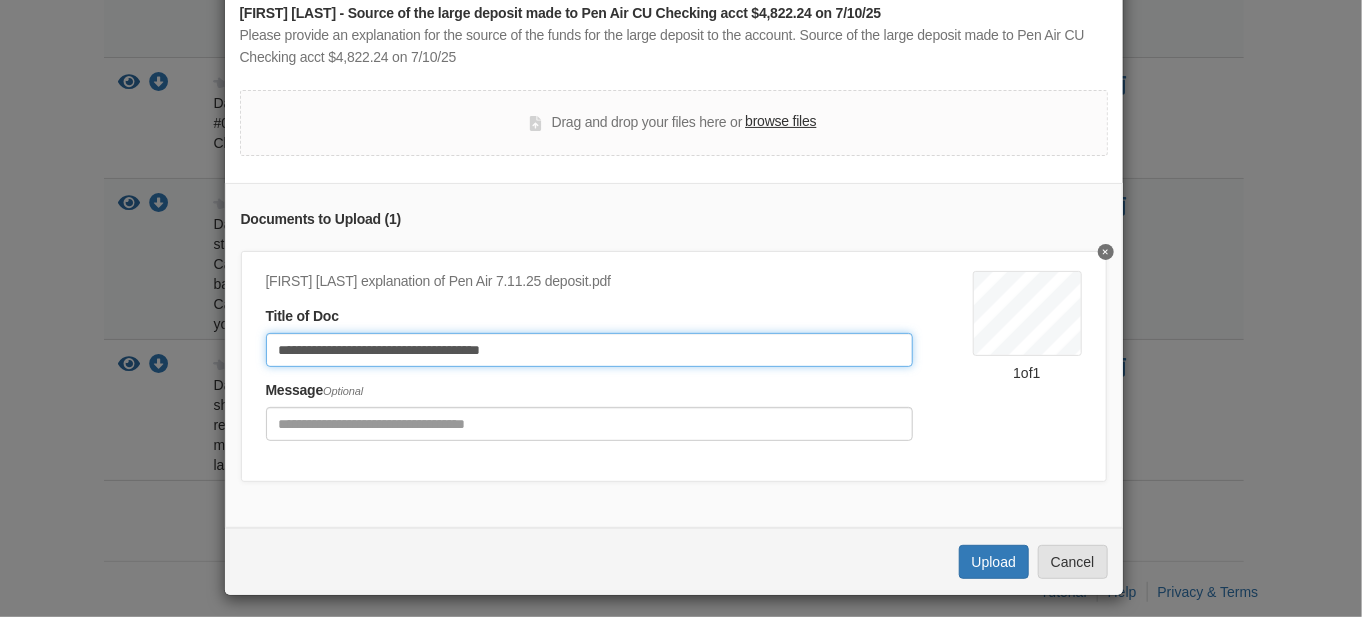 type on "**********" 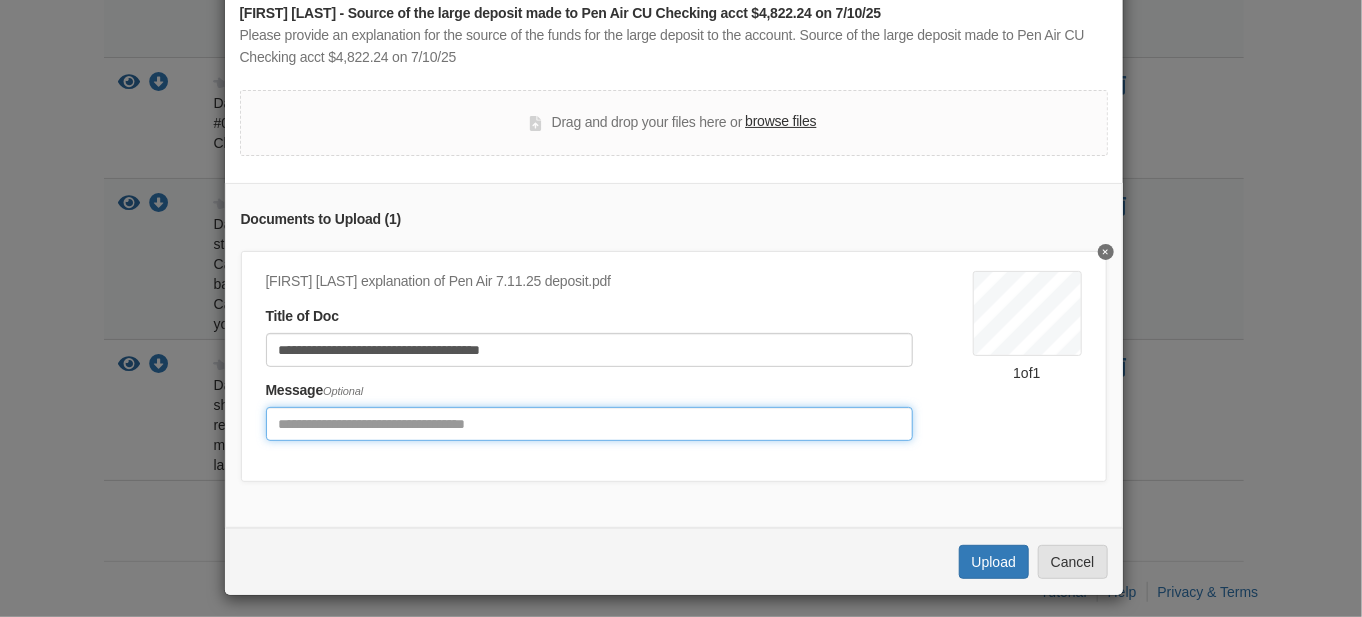 click at bounding box center [589, 424] 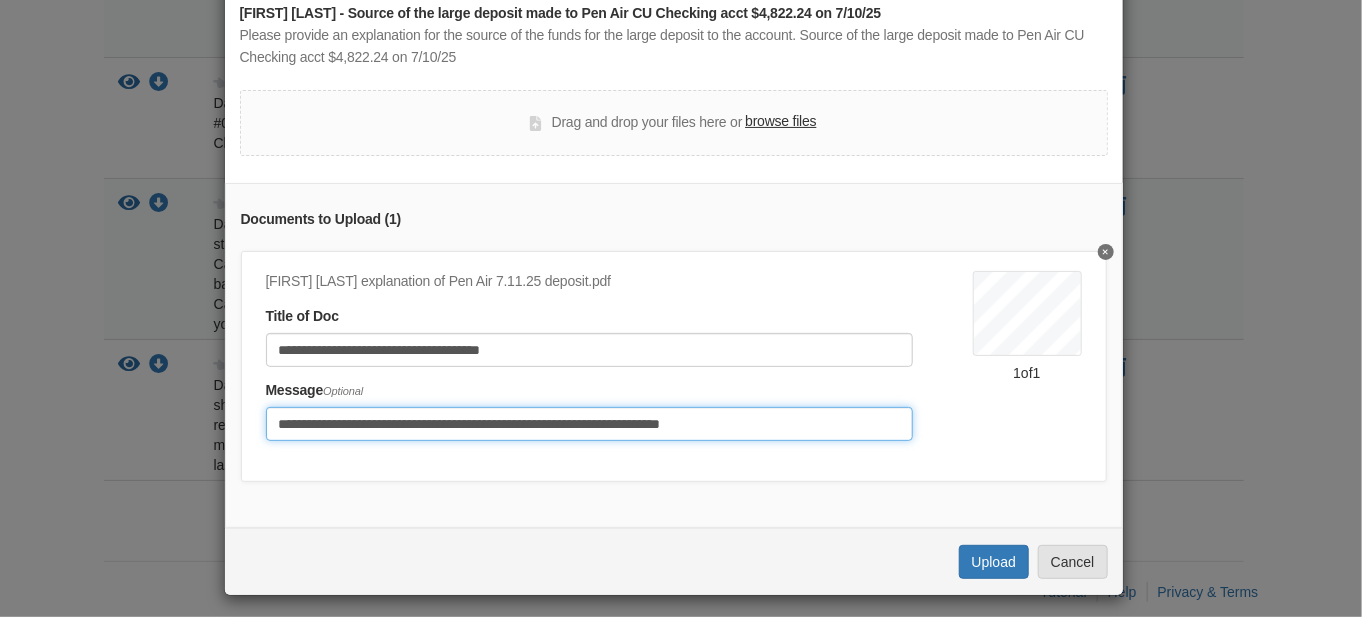 click on "**********" at bounding box center [589, 424] 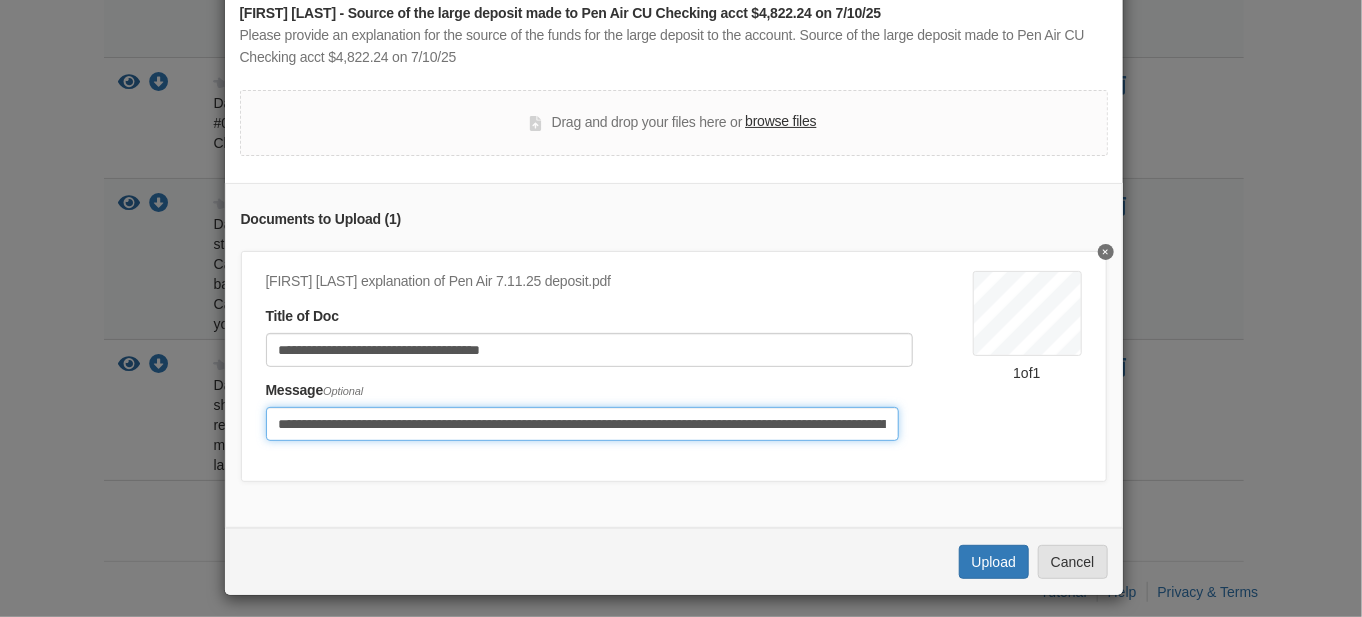 scroll, scrollTop: 0, scrollLeft: 284, axis: horizontal 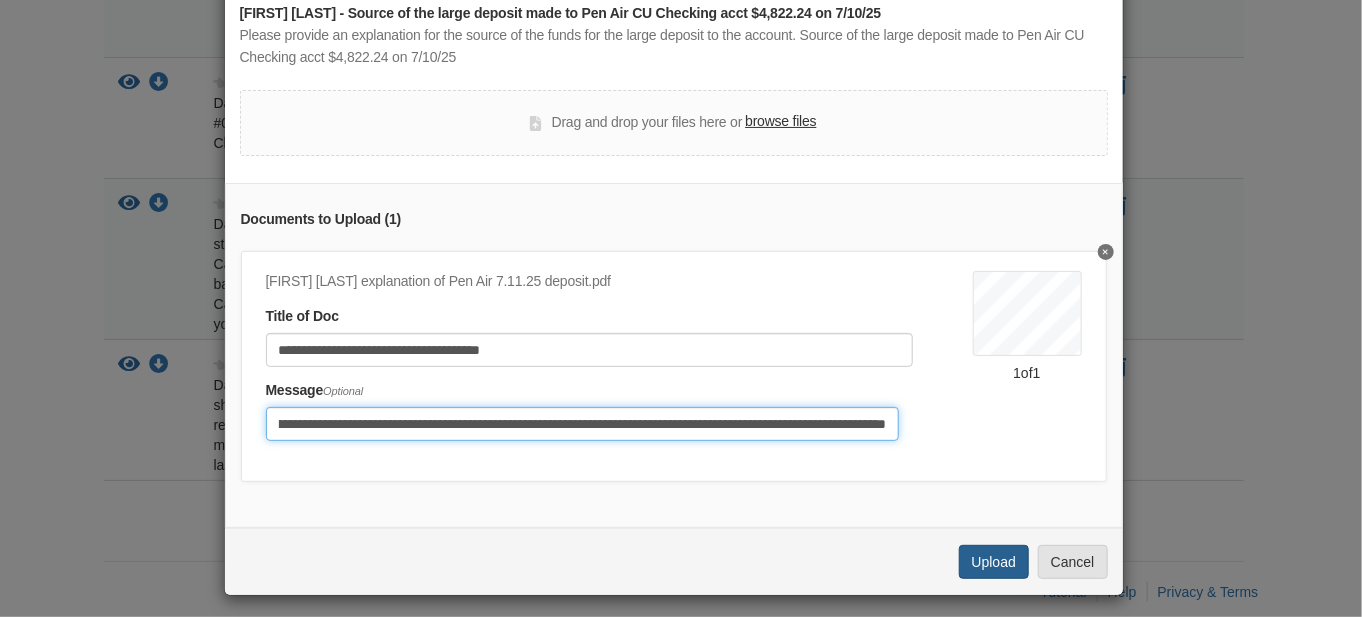 type on "**********" 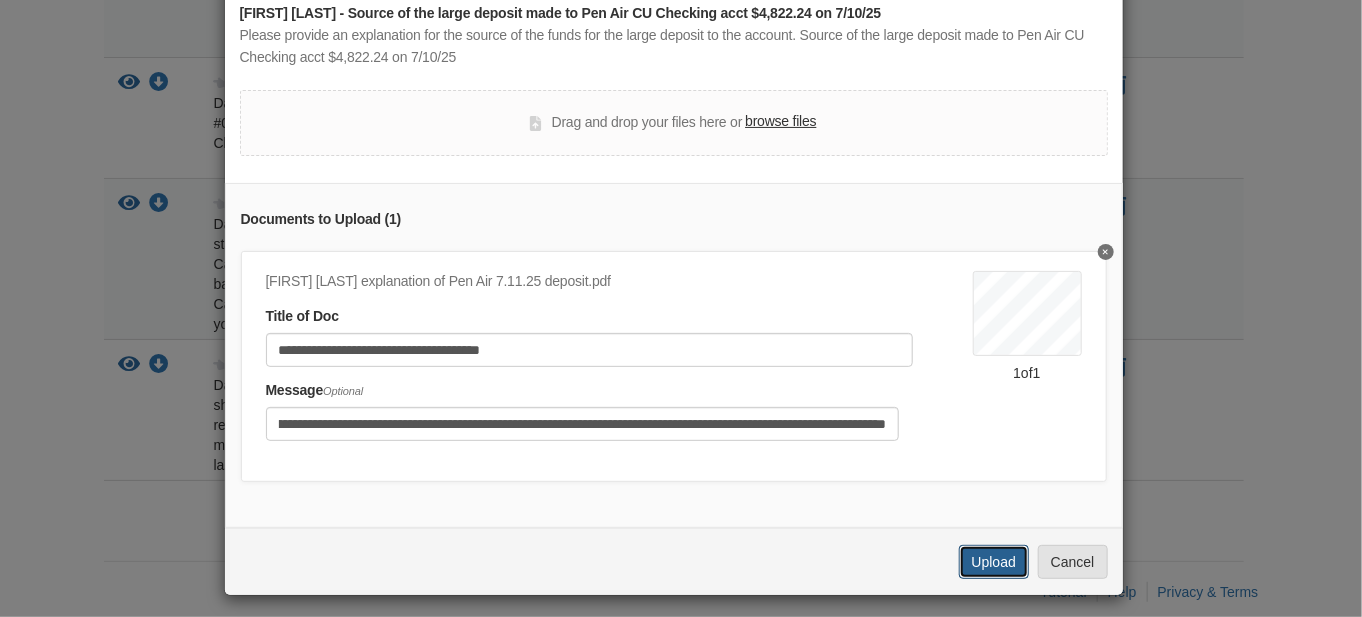 click on "Upload" at bounding box center [994, 562] 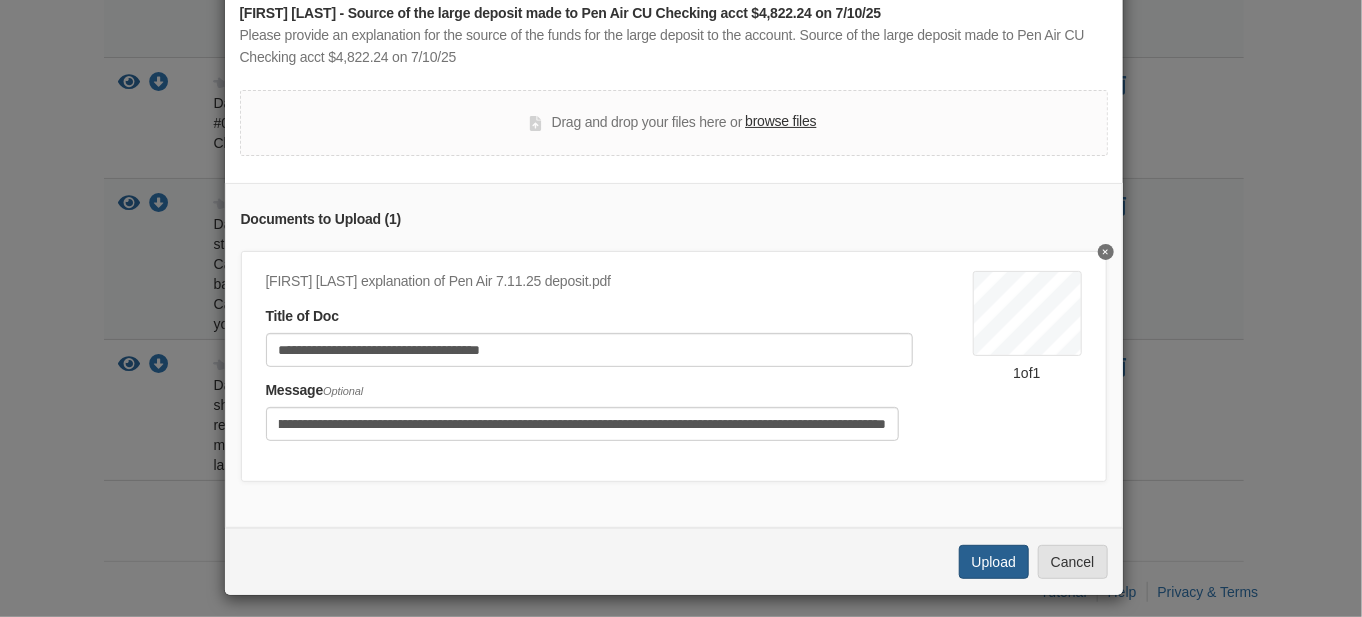 scroll, scrollTop: 0, scrollLeft: 0, axis: both 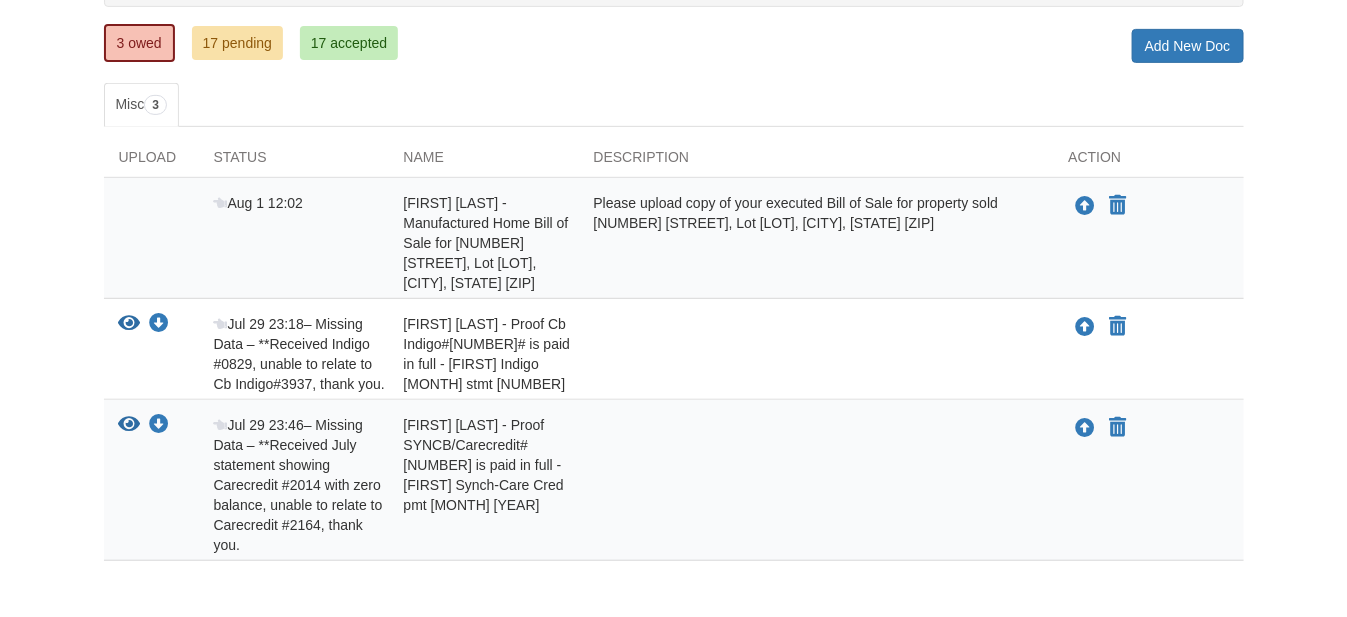 click on "[FIRST] [LAST] - Proof SYNCB/Carecredit#[NUMBER] is paid in full - [FIRST] Synch-Care Cred pmt [MONTH] [YEAR]" at bounding box center [486, 243] 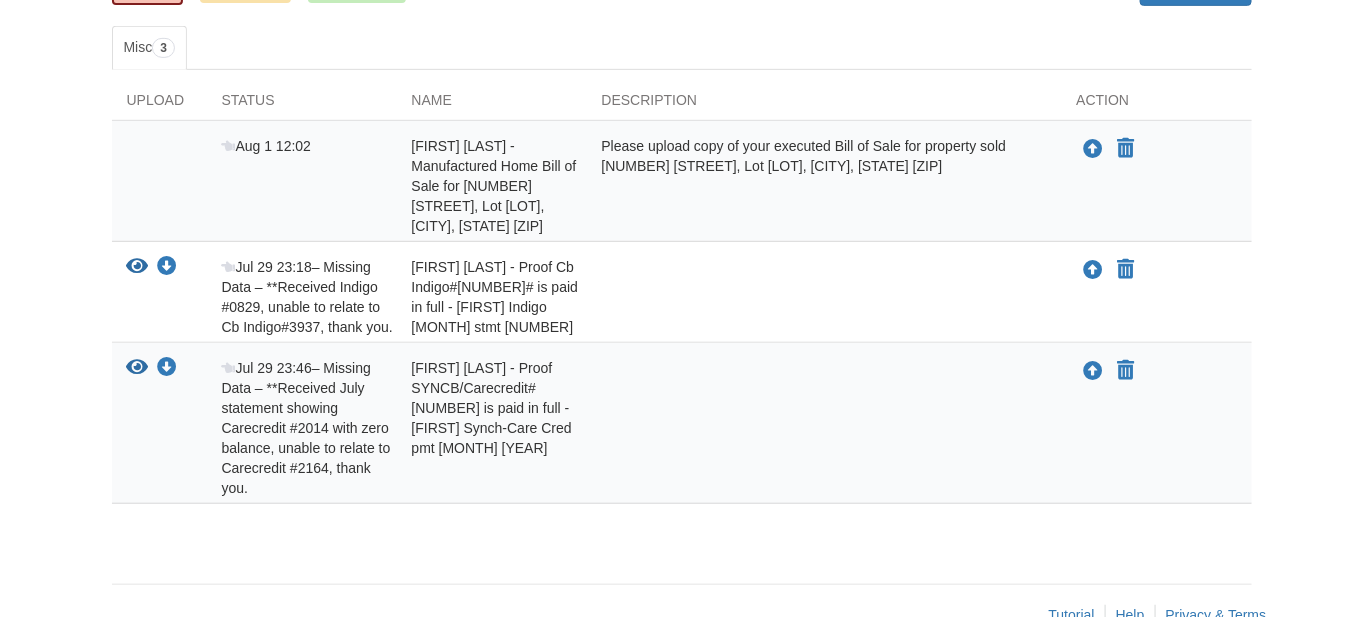 scroll, scrollTop: 363, scrollLeft: 0, axis: vertical 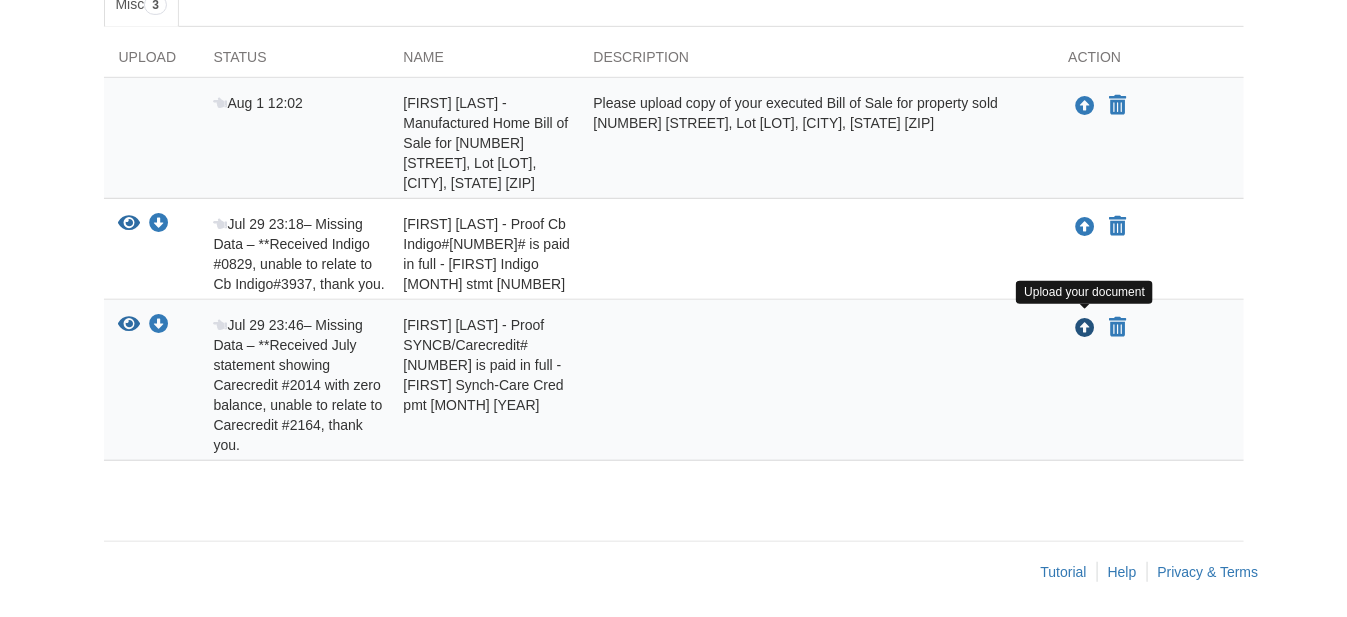 click at bounding box center [1086, 329] 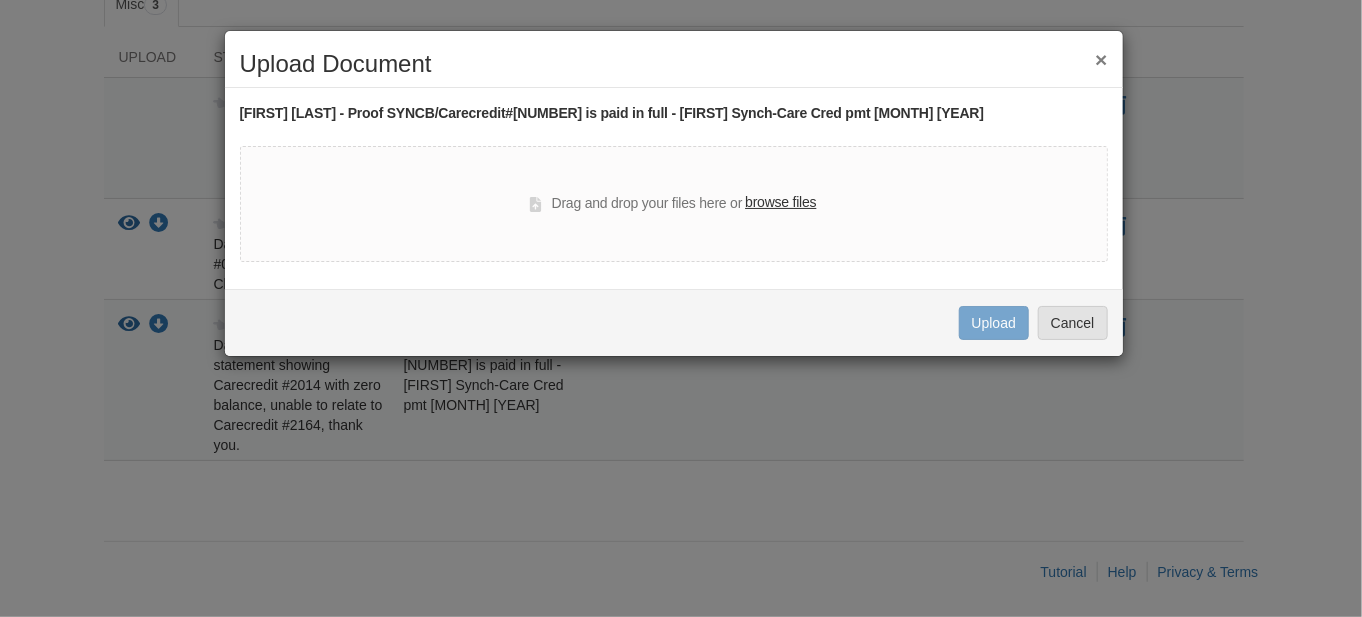 click on "browse files" at bounding box center [780, 203] 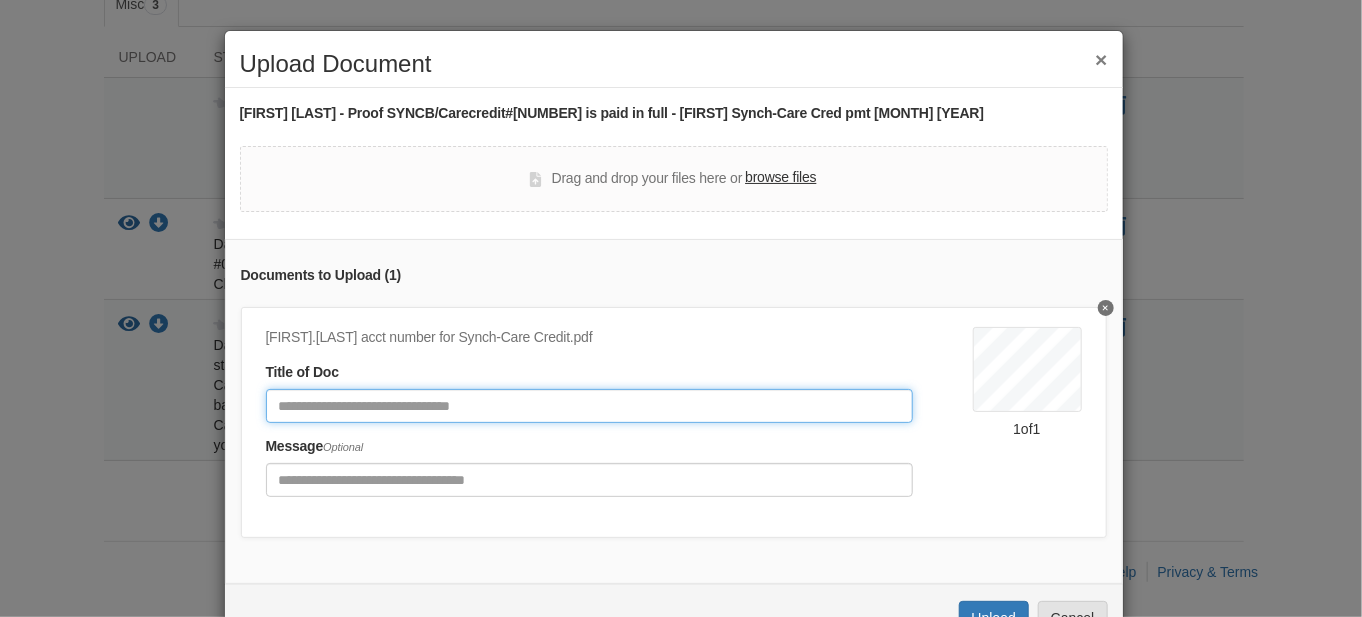 drag, startPoint x: 278, startPoint y: 408, endPoint x: 290, endPoint y: 408, distance: 12 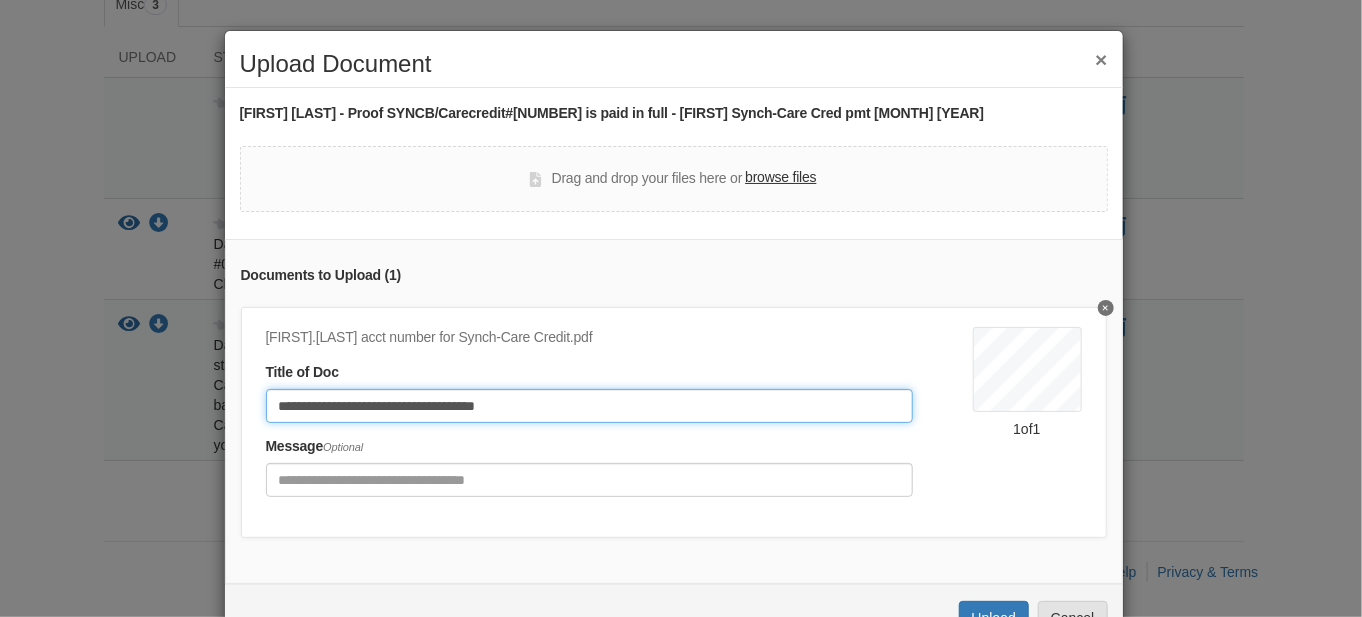 type on "**********" 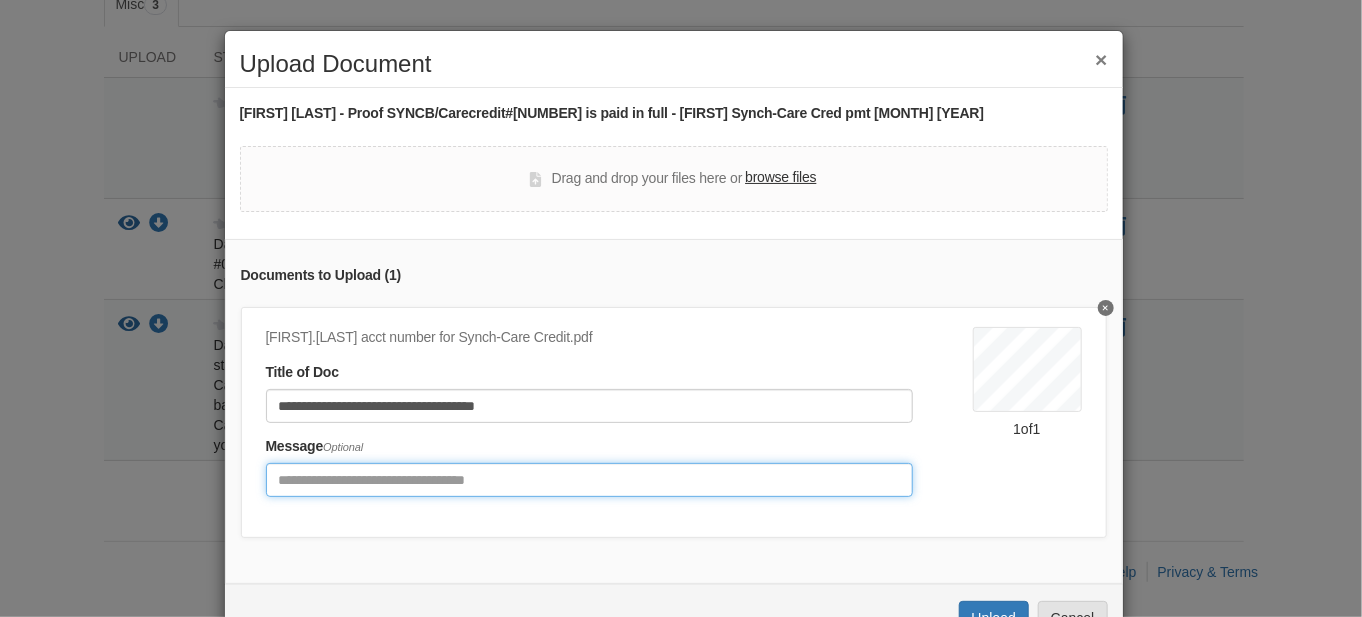 click at bounding box center [589, 480] 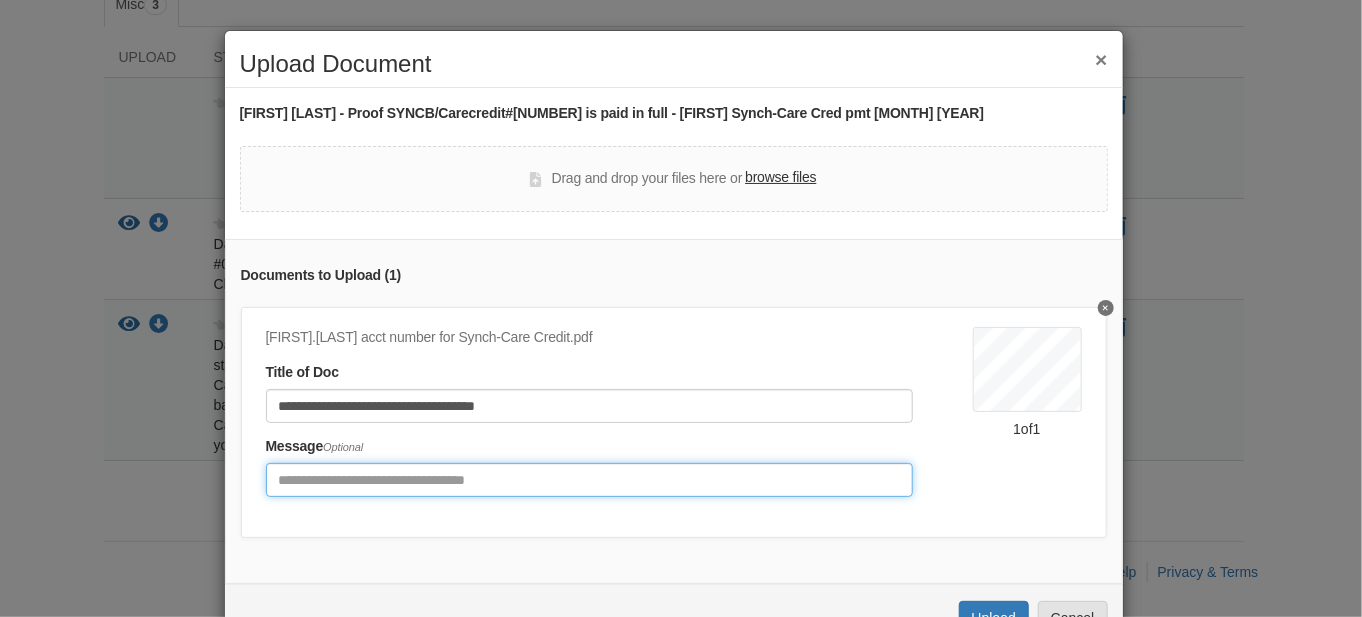 drag, startPoint x: 281, startPoint y: 473, endPoint x: 117, endPoint y: 413, distance: 174.63104 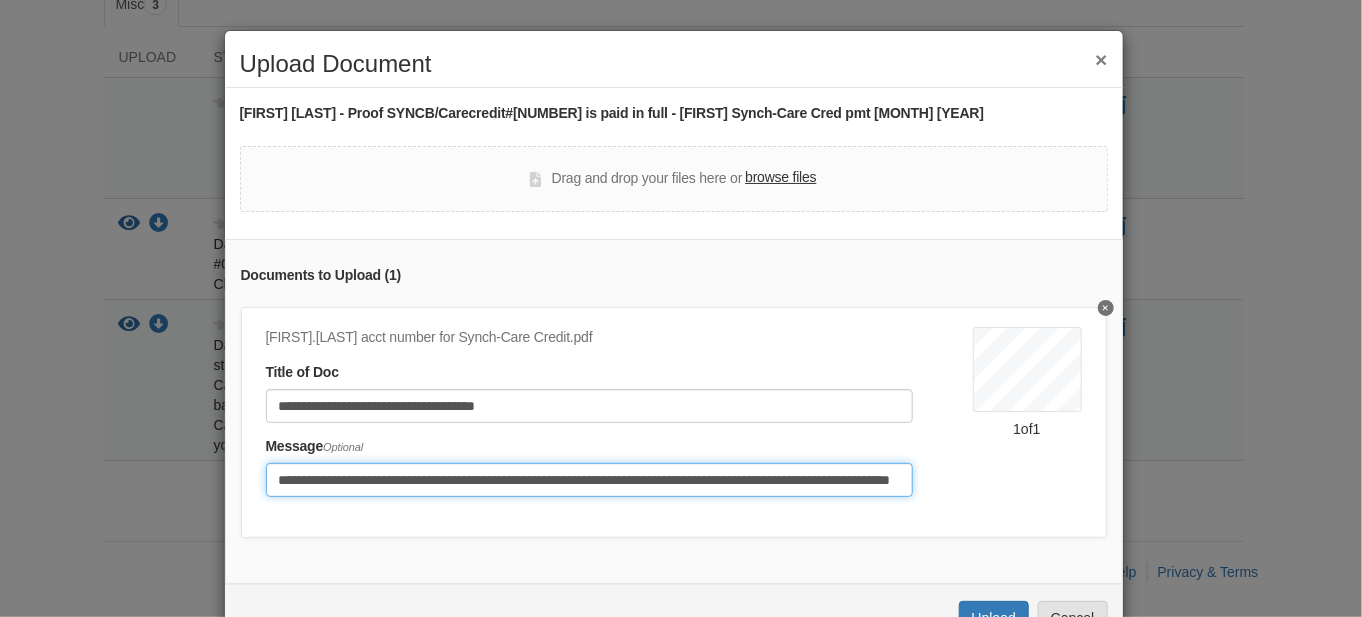 scroll, scrollTop: 0, scrollLeft: 143, axis: horizontal 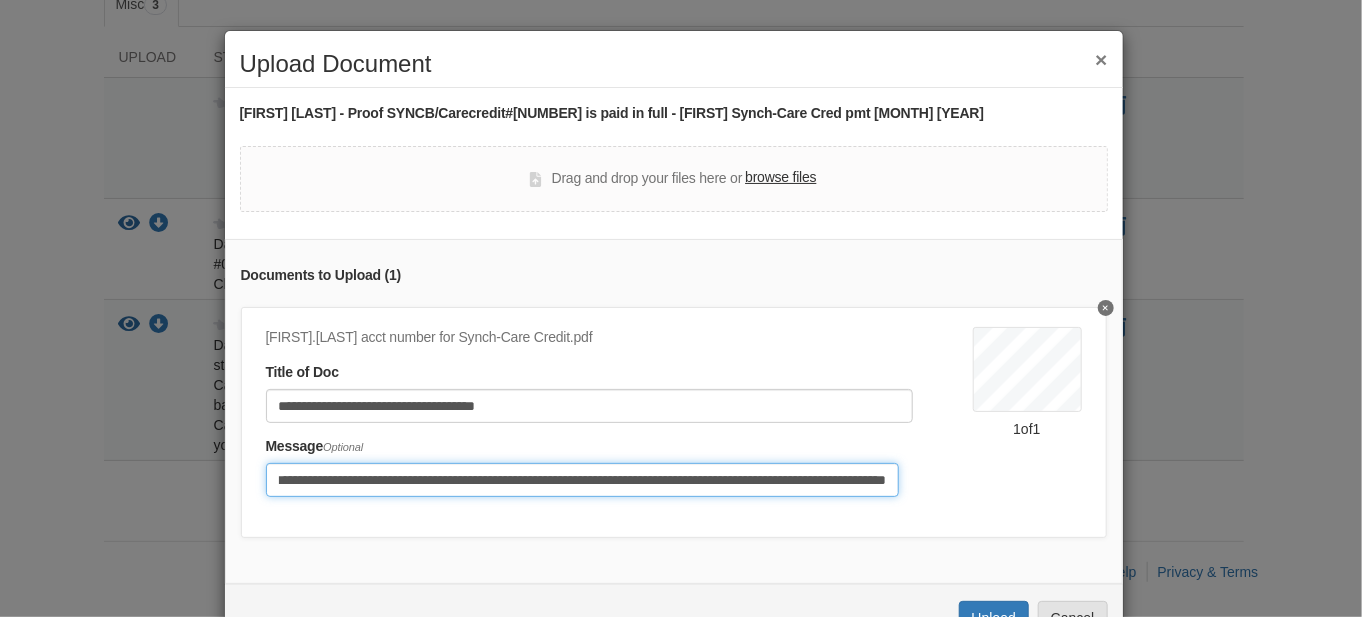drag, startPoint x: 363, startPoint y: 477, endPoint x: 1219, endPoint y: 478, distance: 856.0006 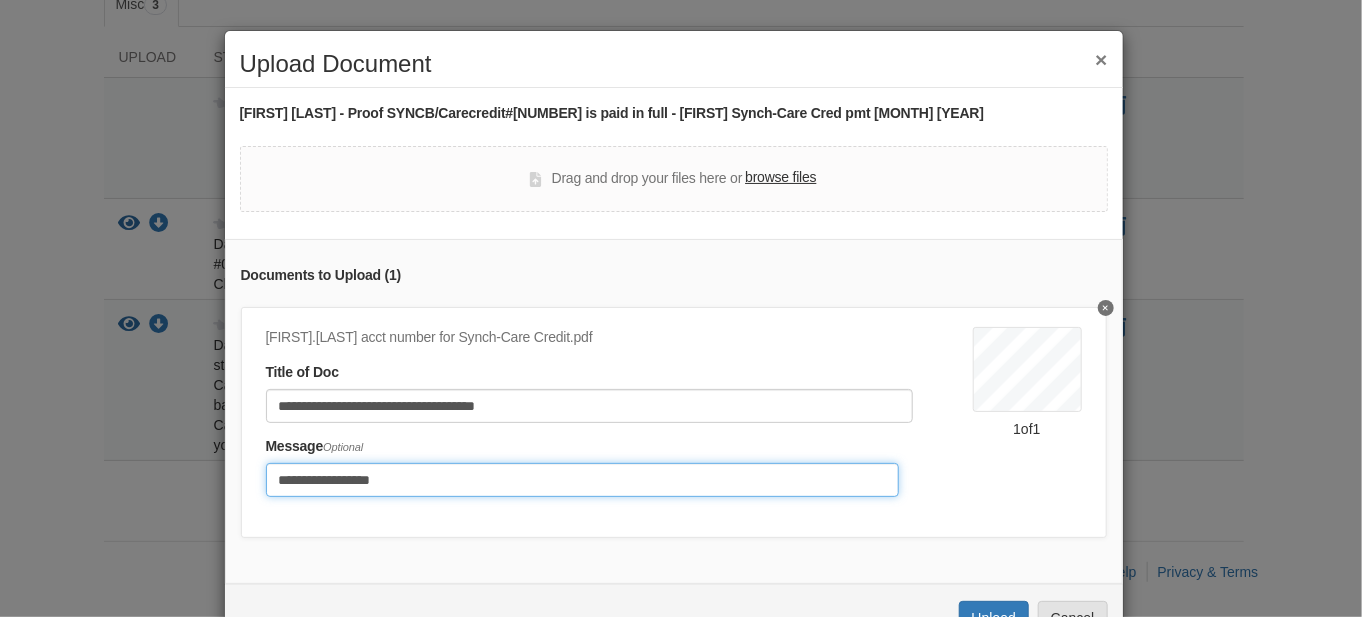 scroll, scrollTop: 0, scrollLeft: 0, axis: both 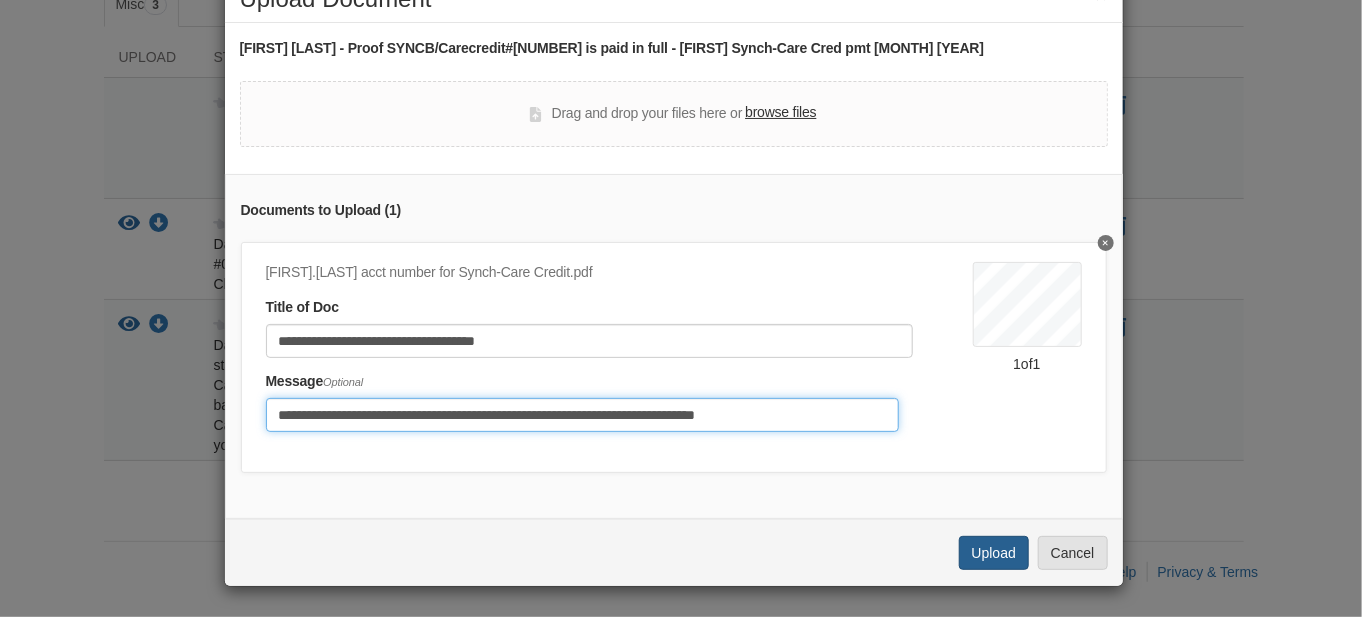 type on "**********" 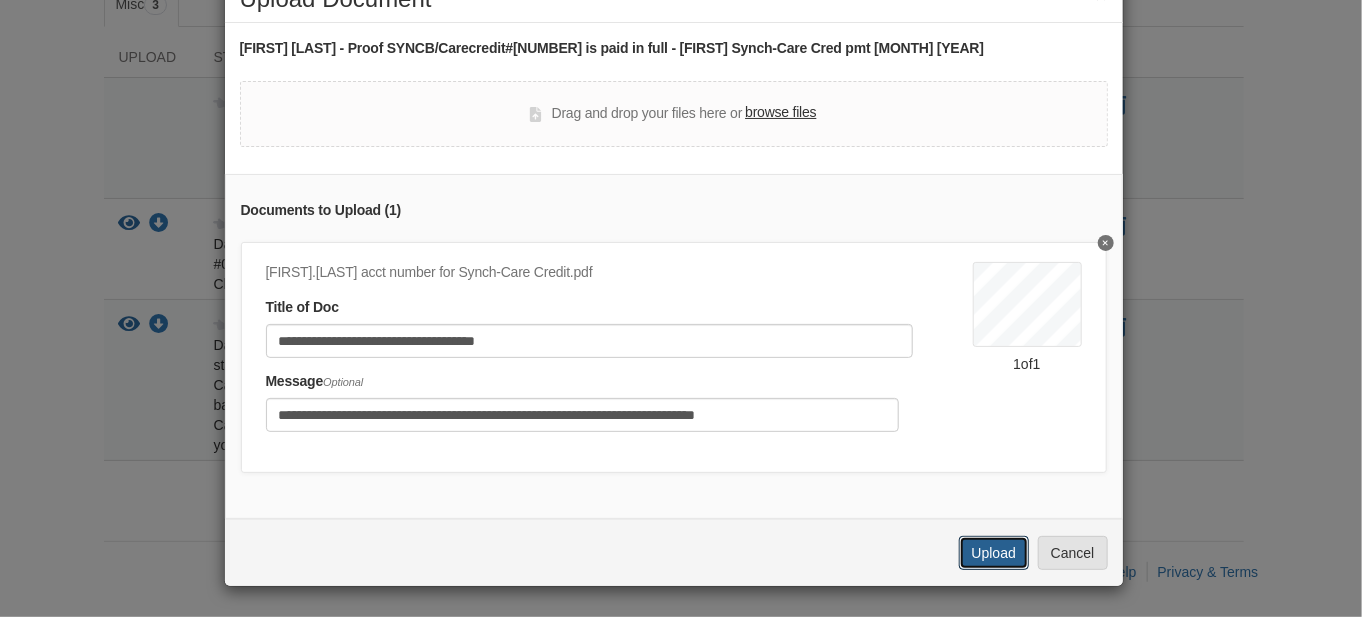 click on "Upload" at bounding box center (994, 553) 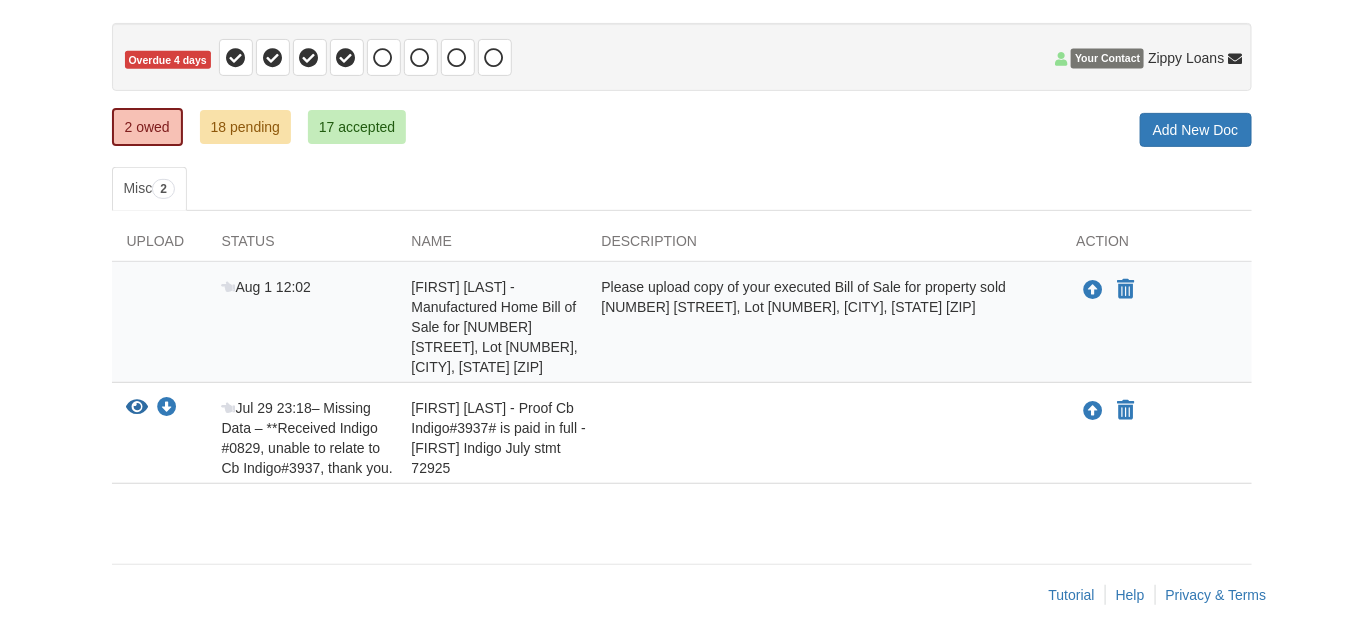 scroll, scrollTop: 202, scrollLeft: 0, axis: vertical 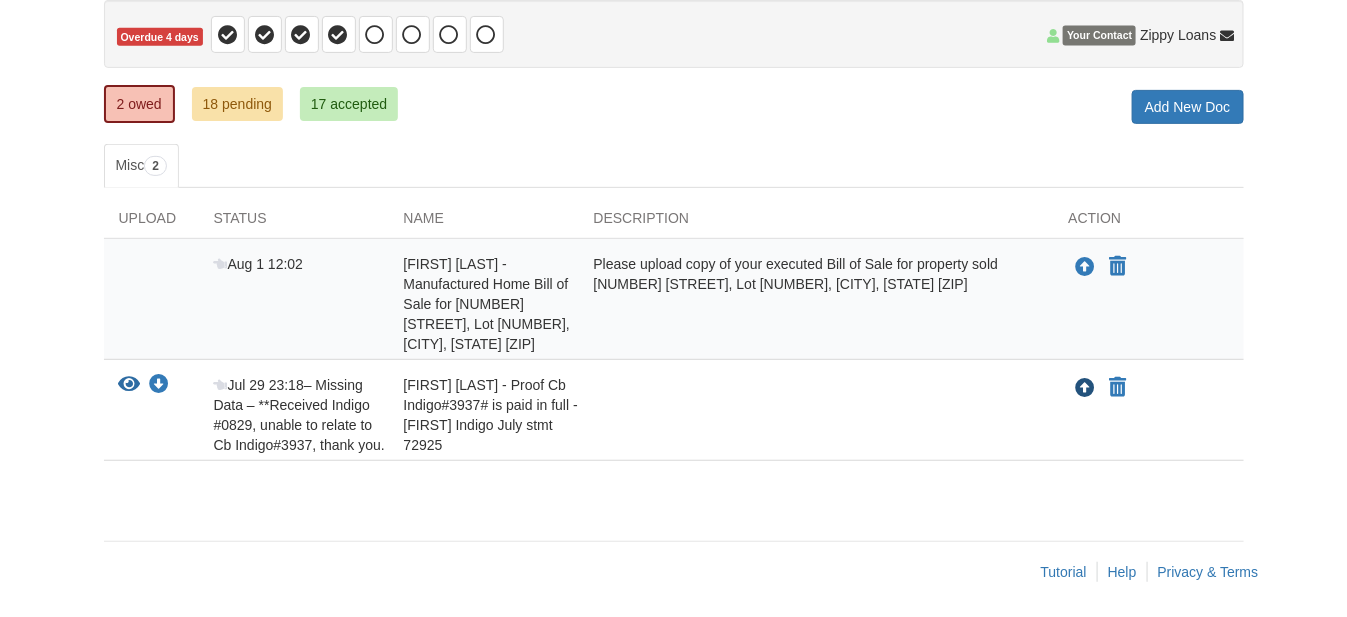 click at bounding box center (1086, 389) 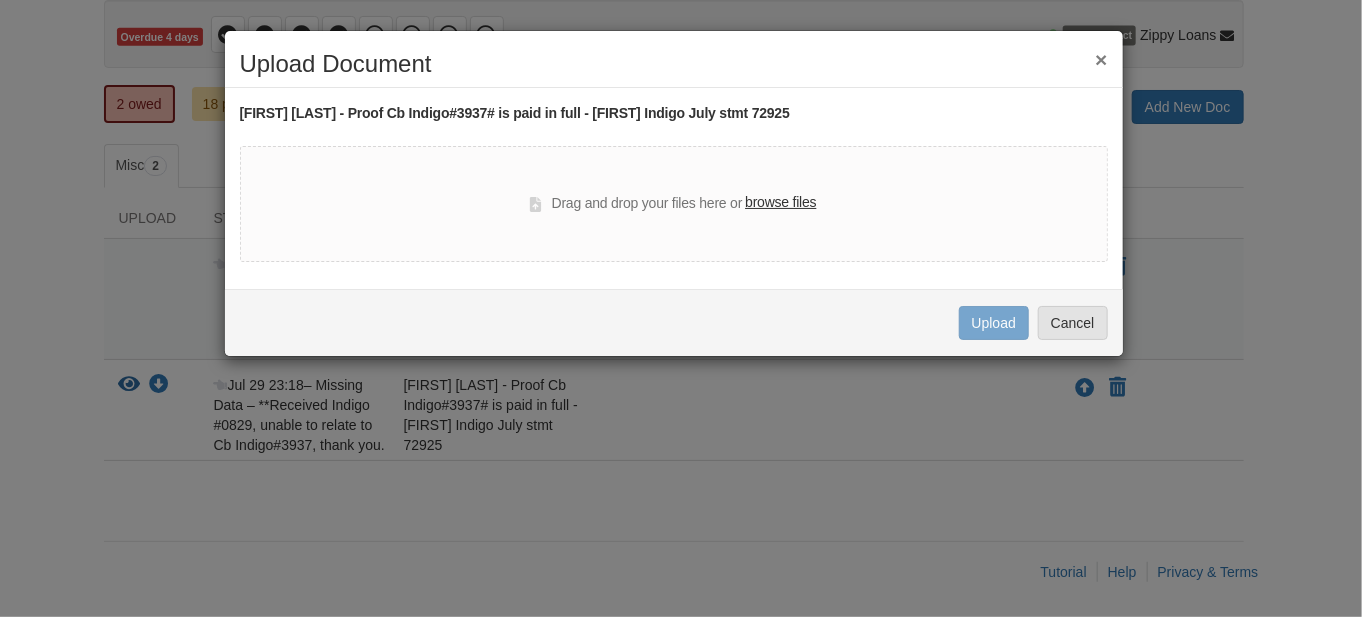 click on "browse files" at bounding box center [780, 203] 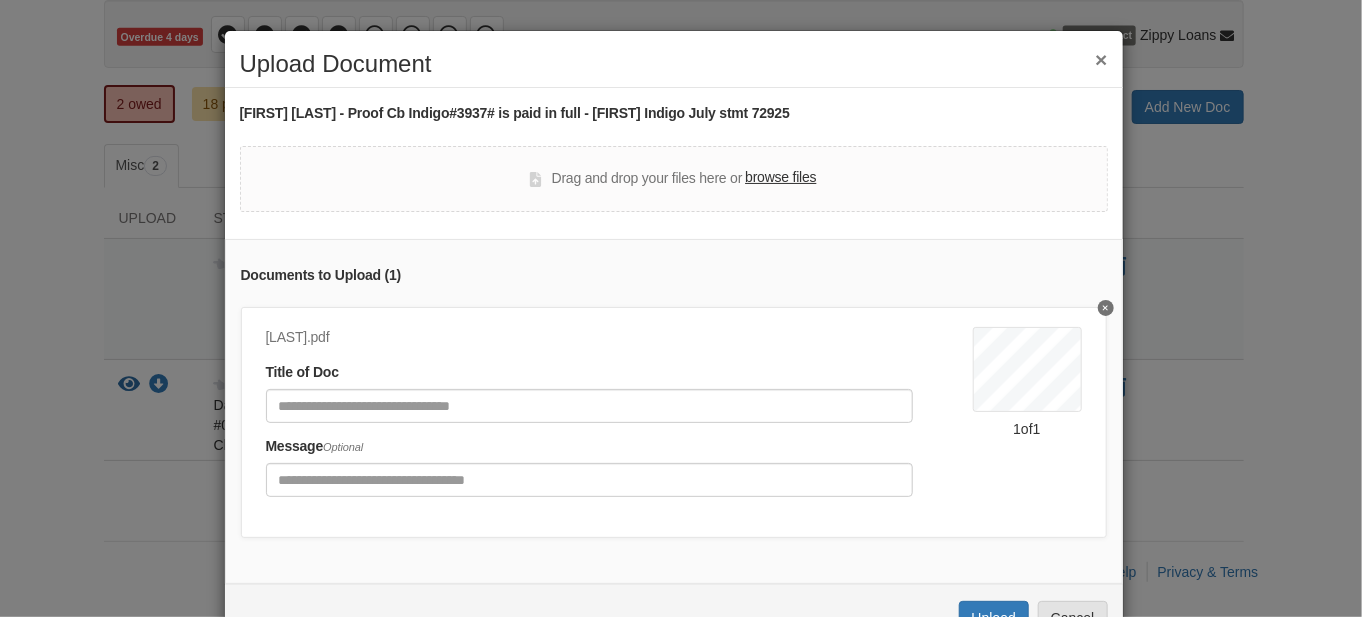 drag, startPoint x: 524, startPoint y: 331, endPoint x: 245, endPoint y: 326, distance: 279.0448 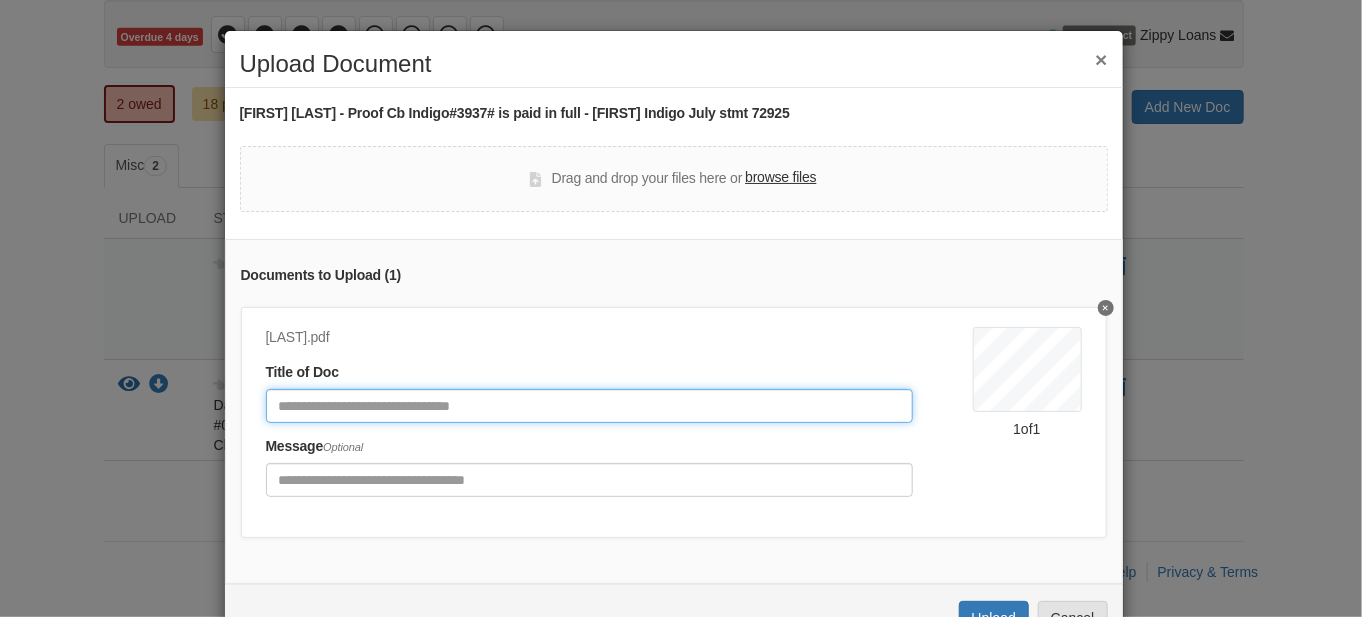 click 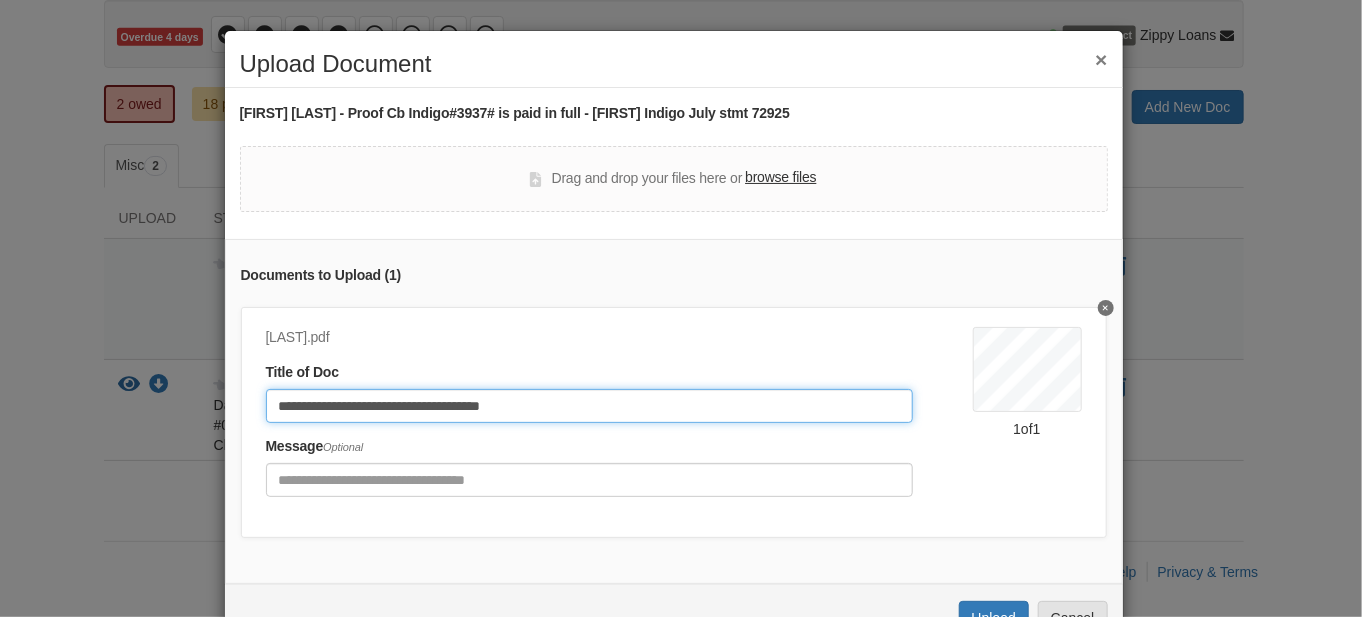 type on "**********" 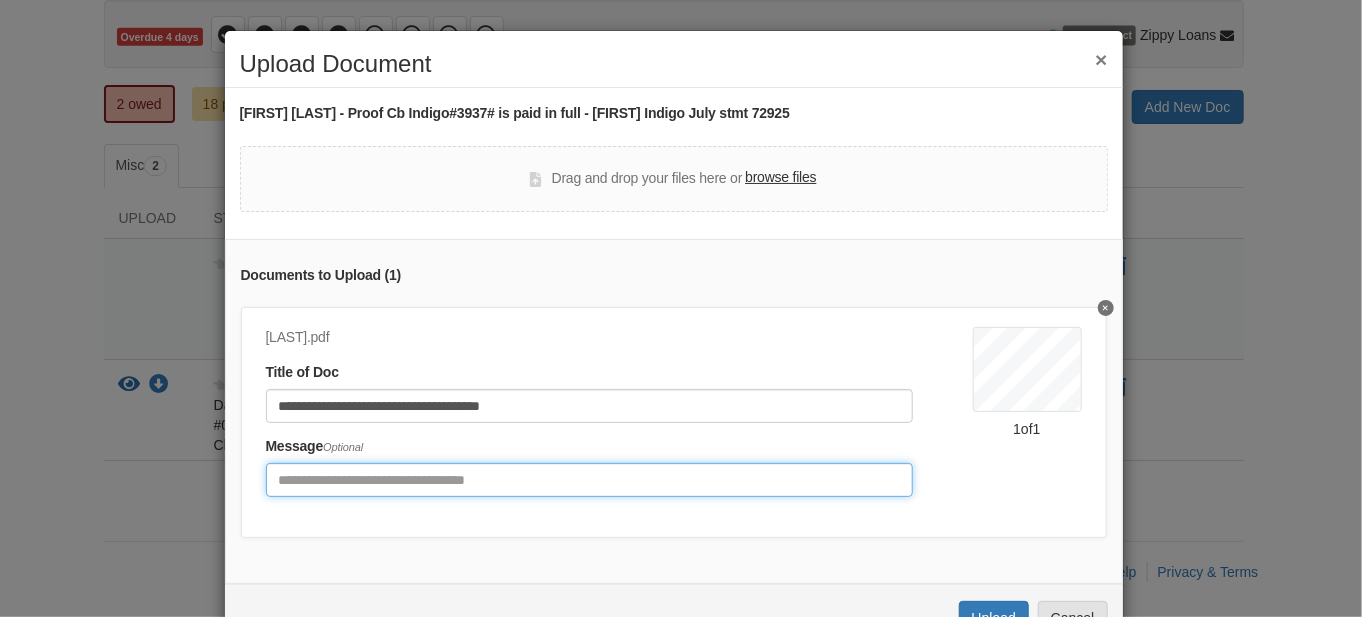 drag, startPoint x: 299, startPoint y: 477, endPoint x: 584, endPoint y: 529, distance: 289.70502 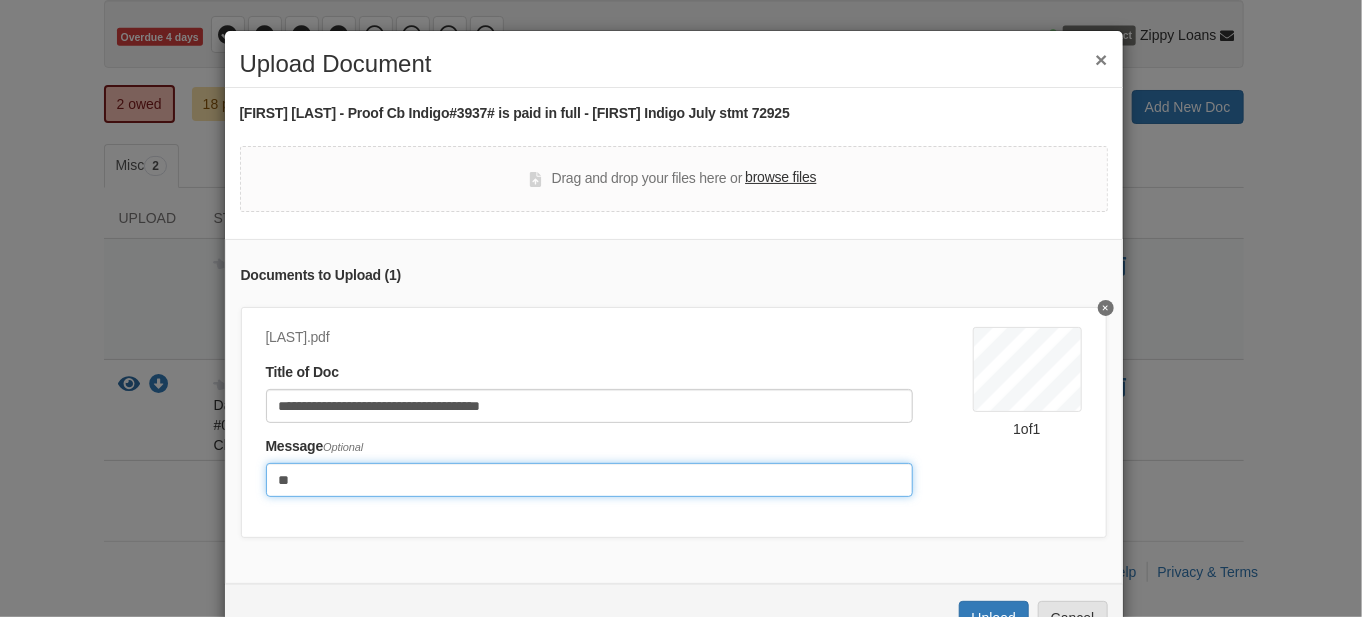 type on "*" 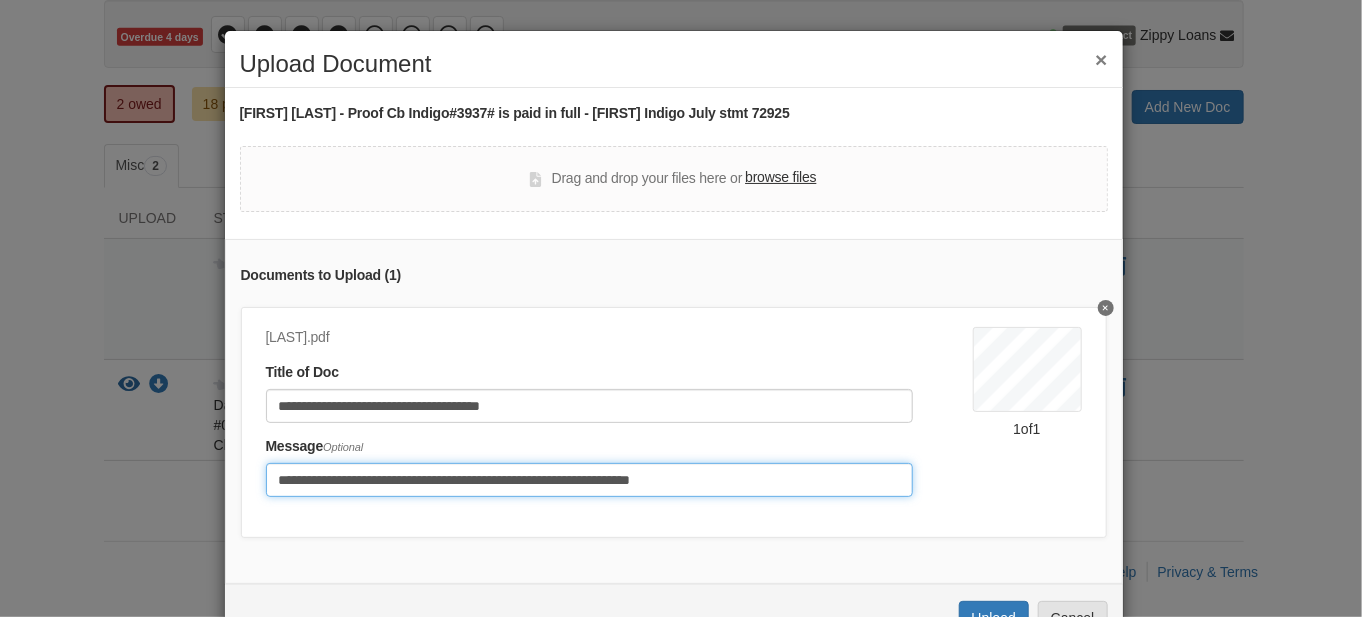 type on "**********" 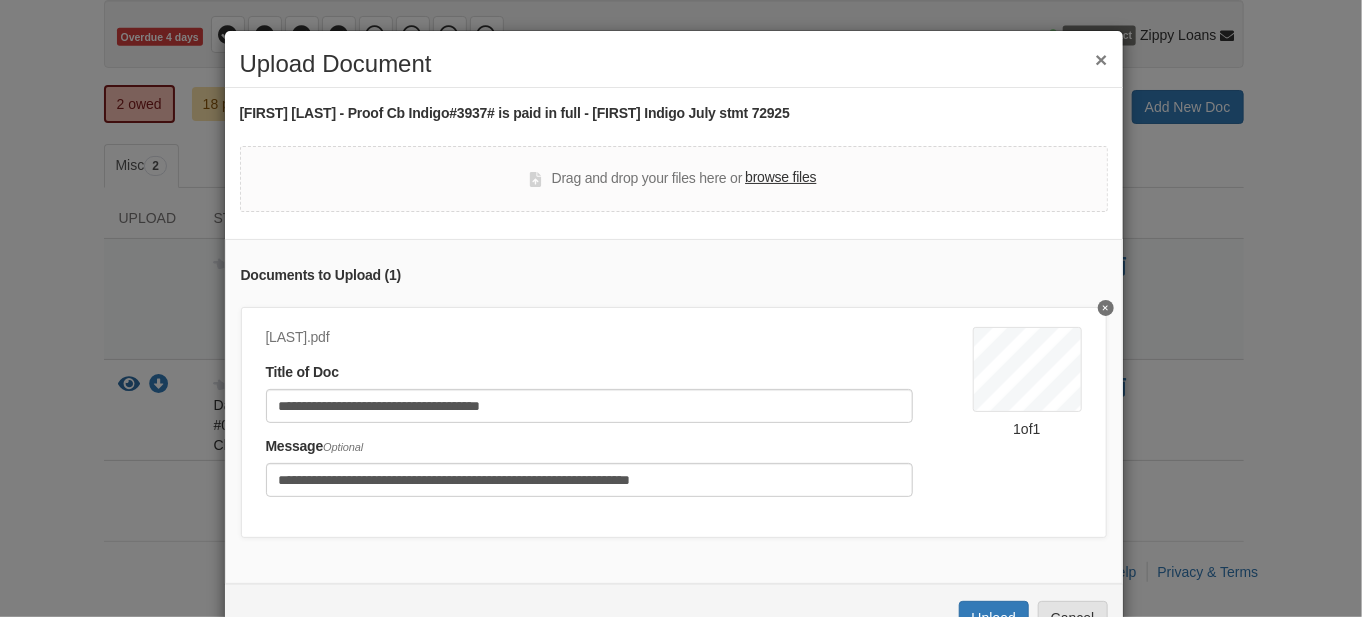 click on "1  of  1" at bounding box center [1027, 418] 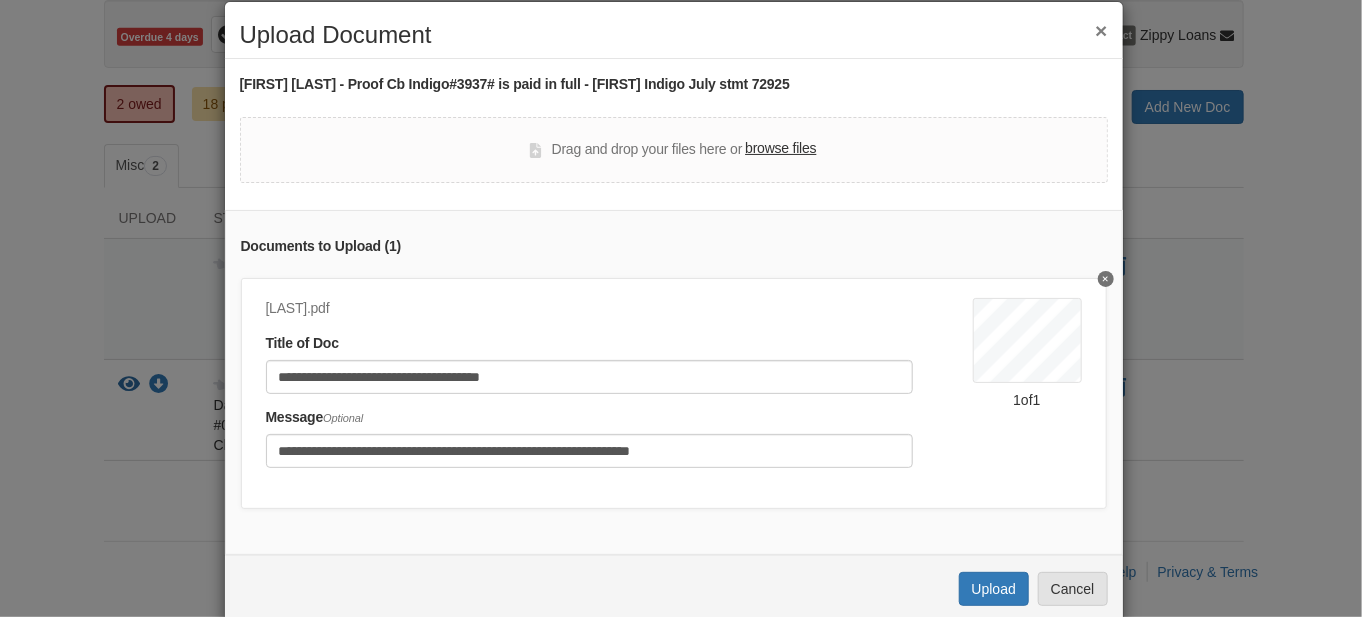 scroll, scrollTop: 77, scrollLeft: 0, axis: vertical 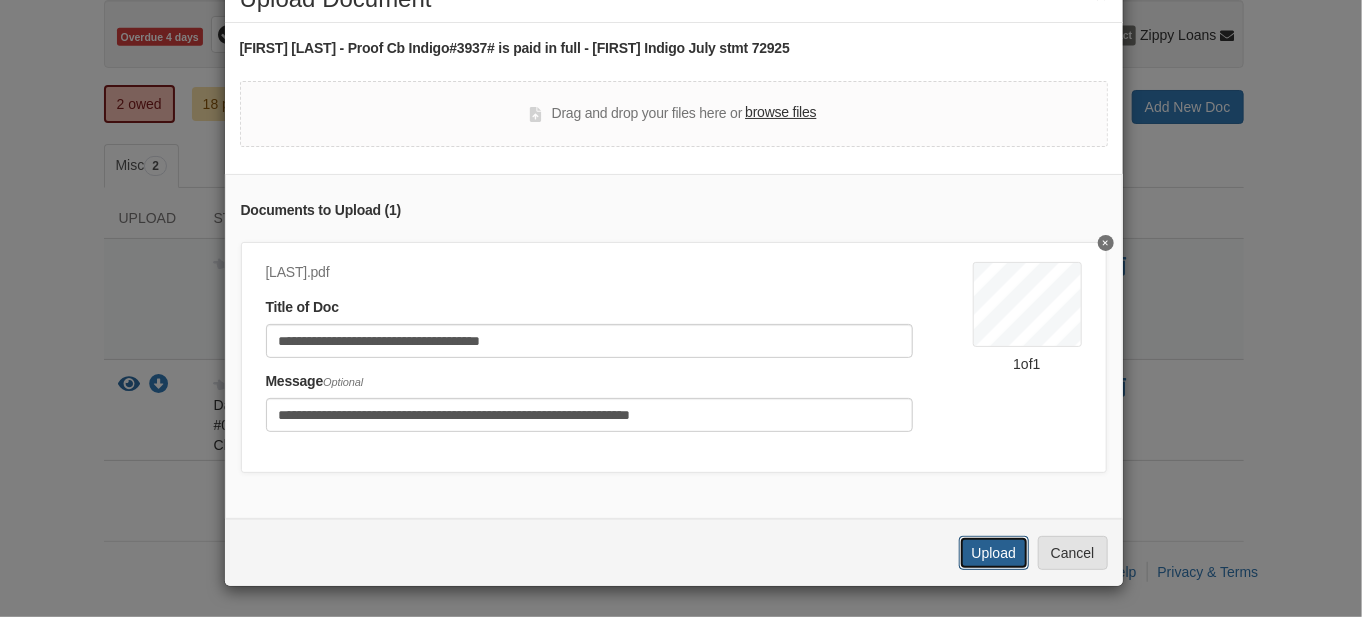 click on "Upload" at bounding box center [994, 553] 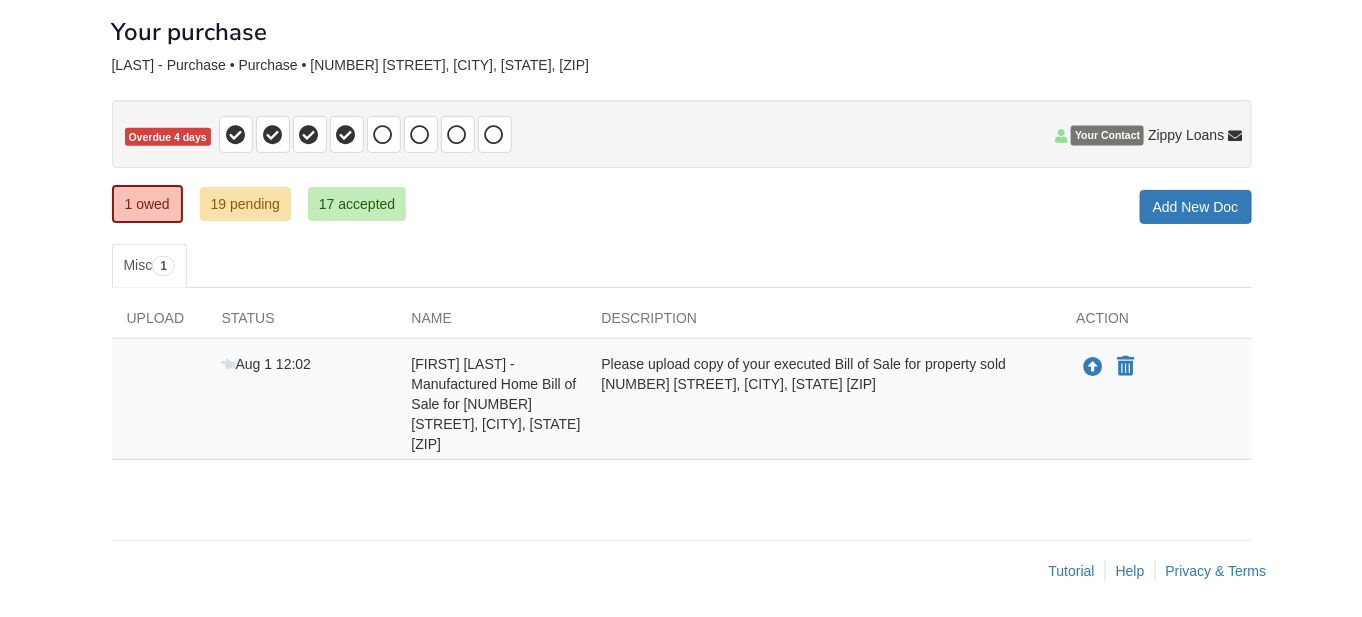 scroll, scrollTop: 102, scrollLeft: 0, axis: vertical 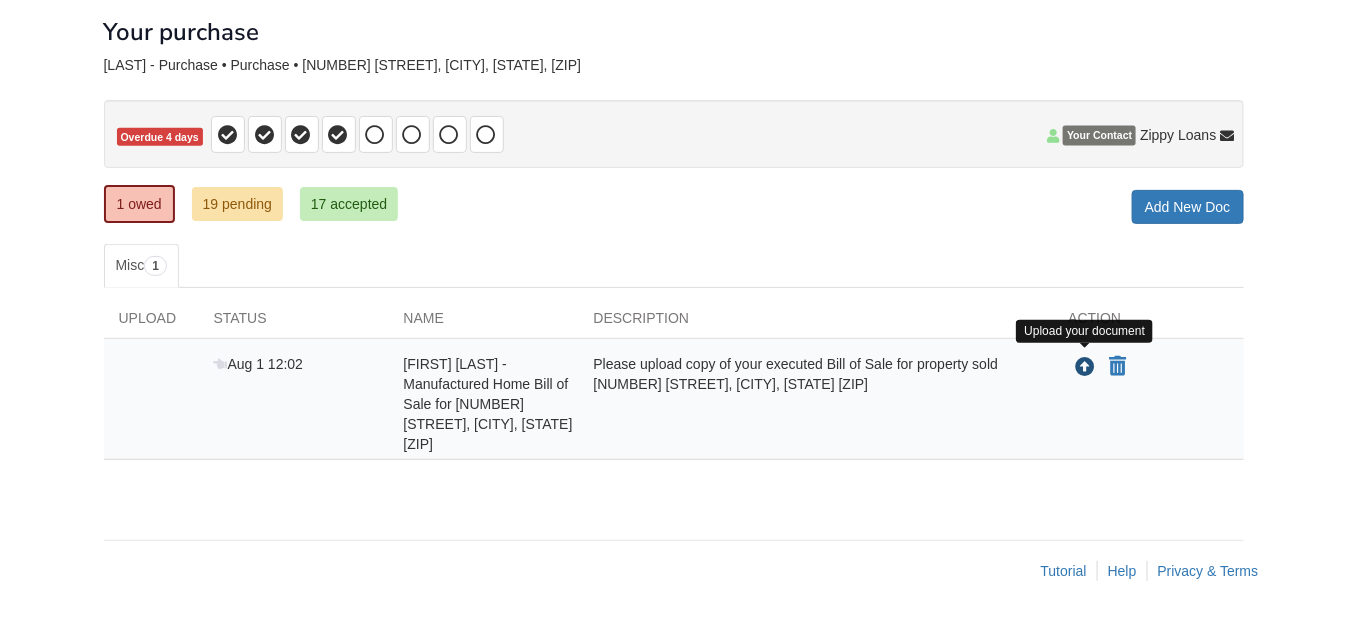 click at bounding box center [1086, 368] 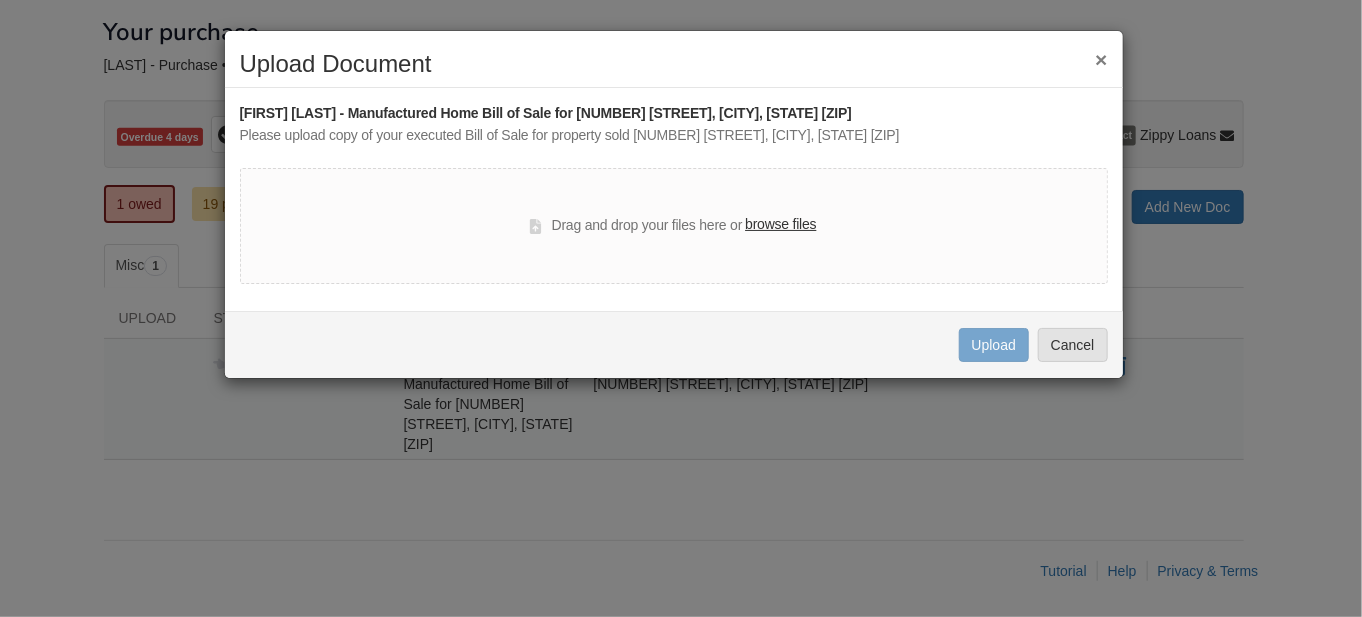 click on "browse files" at bounding box center [780, 225] 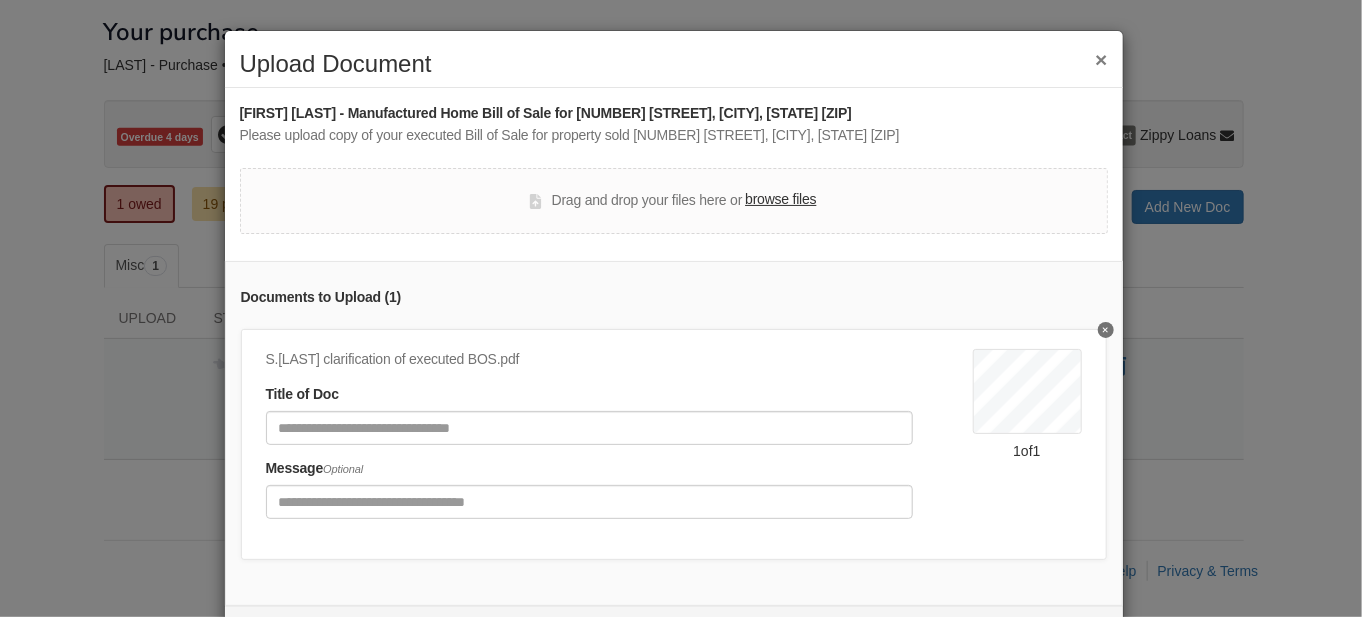 scroll, scrollTop: 99, scrollLeft: 0, axis: vertical 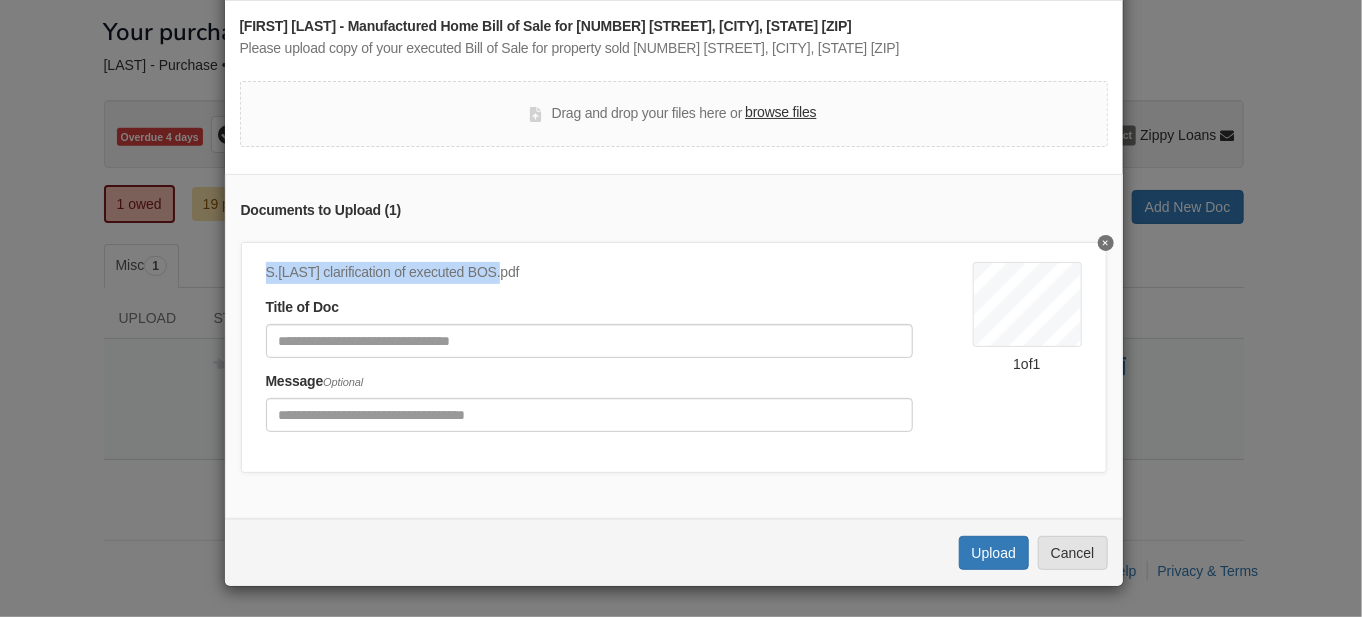 drag, startPoint x: 258, startPoint y: 259, endPoint x: 502, endPoint y: 260, distance: 244.00204 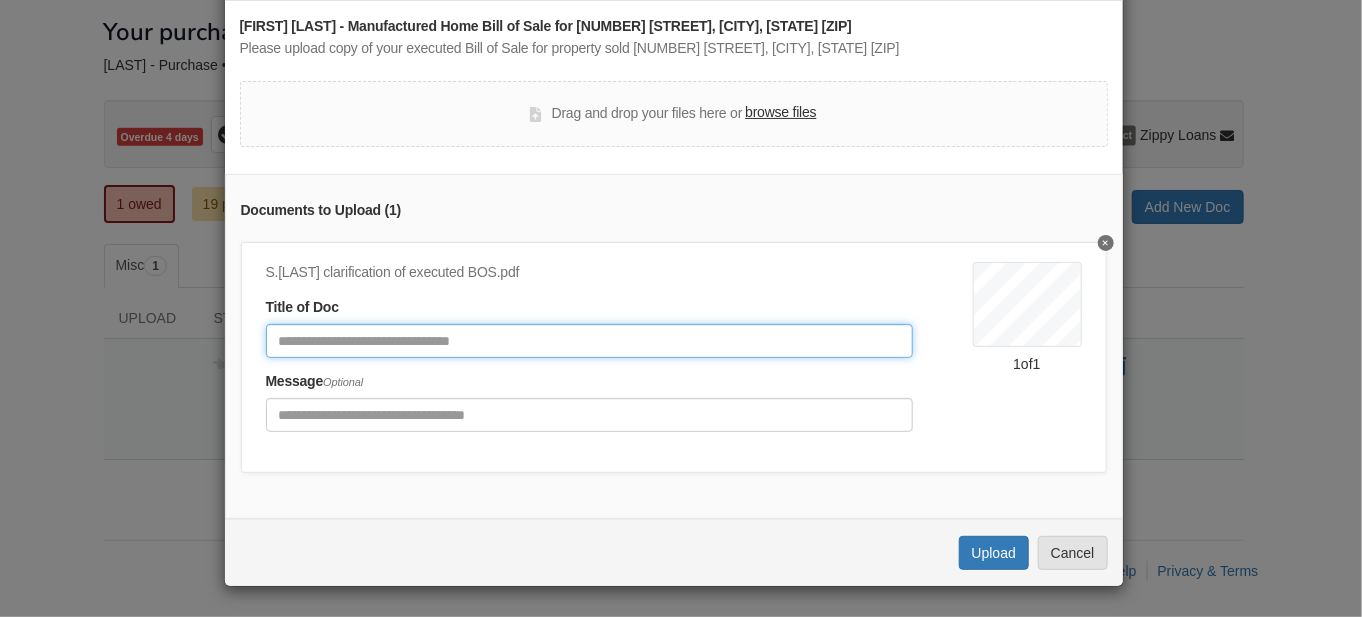 click 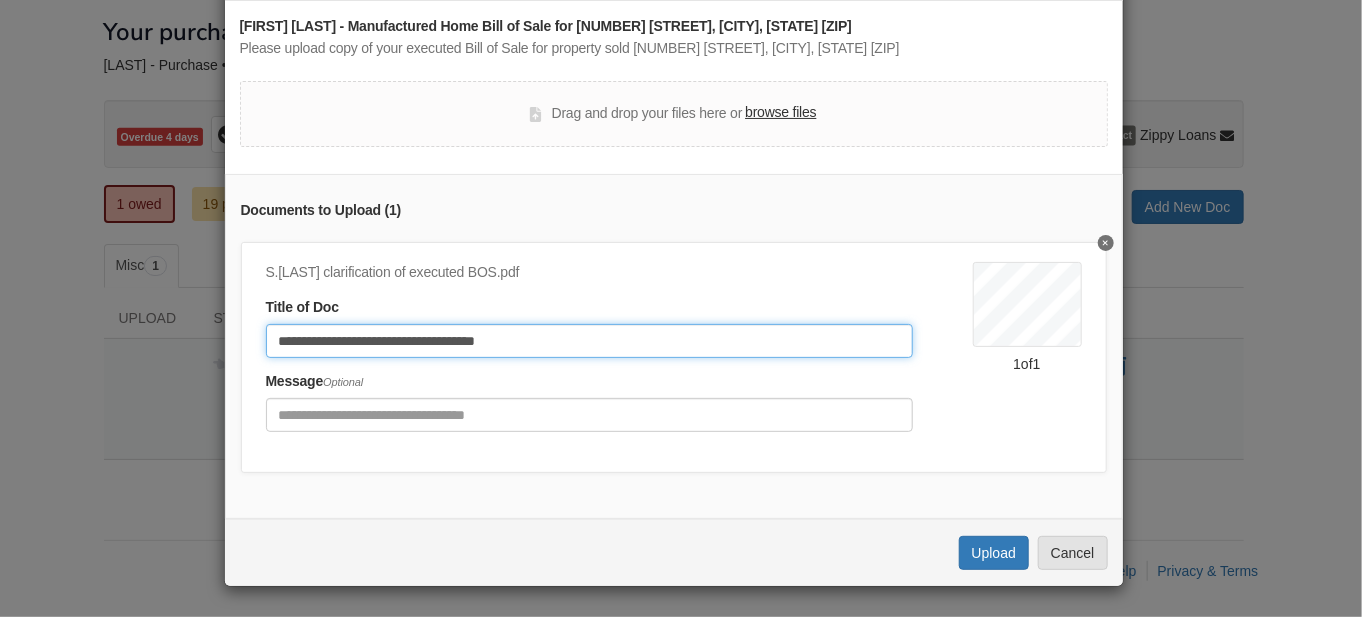 type on "**********" 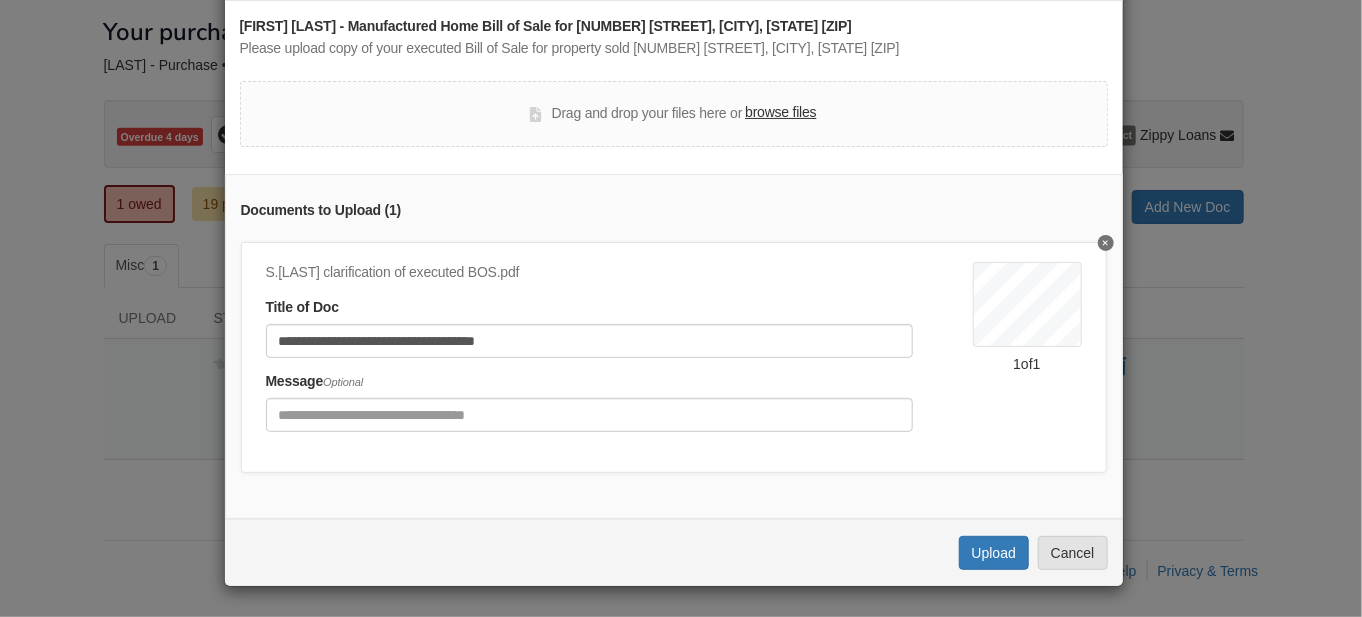 click on "Message  Optional" at bounding box center [589, 401] 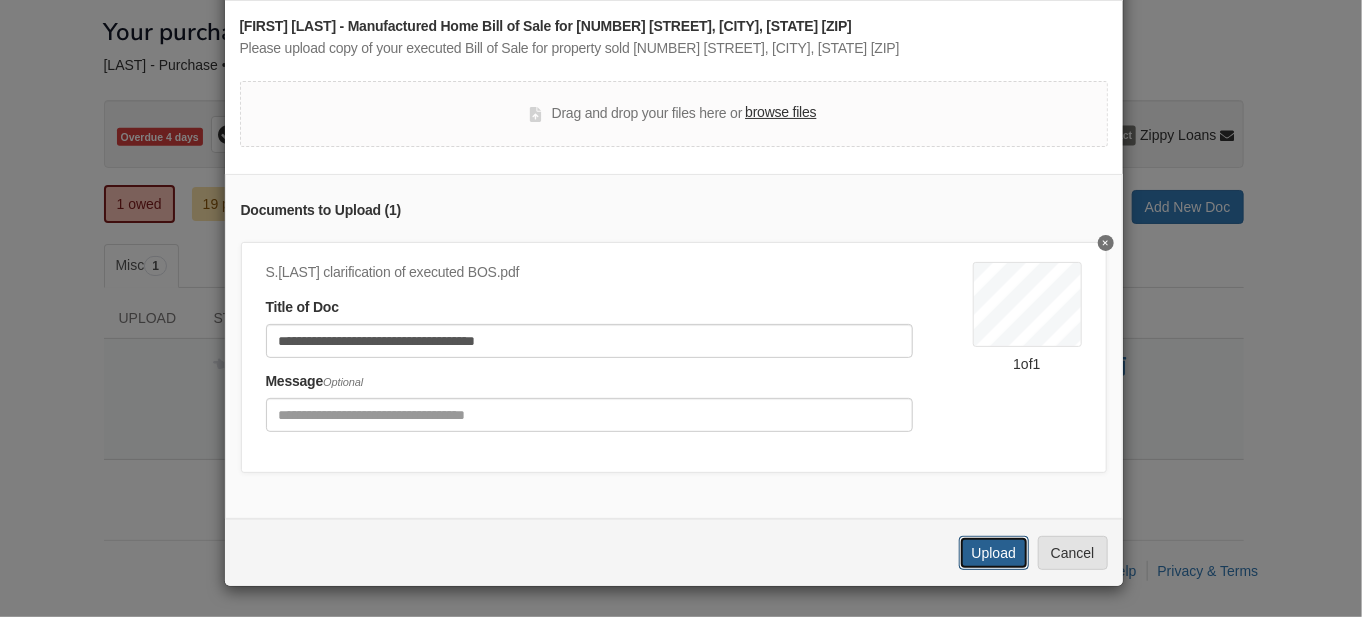 click on "Upload" at bounding box center (994, 553) 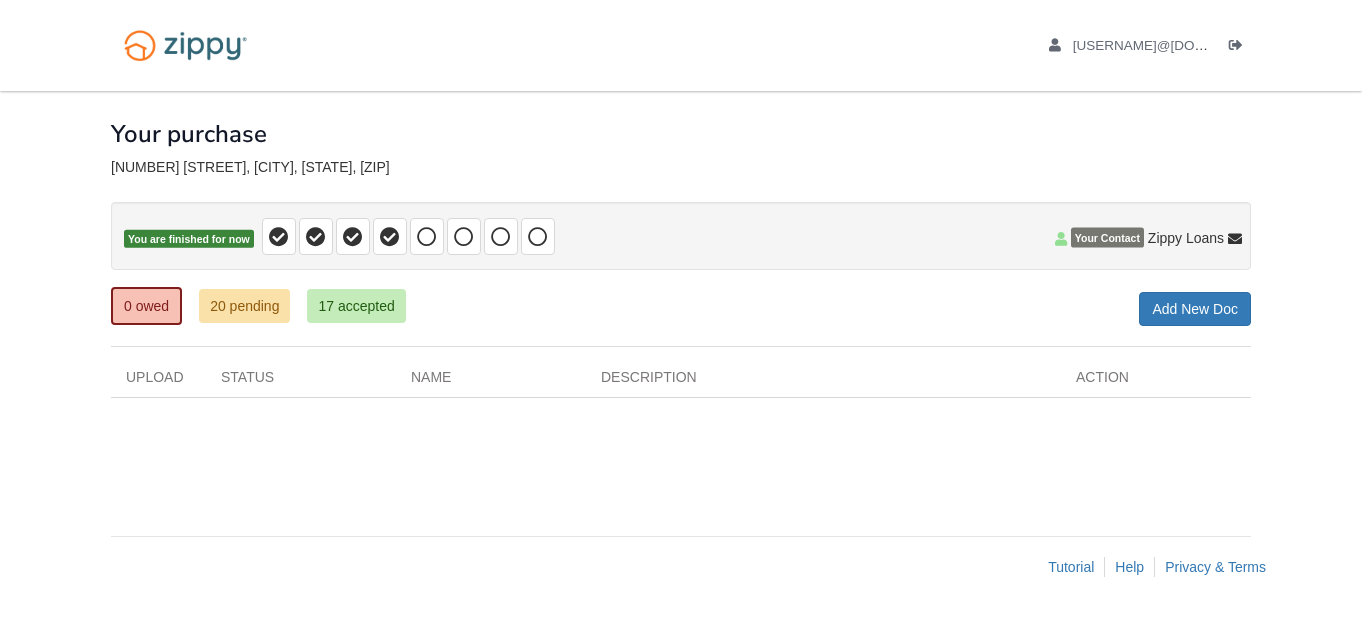 scroll, scrollTop: 0, scrollLeft: 0, axis: both 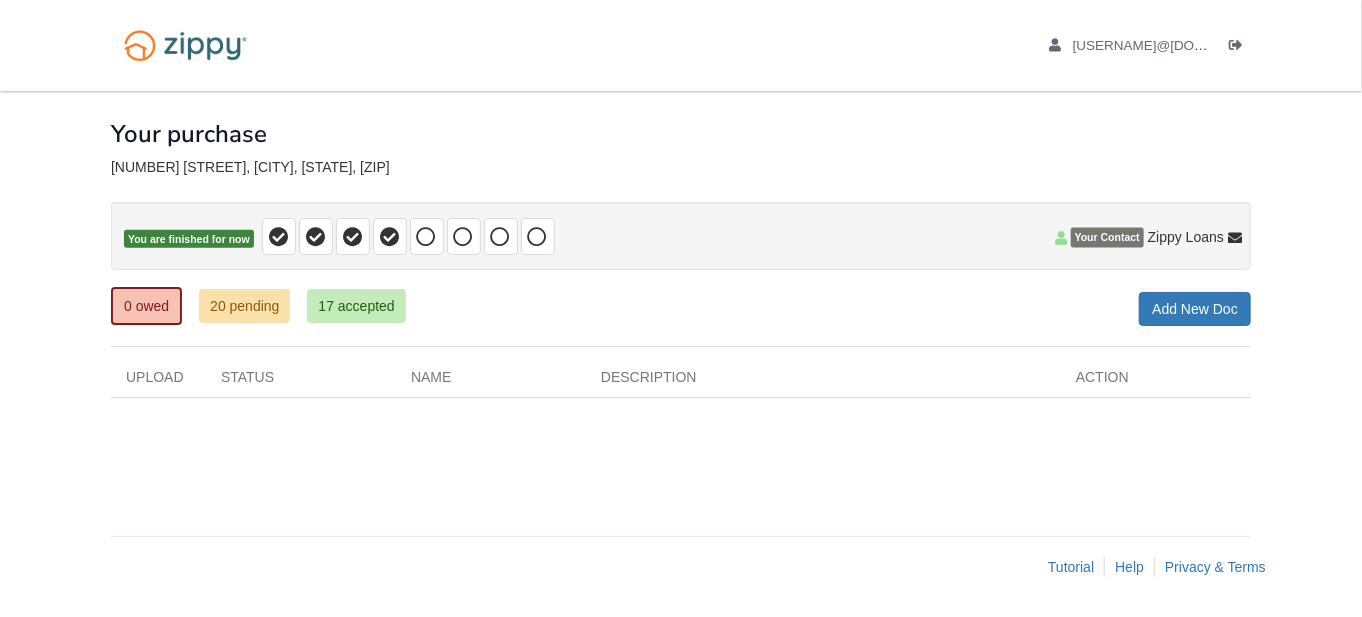 click on "Your Contact" at bounding box center (1107, 238) 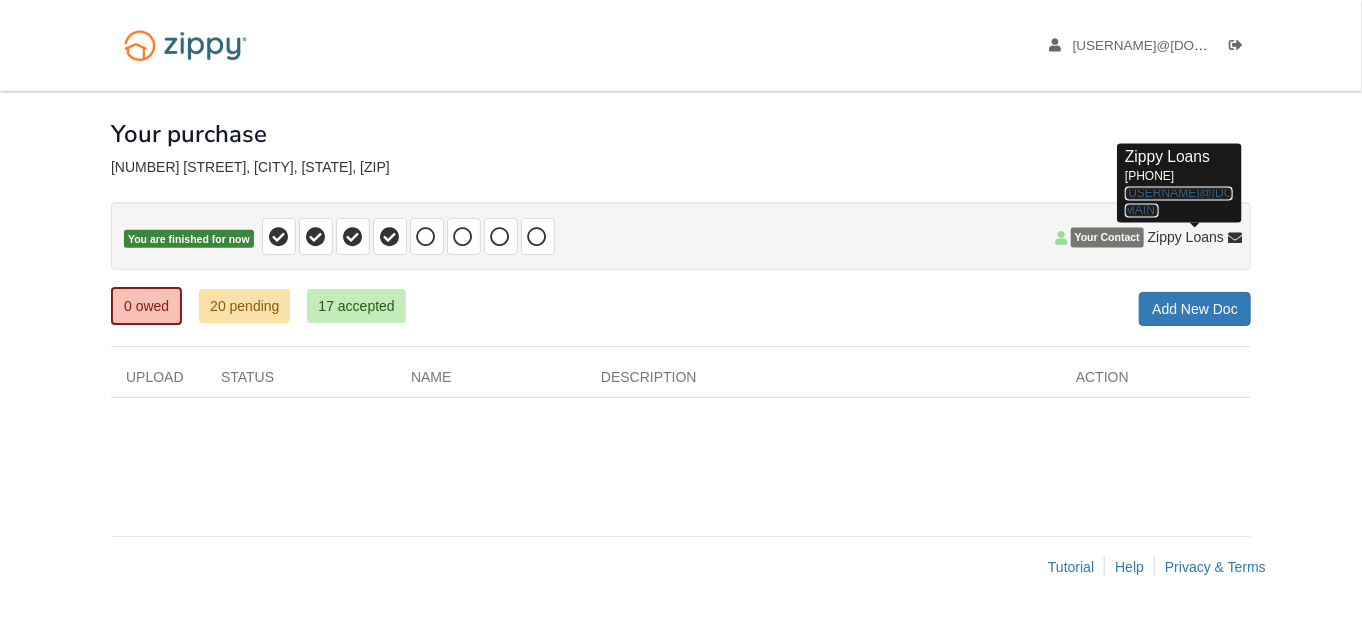 click on "[USERNAME]@[DOMAIN]" at bounding box center [1179, 202] 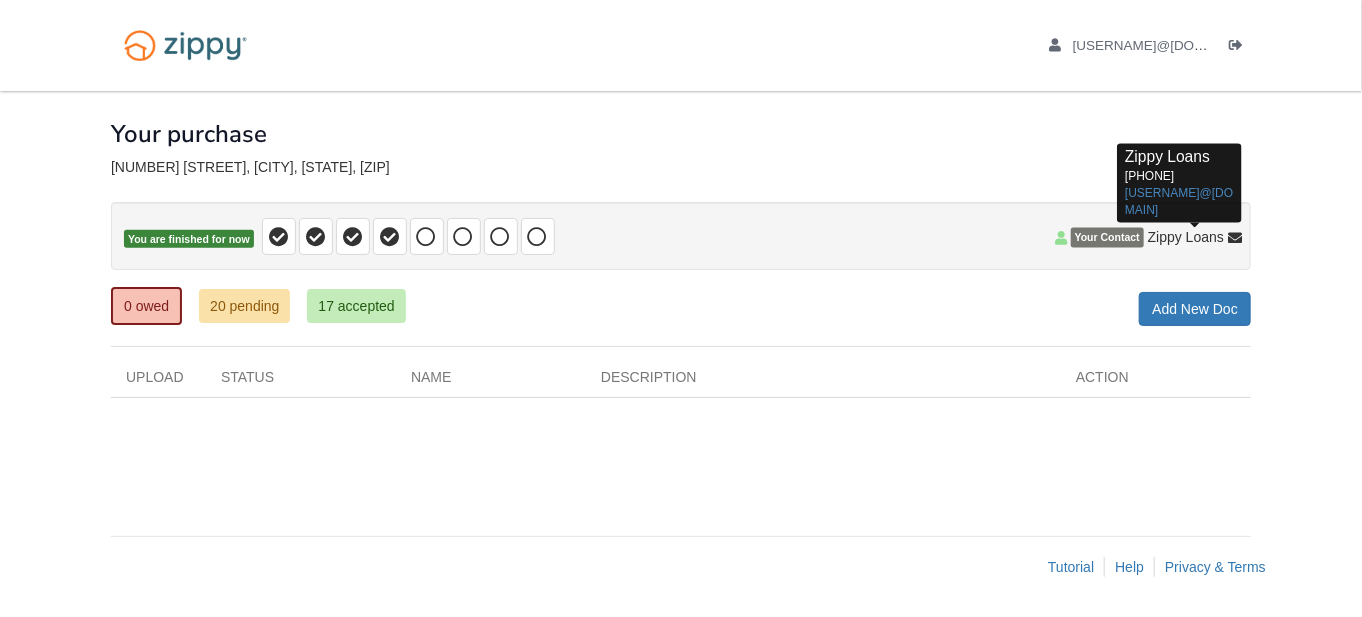 drag, startPoint x: 1168, startPoint y: 211, endPoint x: 1124, endPoint y: 195, distance: 46.818798 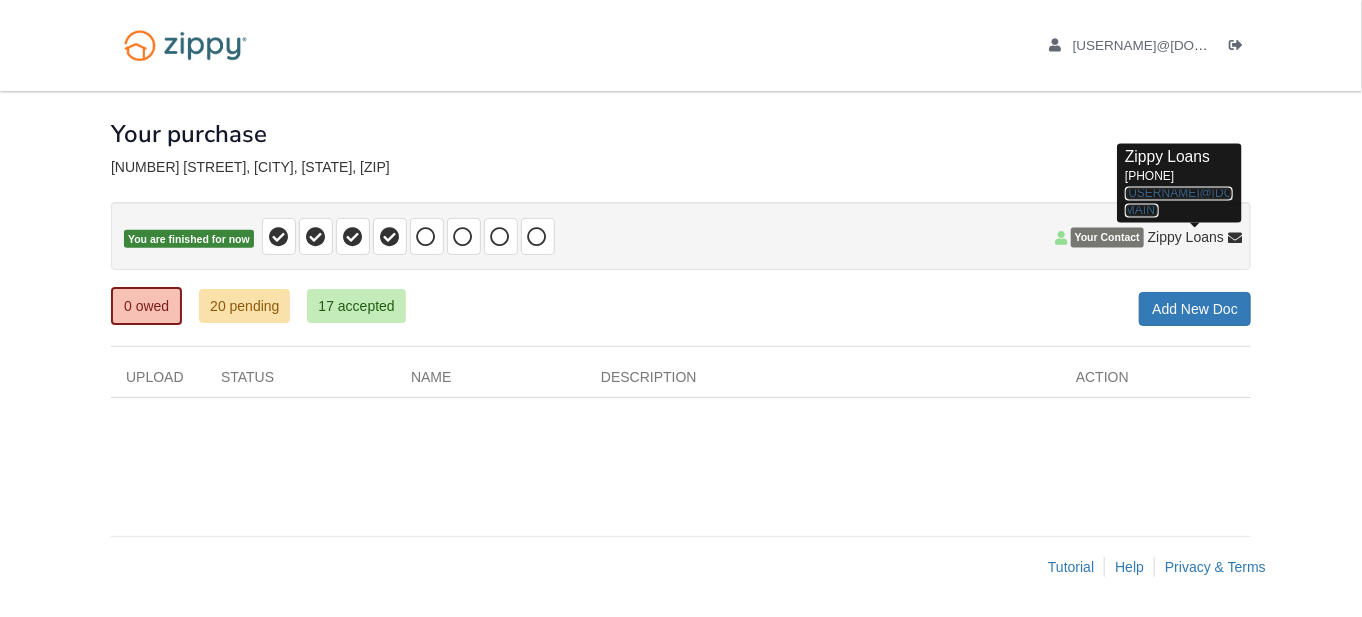 copy on "[USERNAME]@[DOMAIN]" 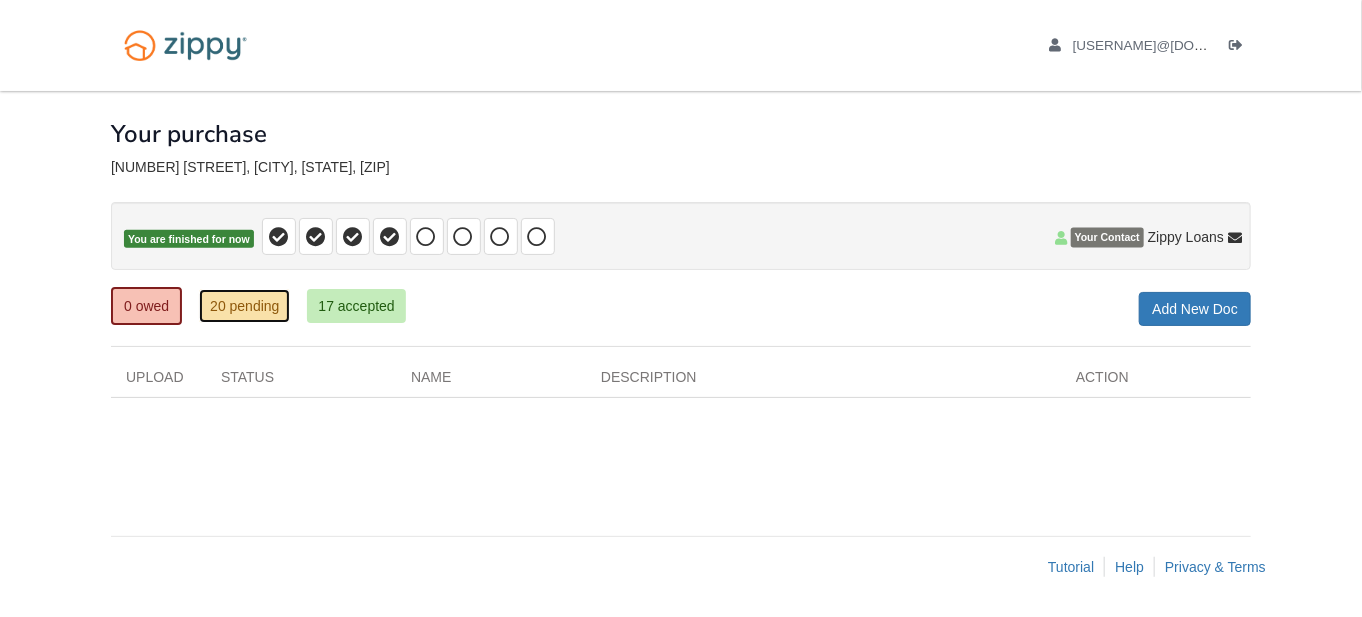 click on "20 pending" at bounding box center [244, 306] 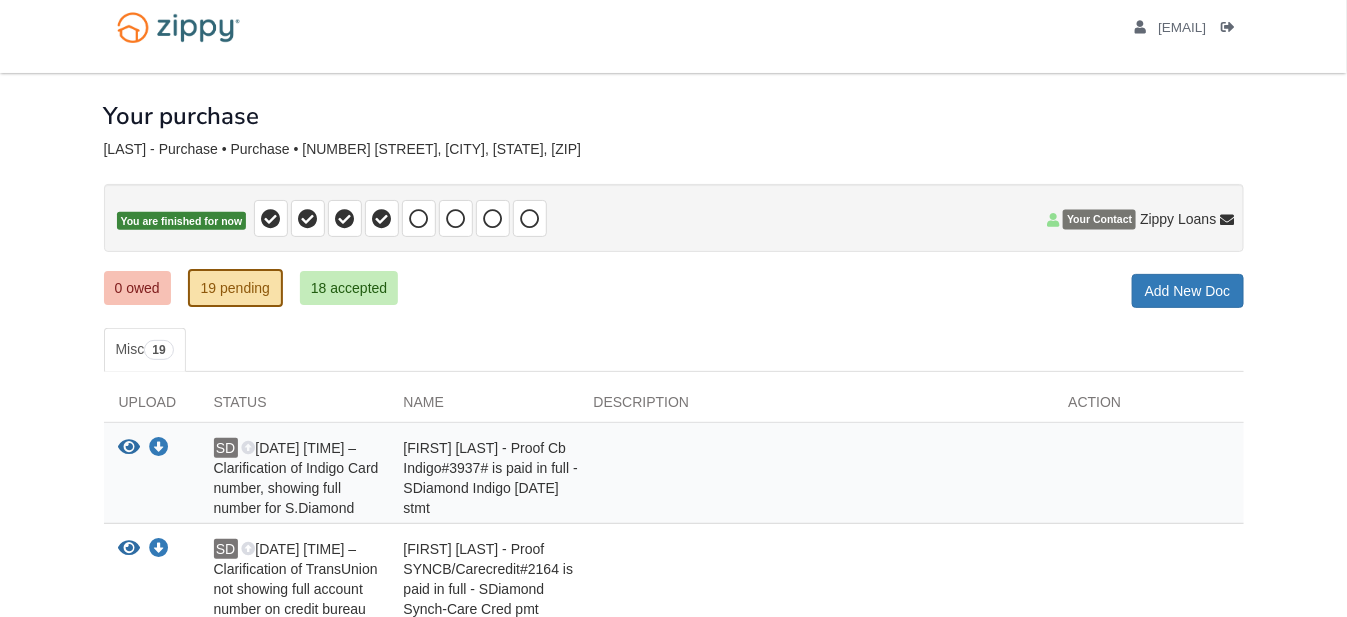 scroll, scrollTop: 0, scrollLeft: 0, axis: both 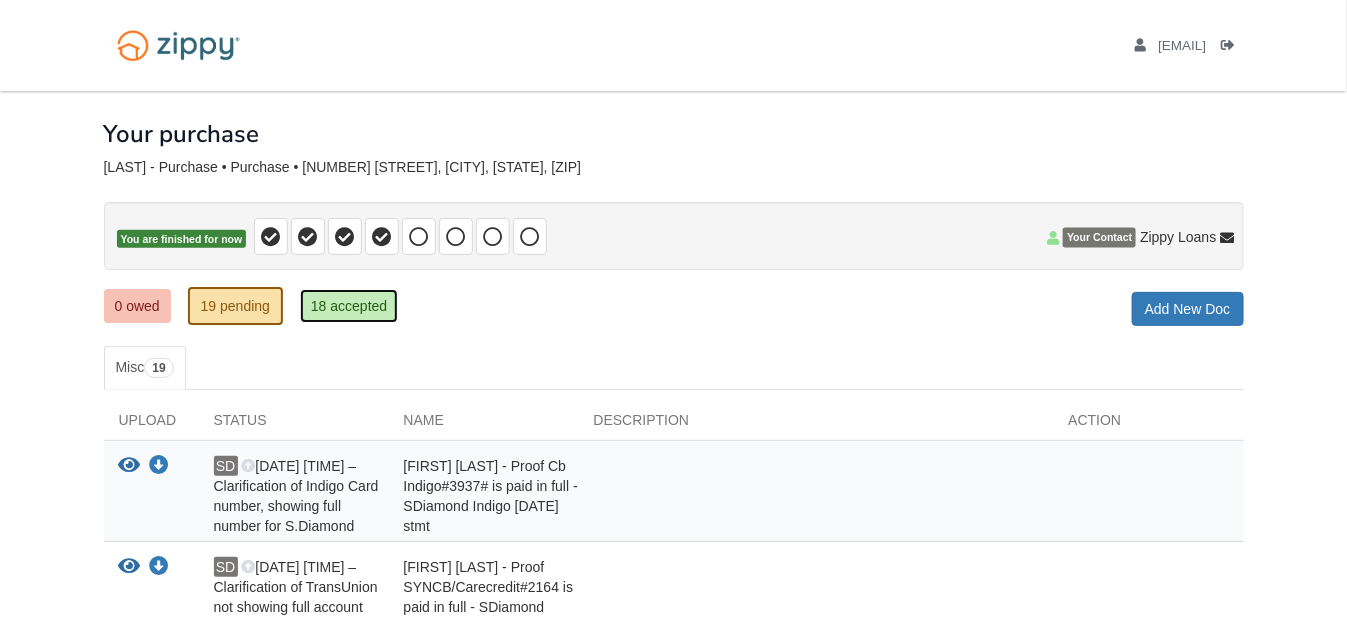 click on "18 accepted" at bounding box center (349, 306) 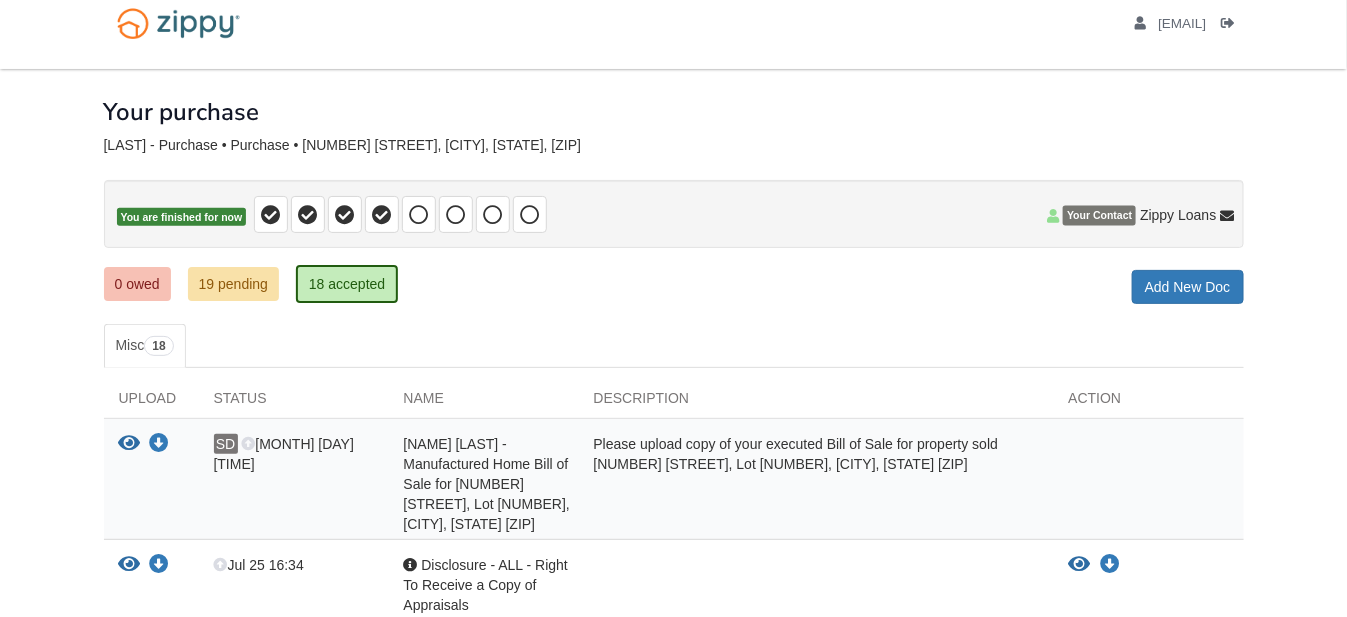 scroll, scrollTop: 0, scrollLeft: 0, axis: both 